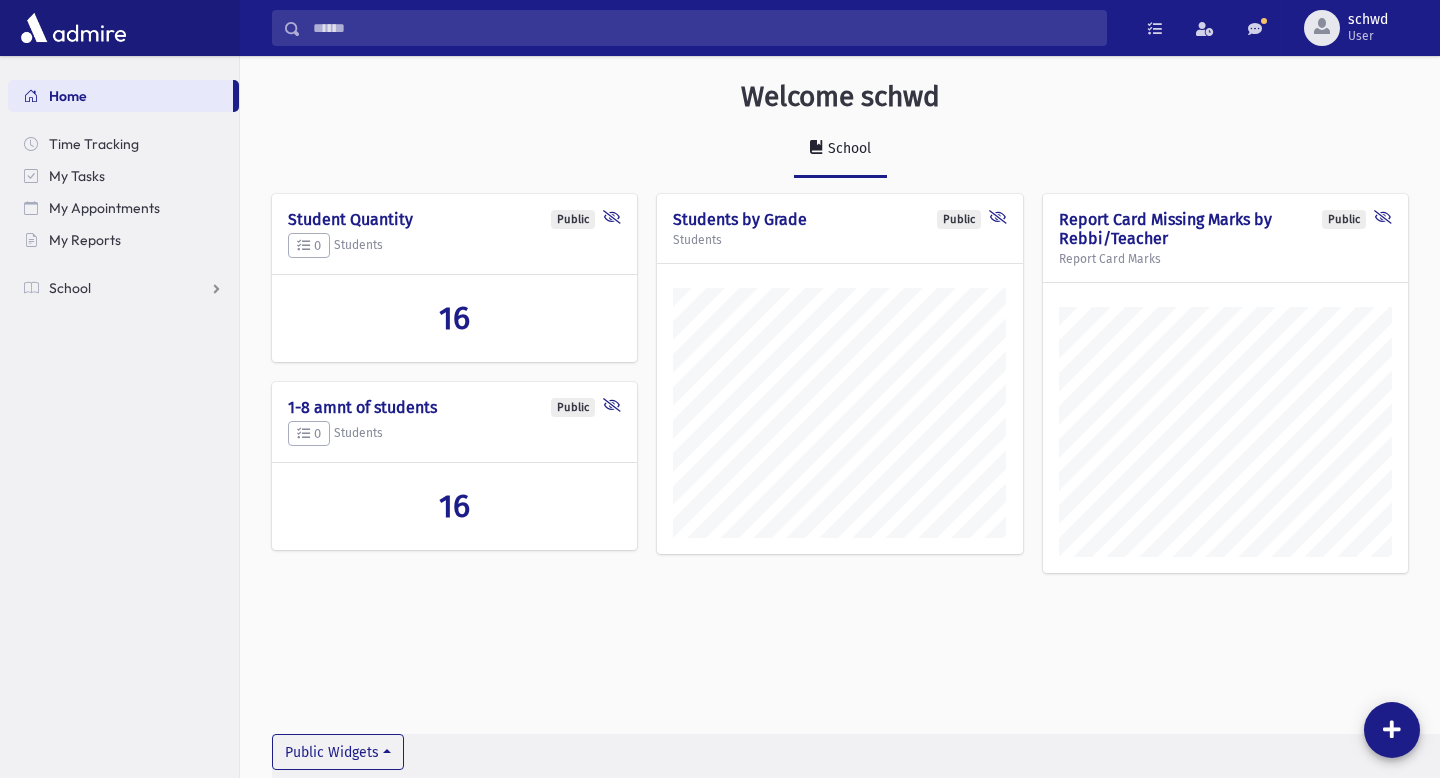 scroll, scrollTop: 0, scrollLeft: 0, axis: both 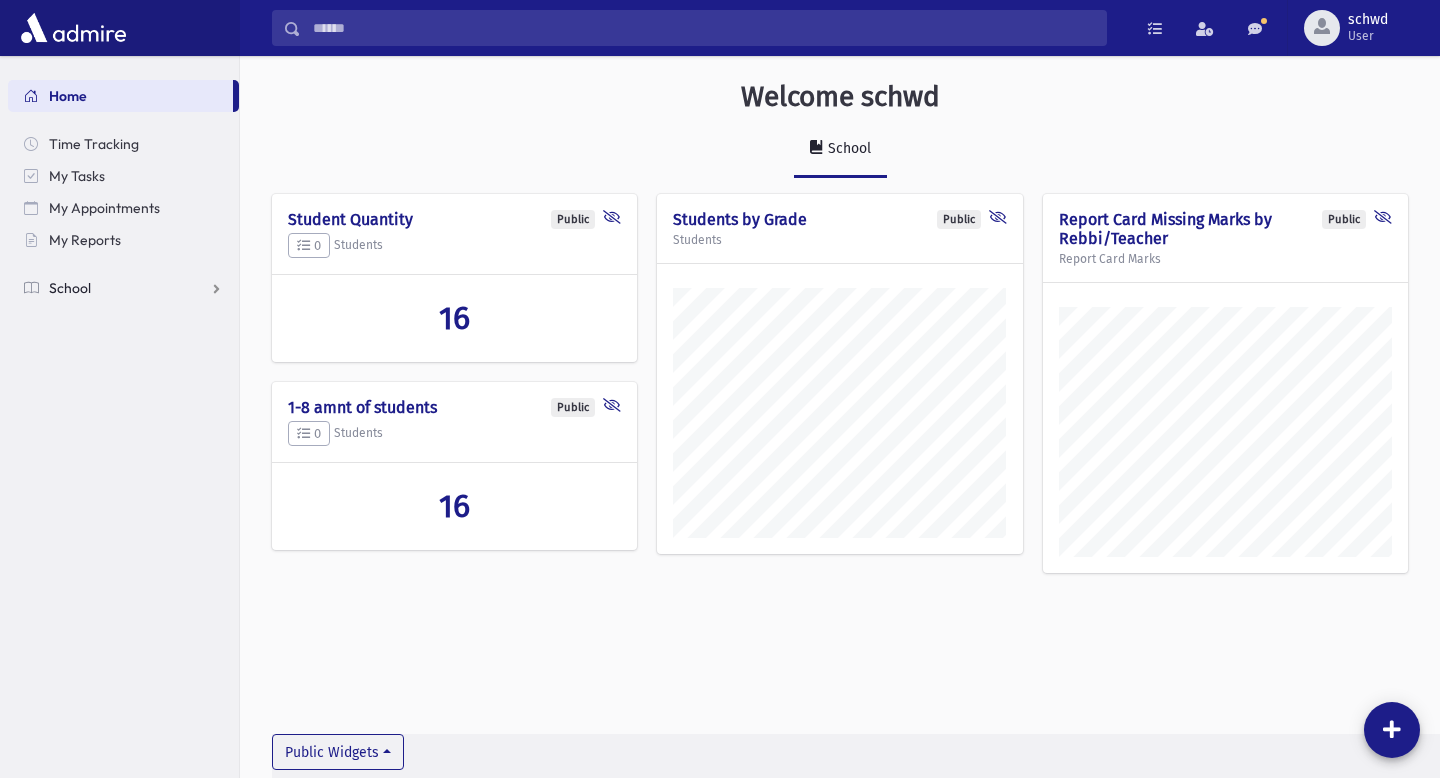 click on "School" at bounding box center [70, 288] 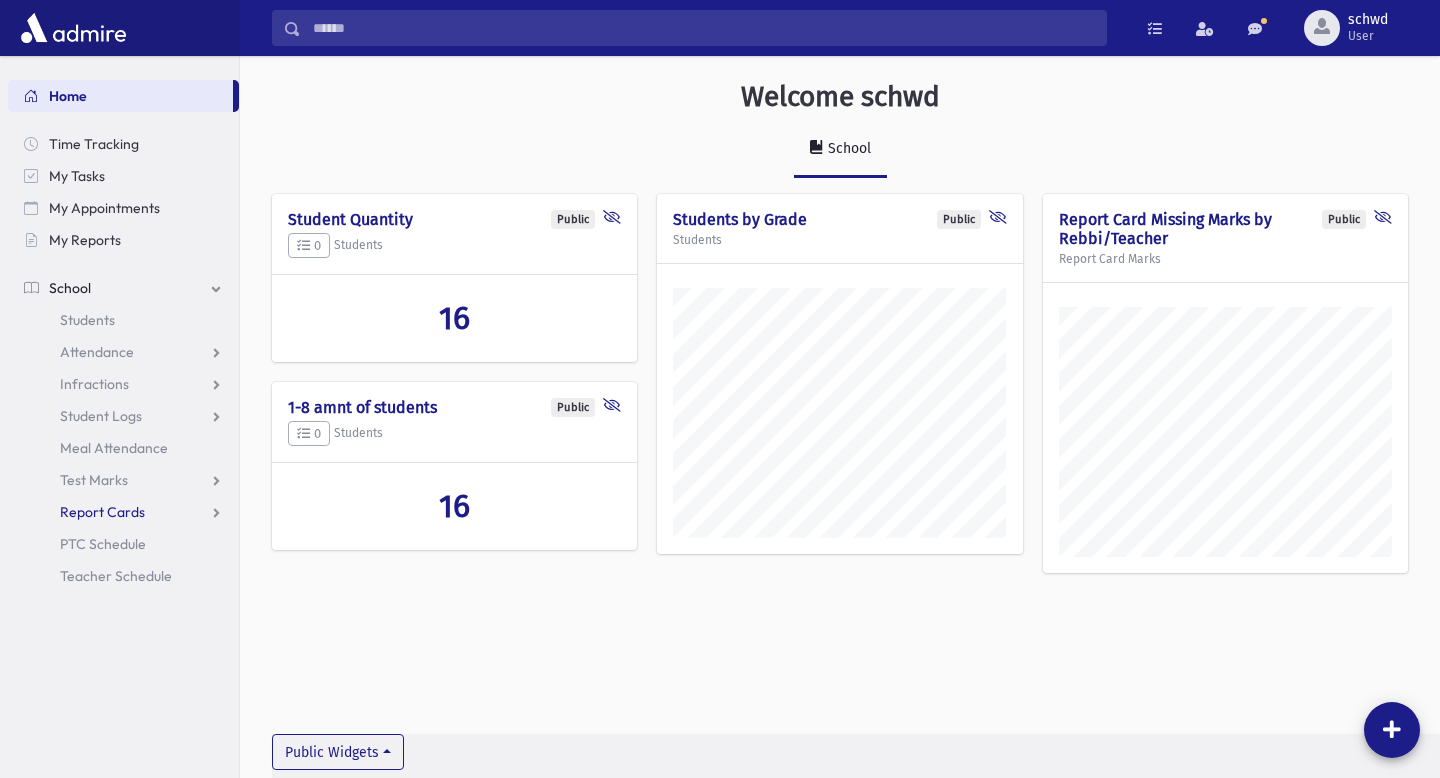 click on "Report Cards" at bounding box center [102, 512] 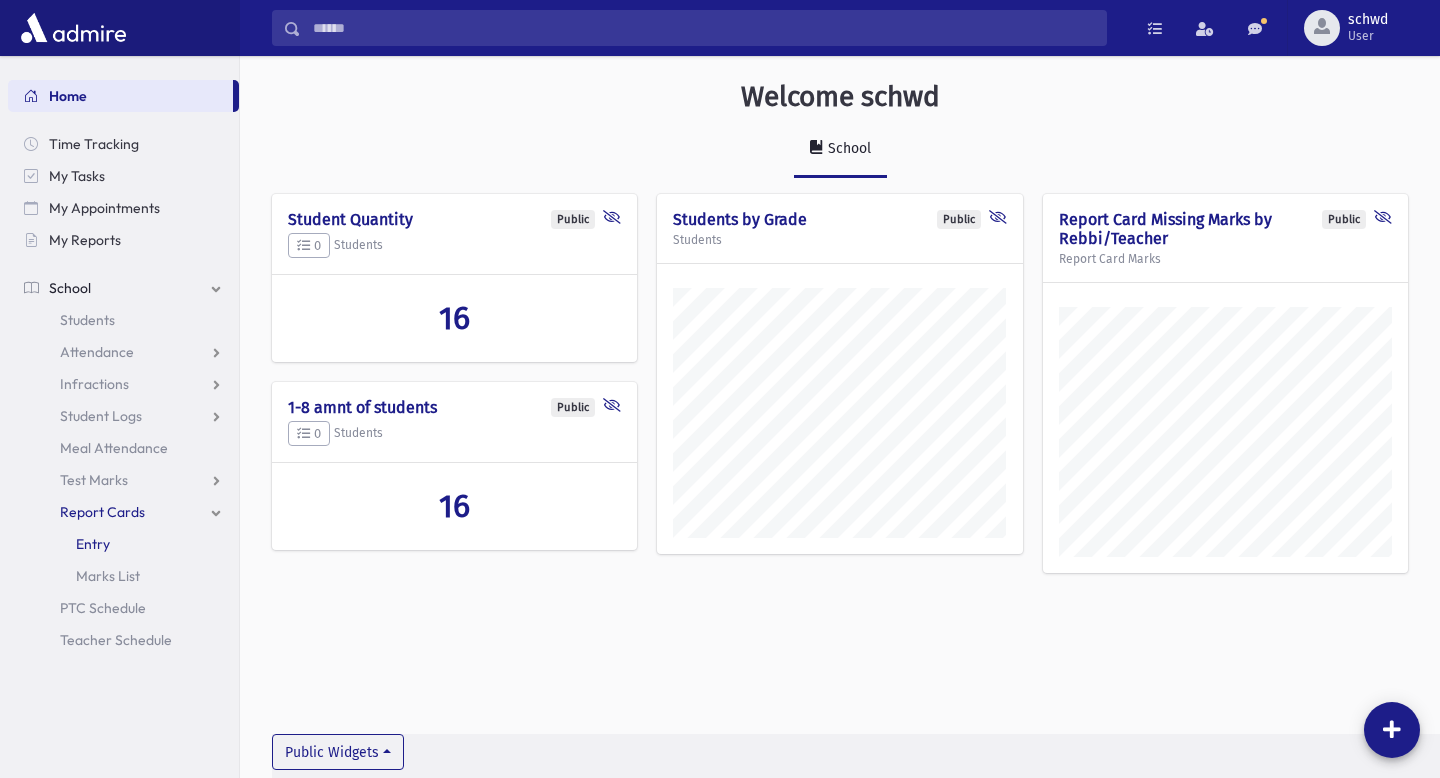 click on "Entry" at bounding box center [123, 544] 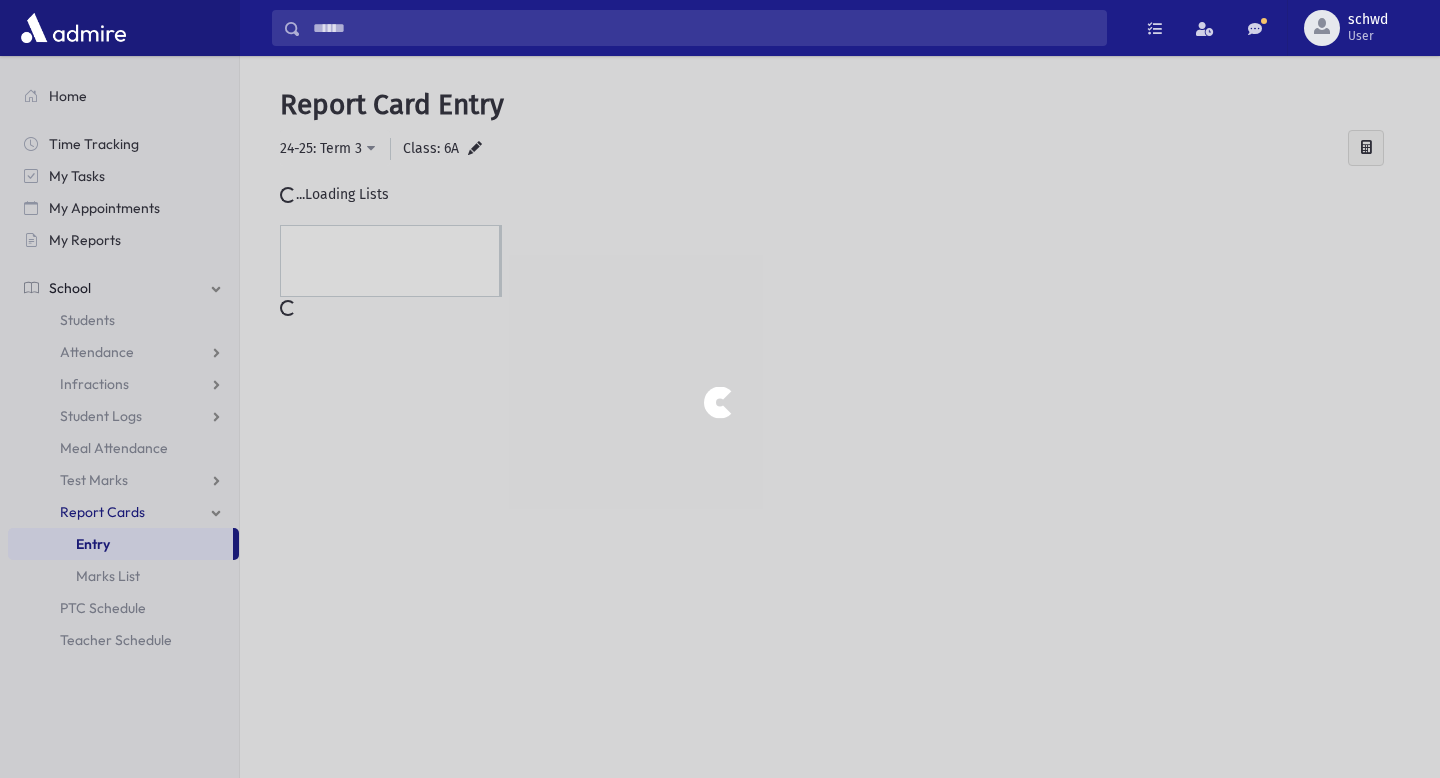 scroll, scrollTop: 0, scrollLeft: 0, axis: both 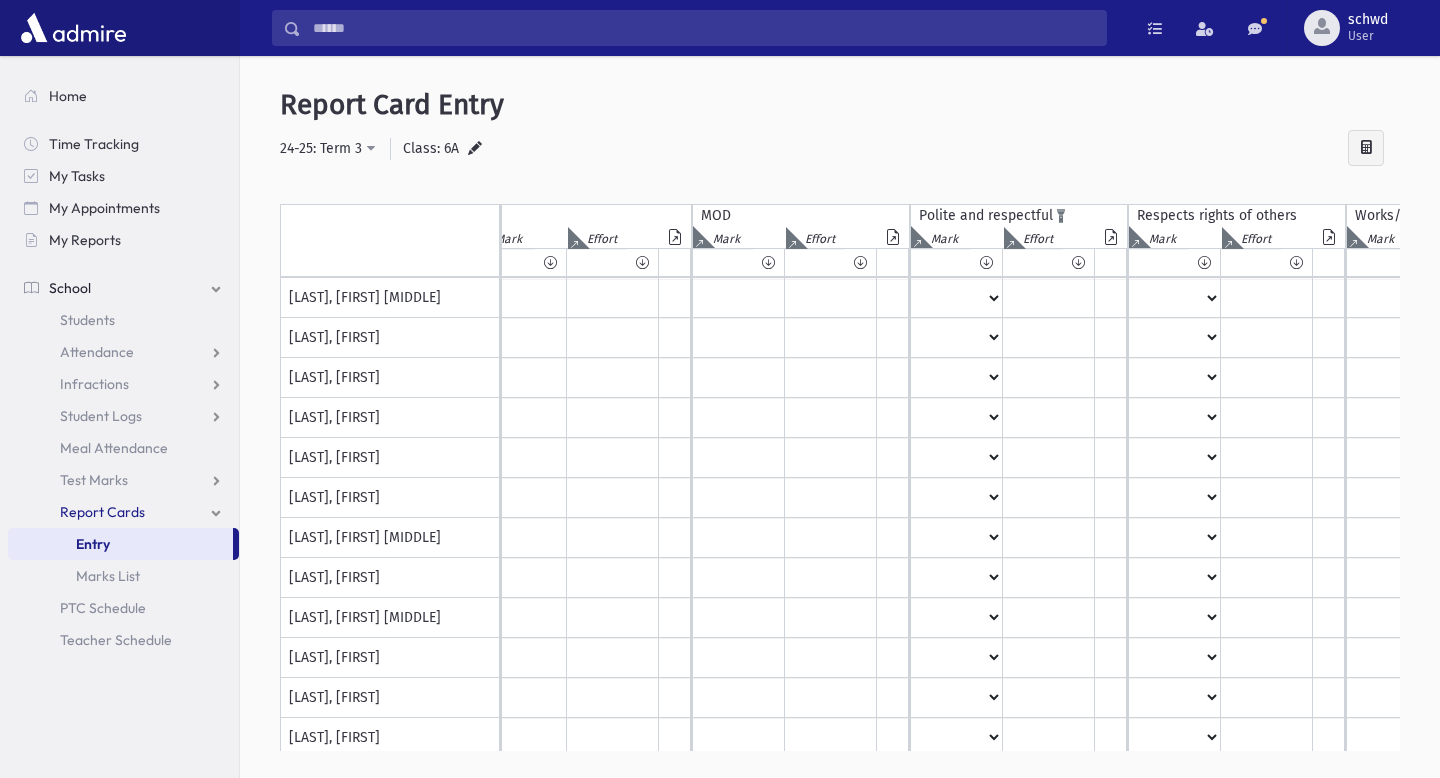 click at bounding box center (239, 239) 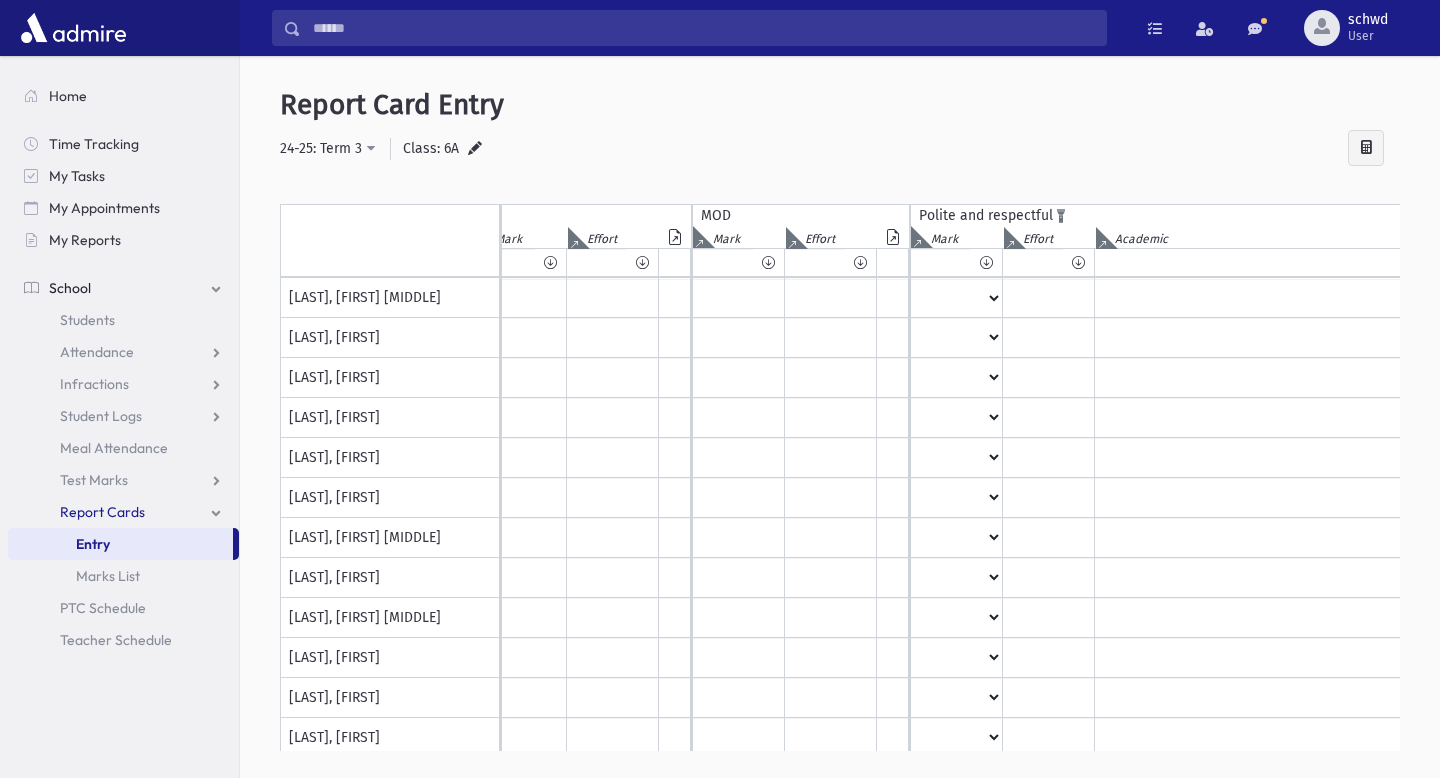 click 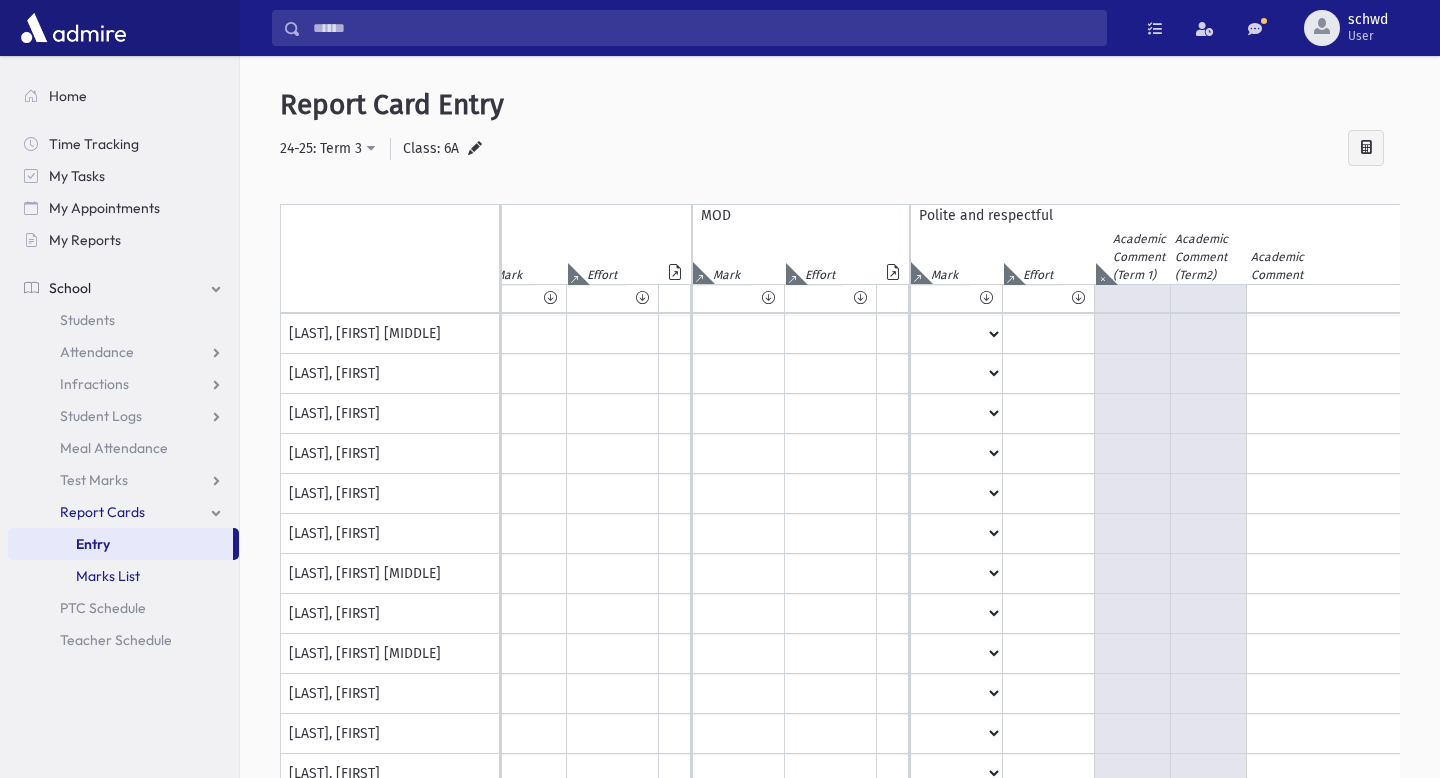 click on "Marks List" at bounding box center [108, 576] 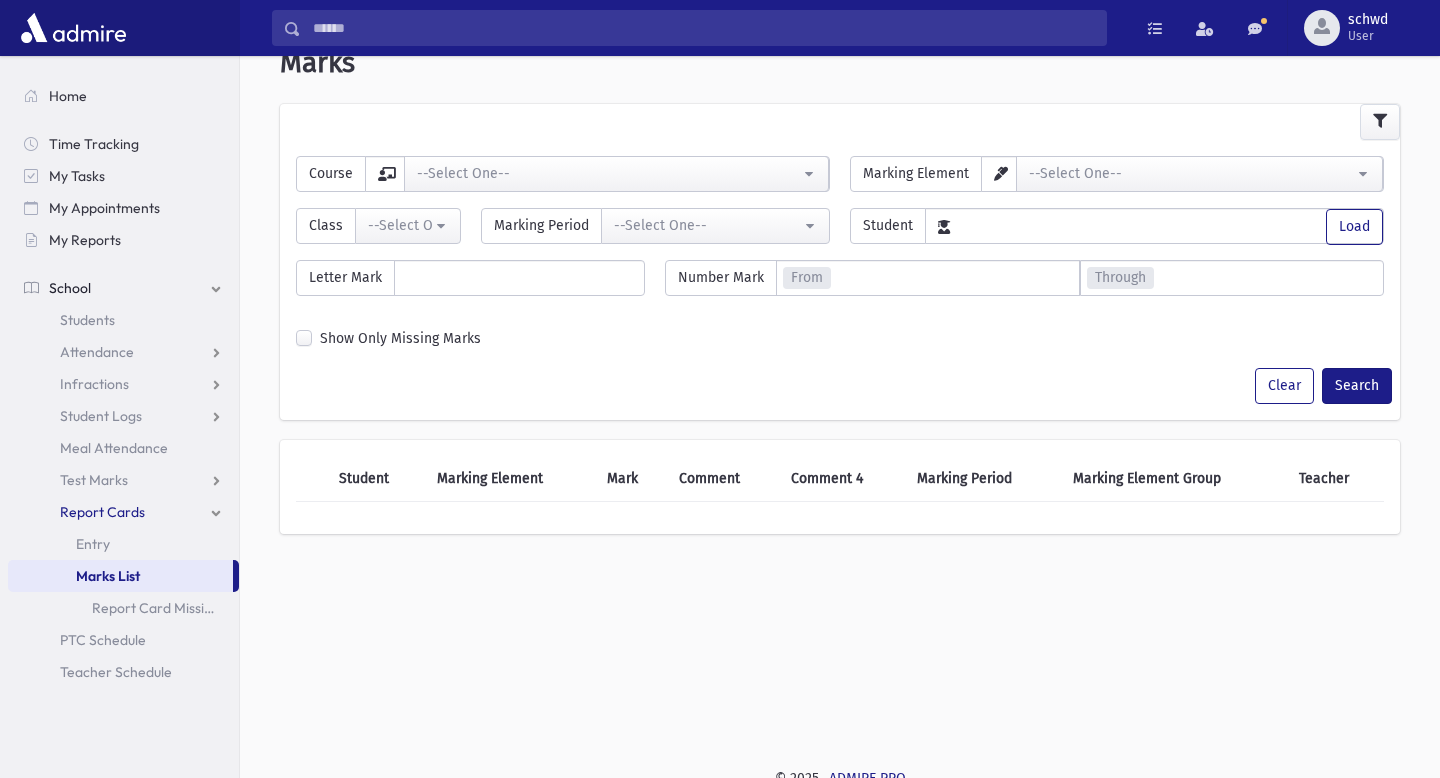 scroll, scrollTop: 40, scrollLeft: 0, axis: vertical 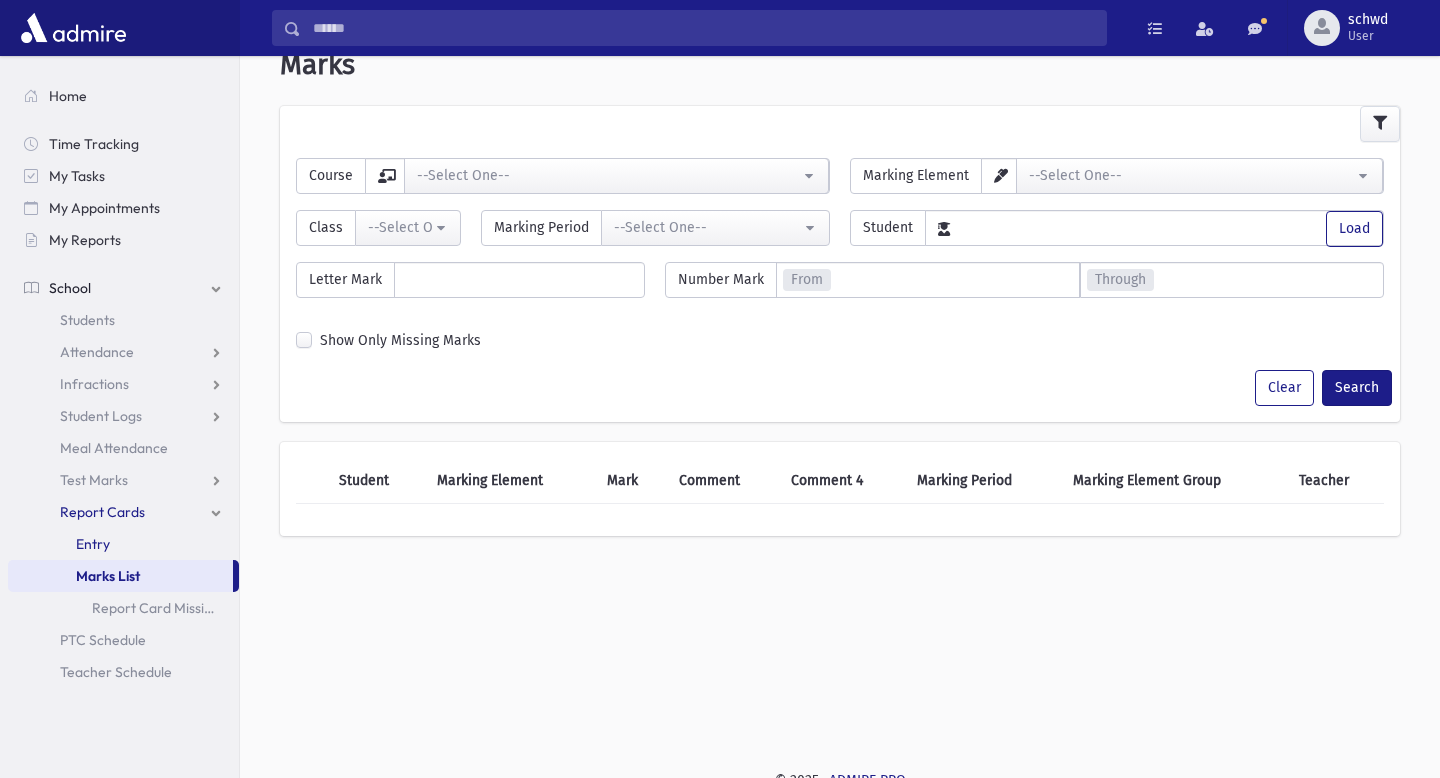 click on "Entry" at bounding box center [93, 544] 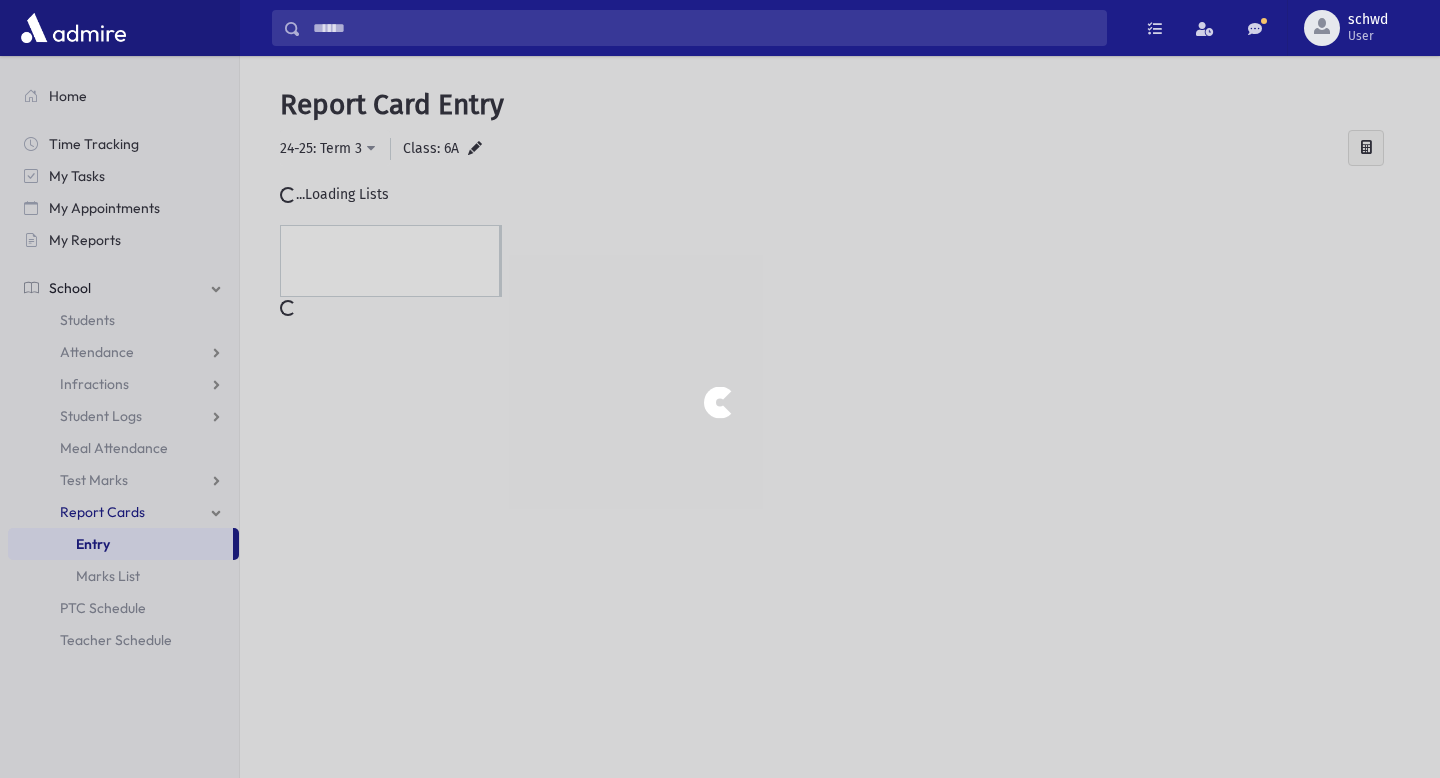scroll, scrollTop: 0, scrollLeft: 0, axis: both 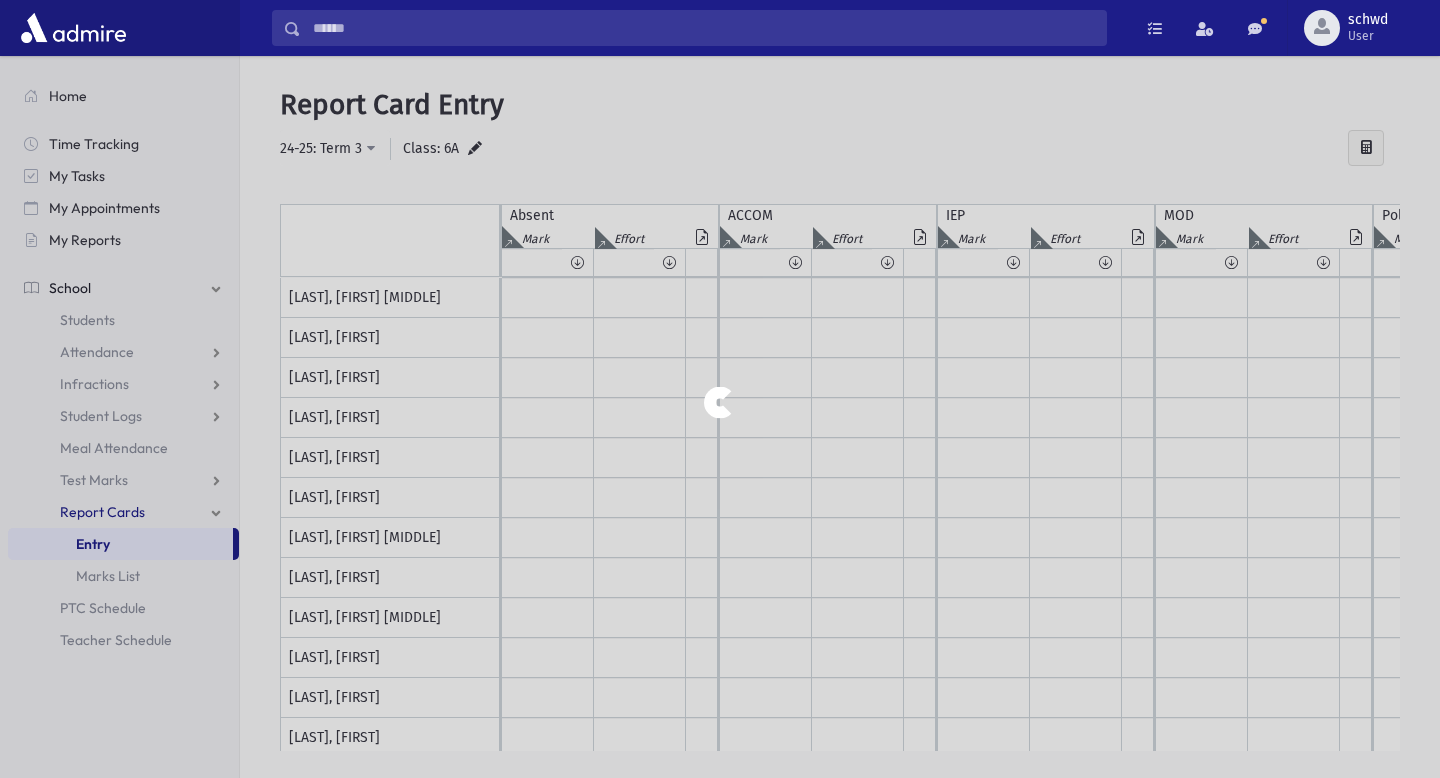 click at bounding box center (720, 389) 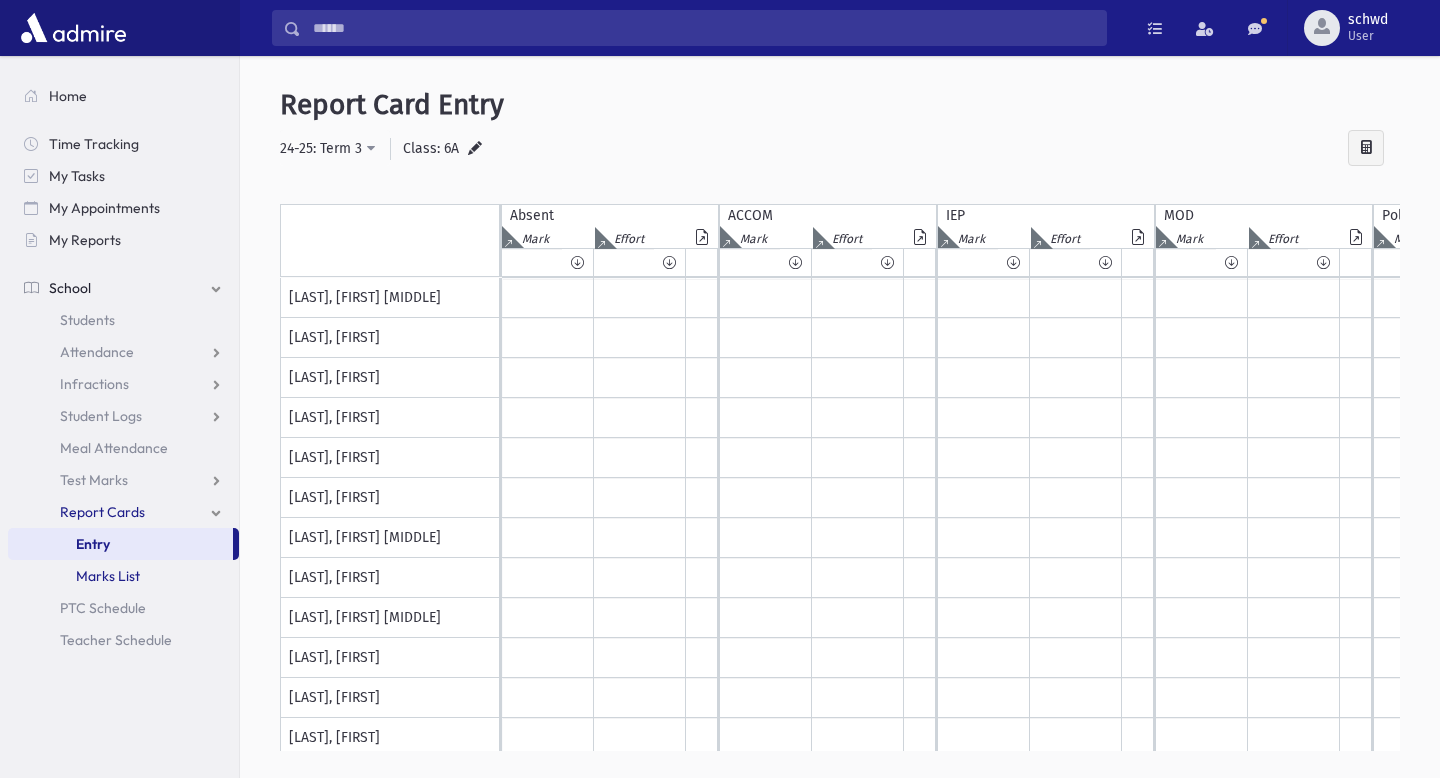 click on "Marks List" at bounding box center (108, 576) 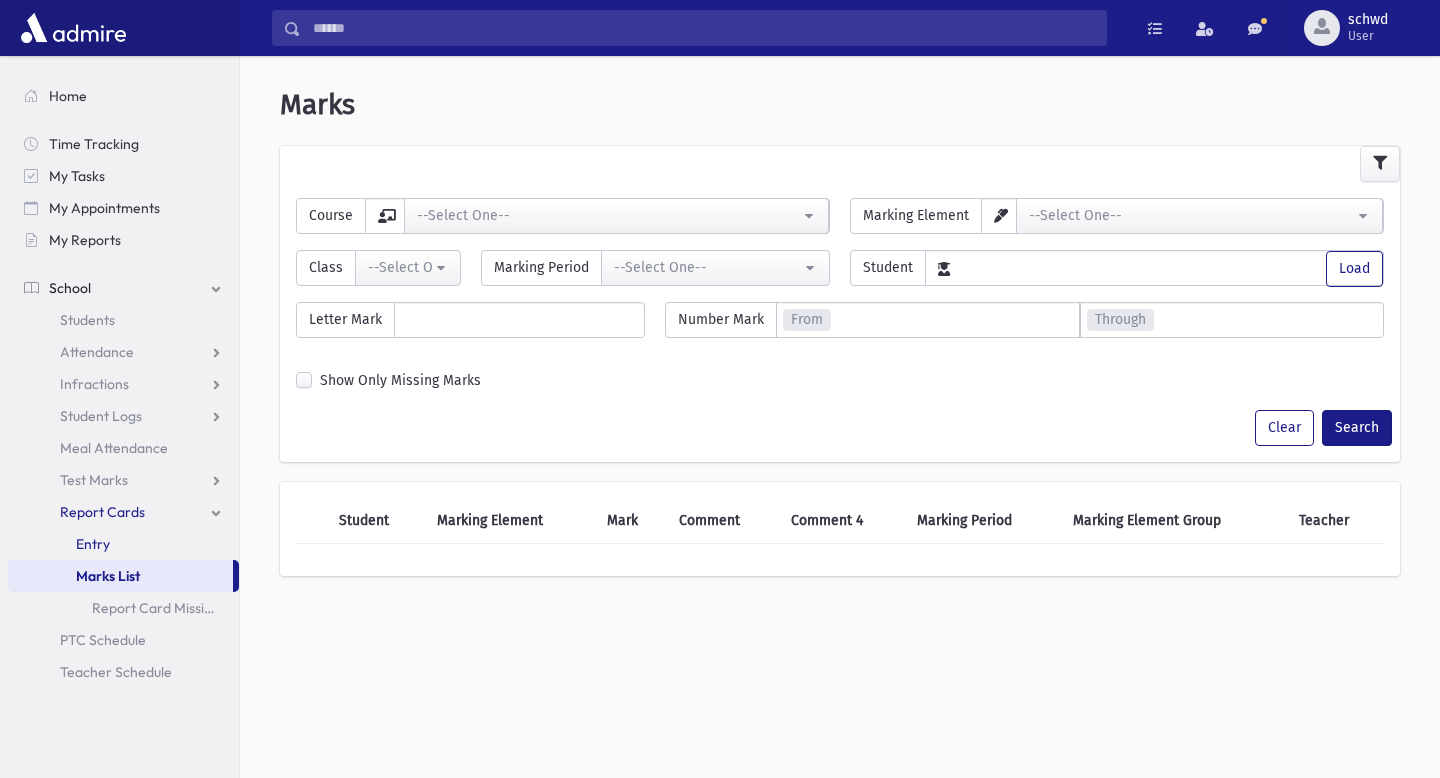 scroll, scrollTop: 0, scrollLeft: 0, axis: both 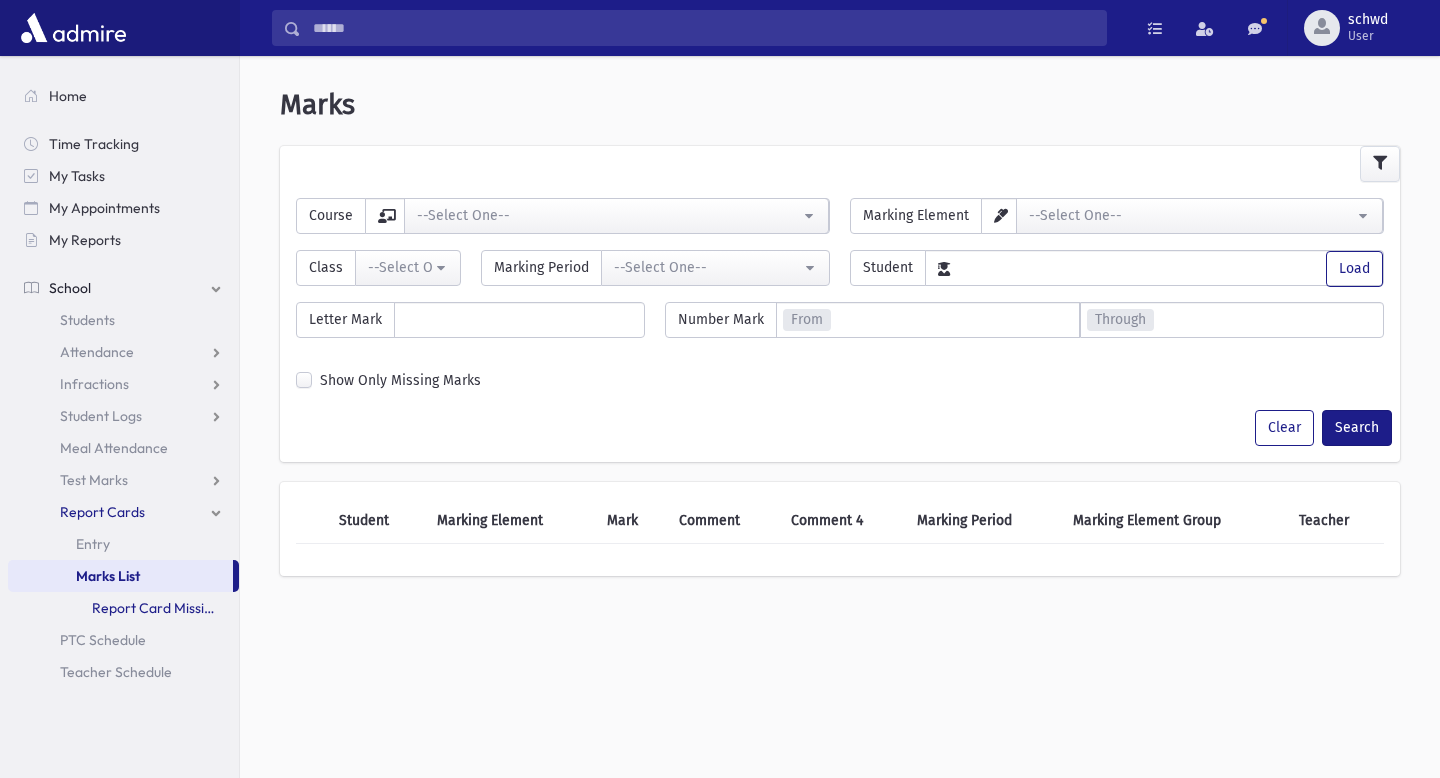 click on "Report Card Missing Marks by Rebbi/Teacher" at bounding box center (123, 608) 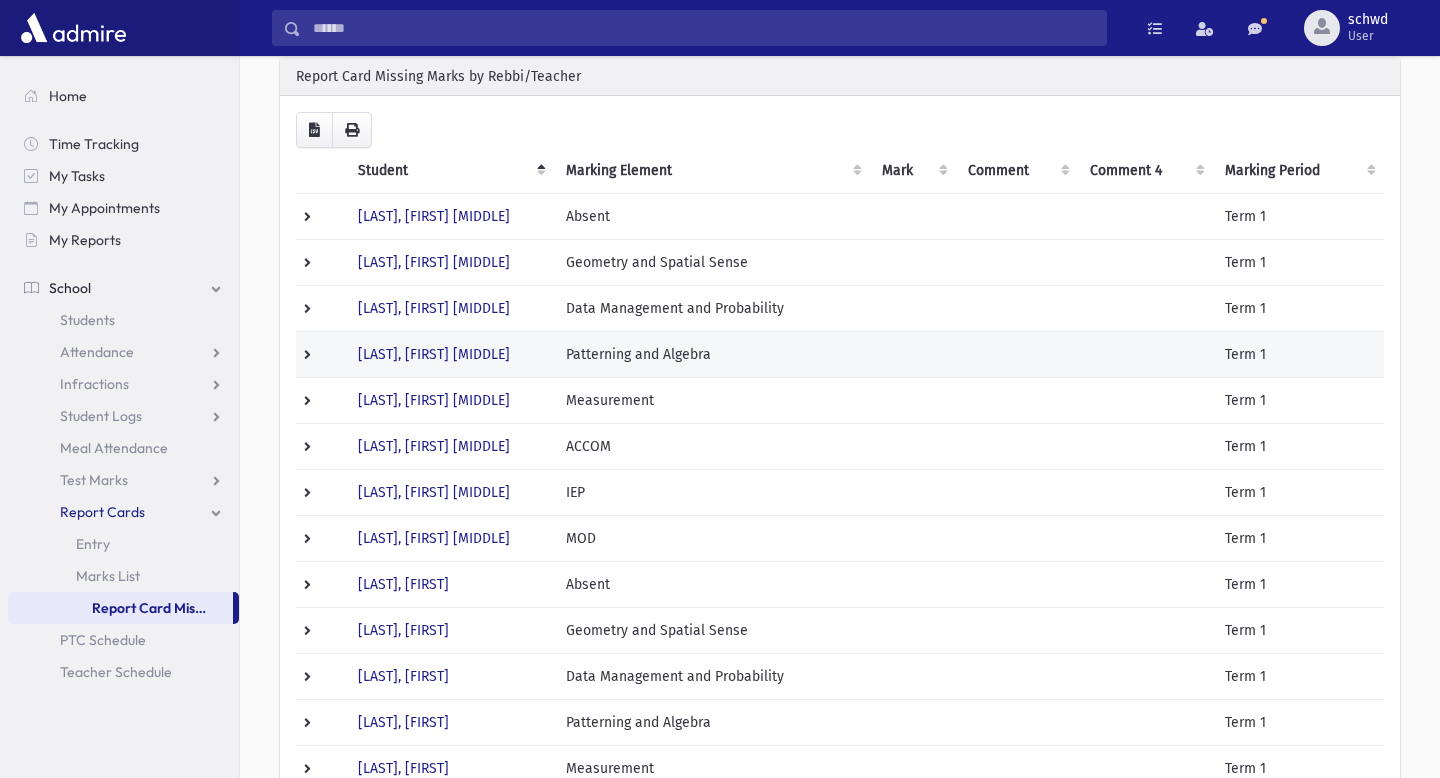 scroll, scrollTop: 59, scrollLeft: 0, axis: vertical 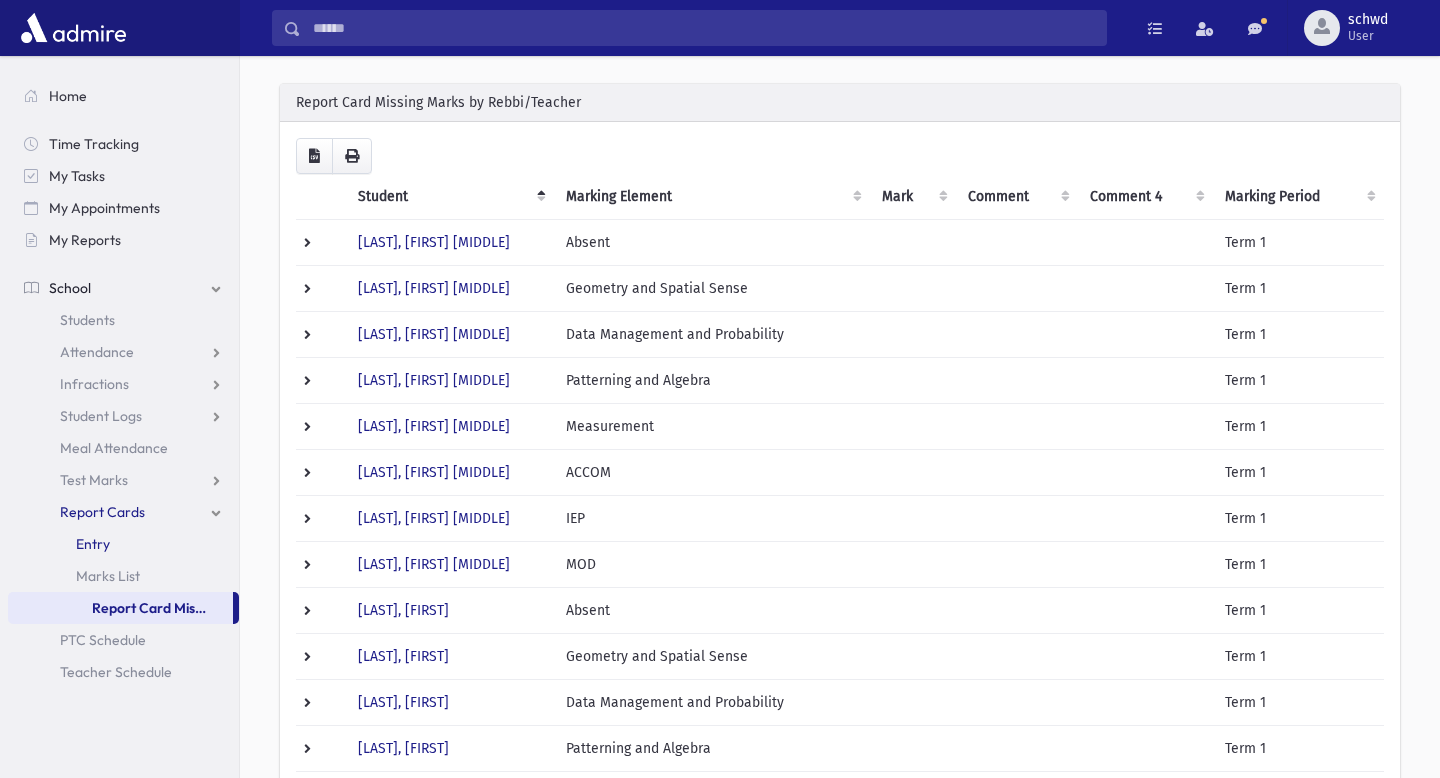 click on "Entry" at bounding box center [93, 544] 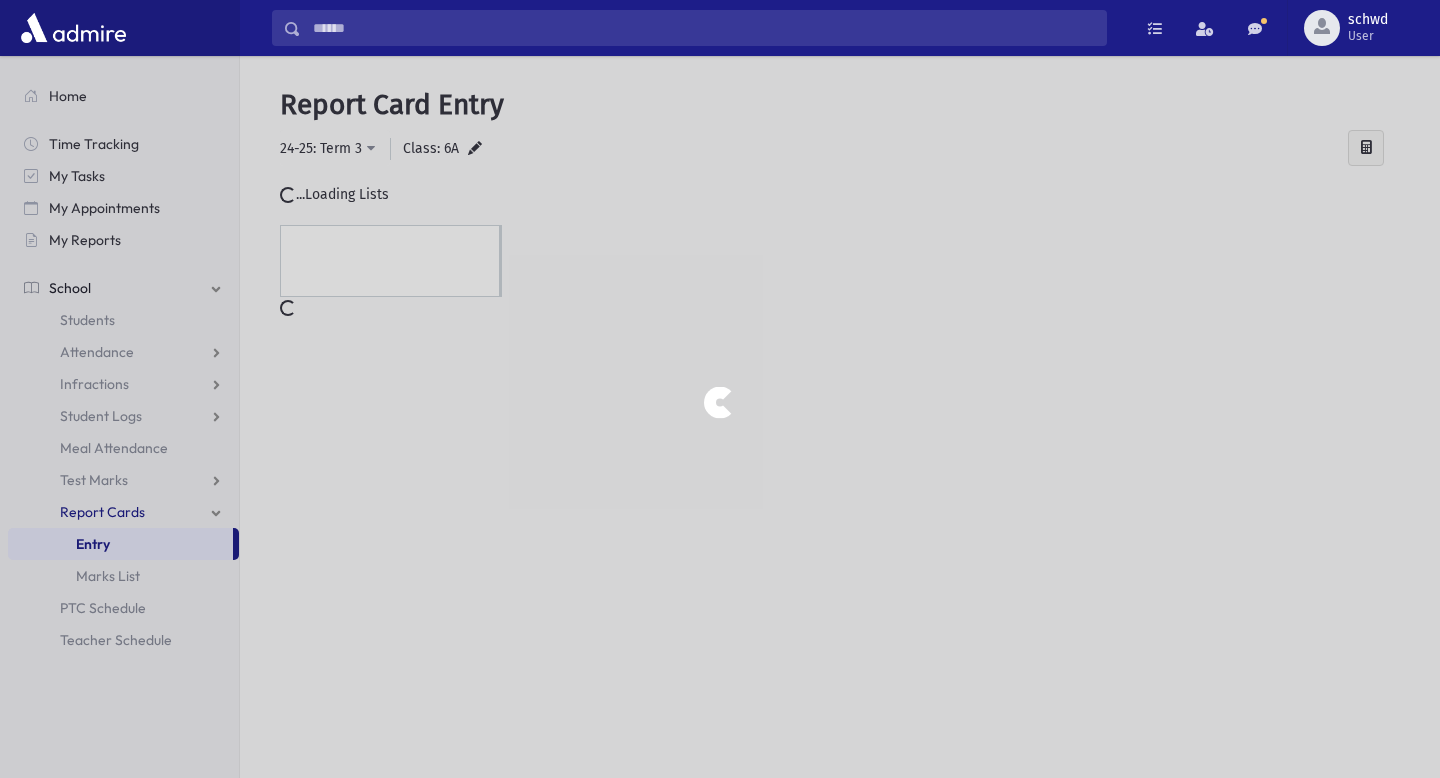 scroll, scrollTop: 0, scrollLeft: 0, axis: both 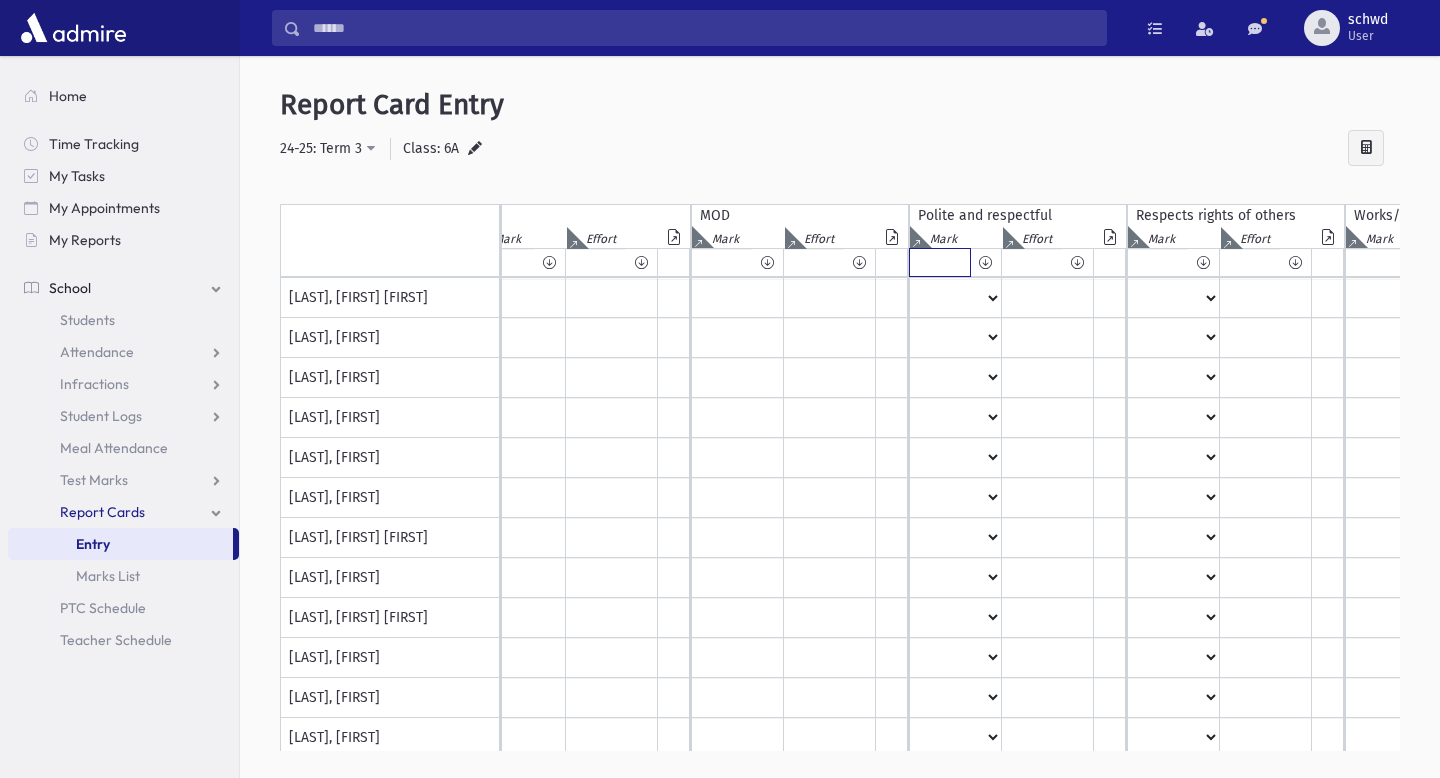 click on "**
*
*
**
*
***" at bounding box center (940, 262) 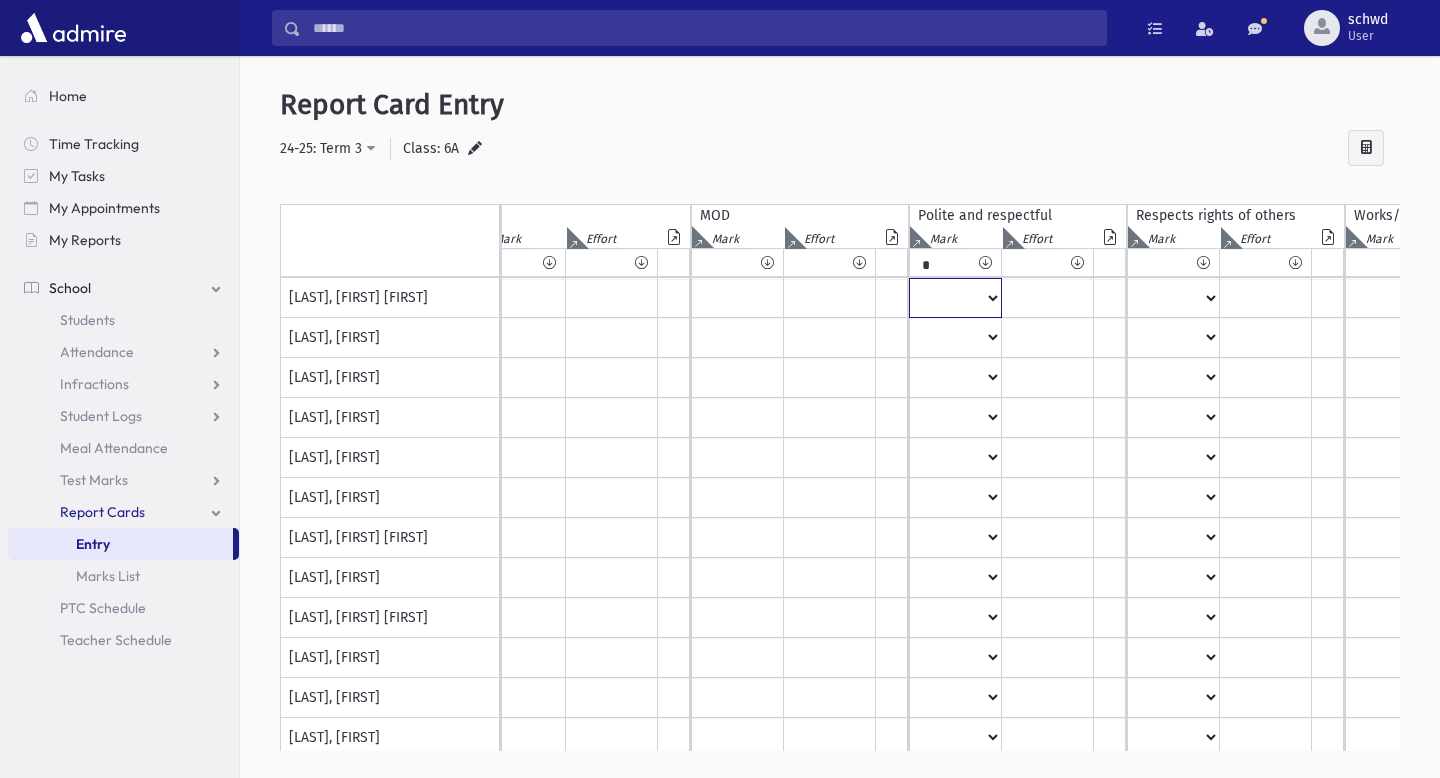 click on "**
*
*
**
*
***" at bounding box center (955, 298) 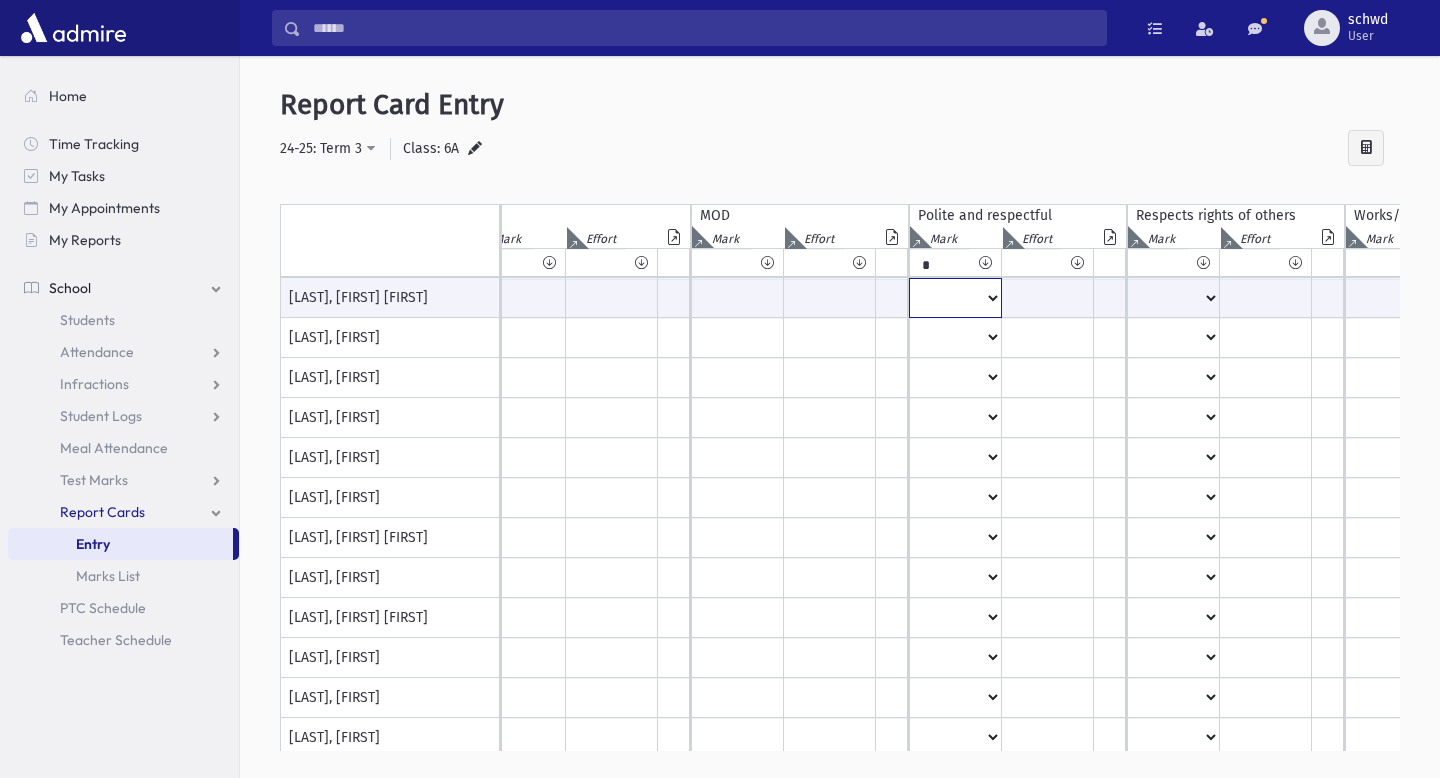 select on "*" 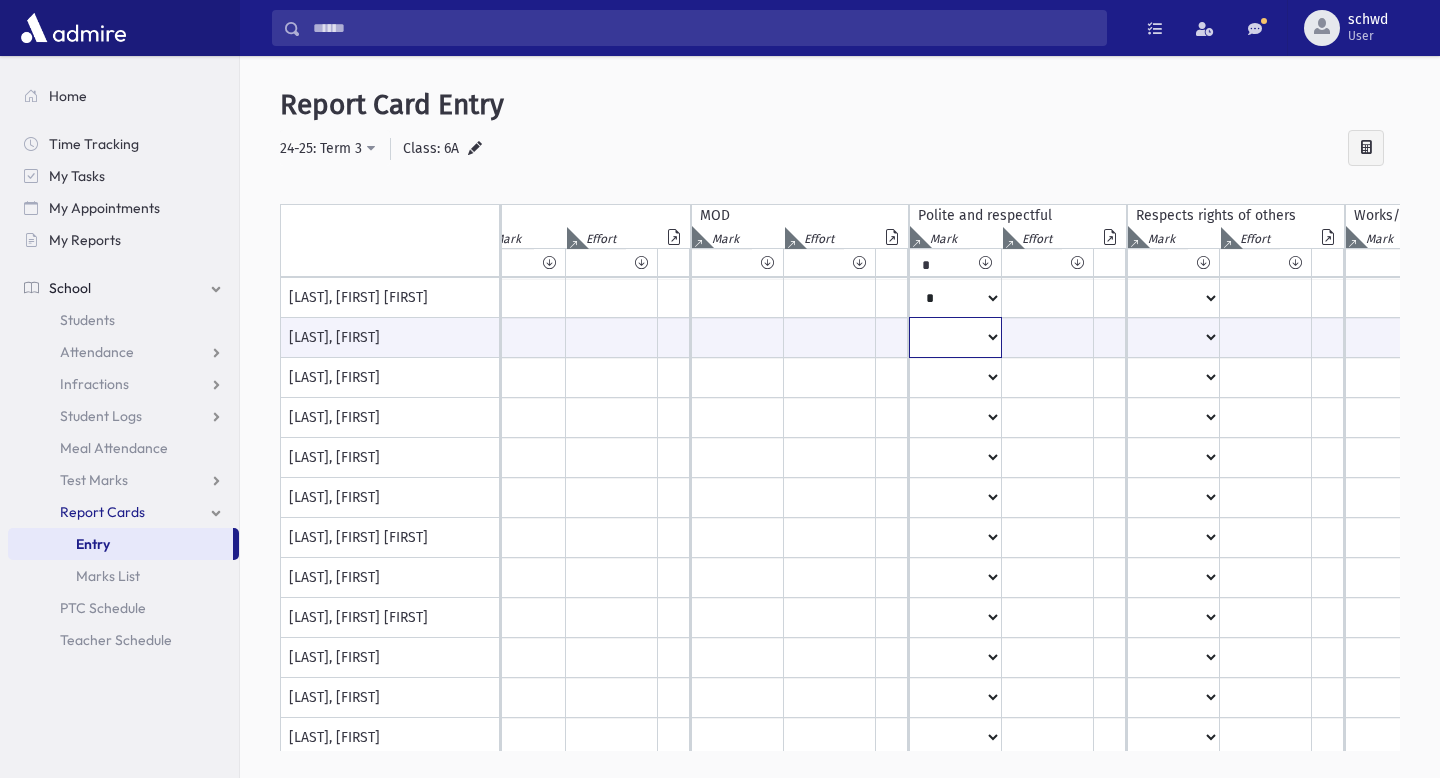 select on "*" 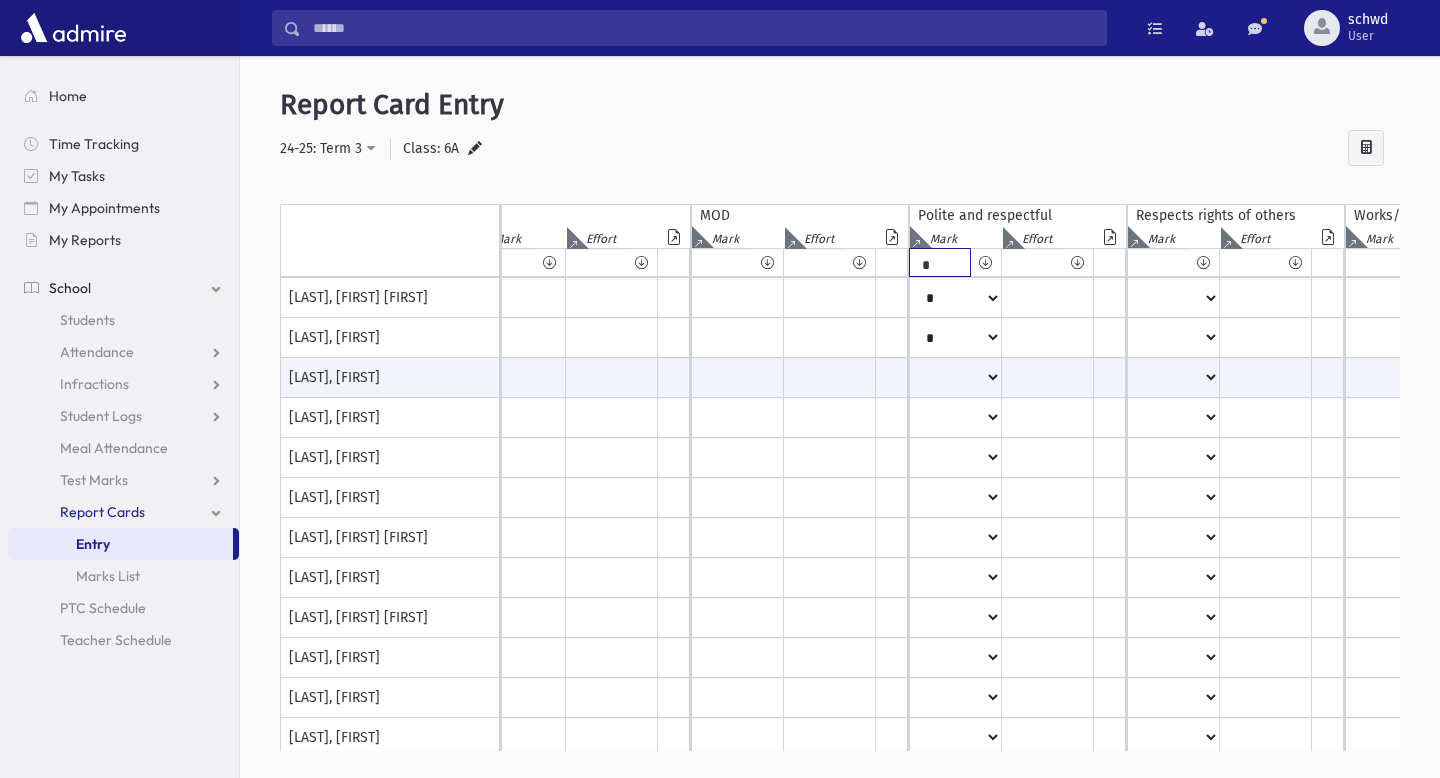click on "**
*
*
**
*
***" at bounding box center (940, 262) 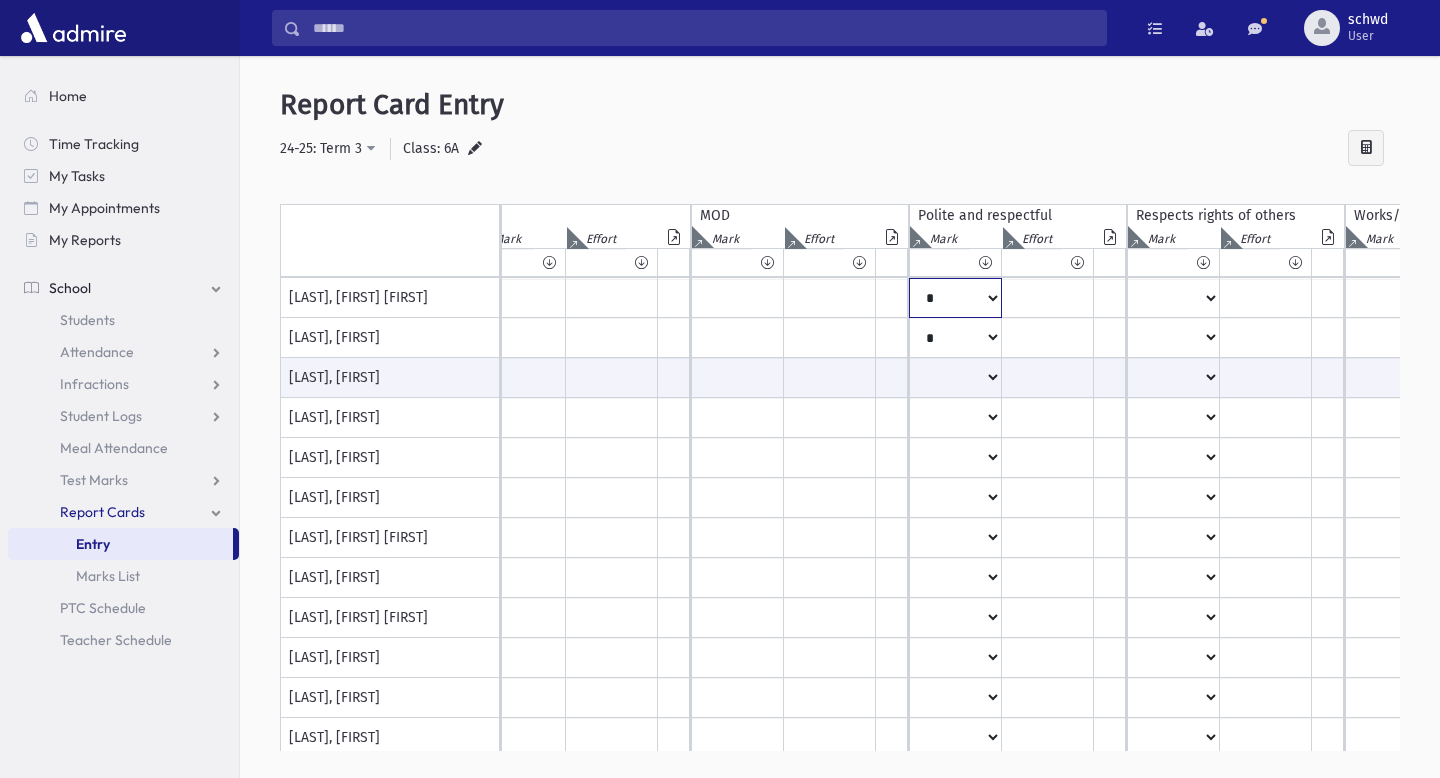 click on "**
*
*
**
*
***" at bounding box center [955, 298] 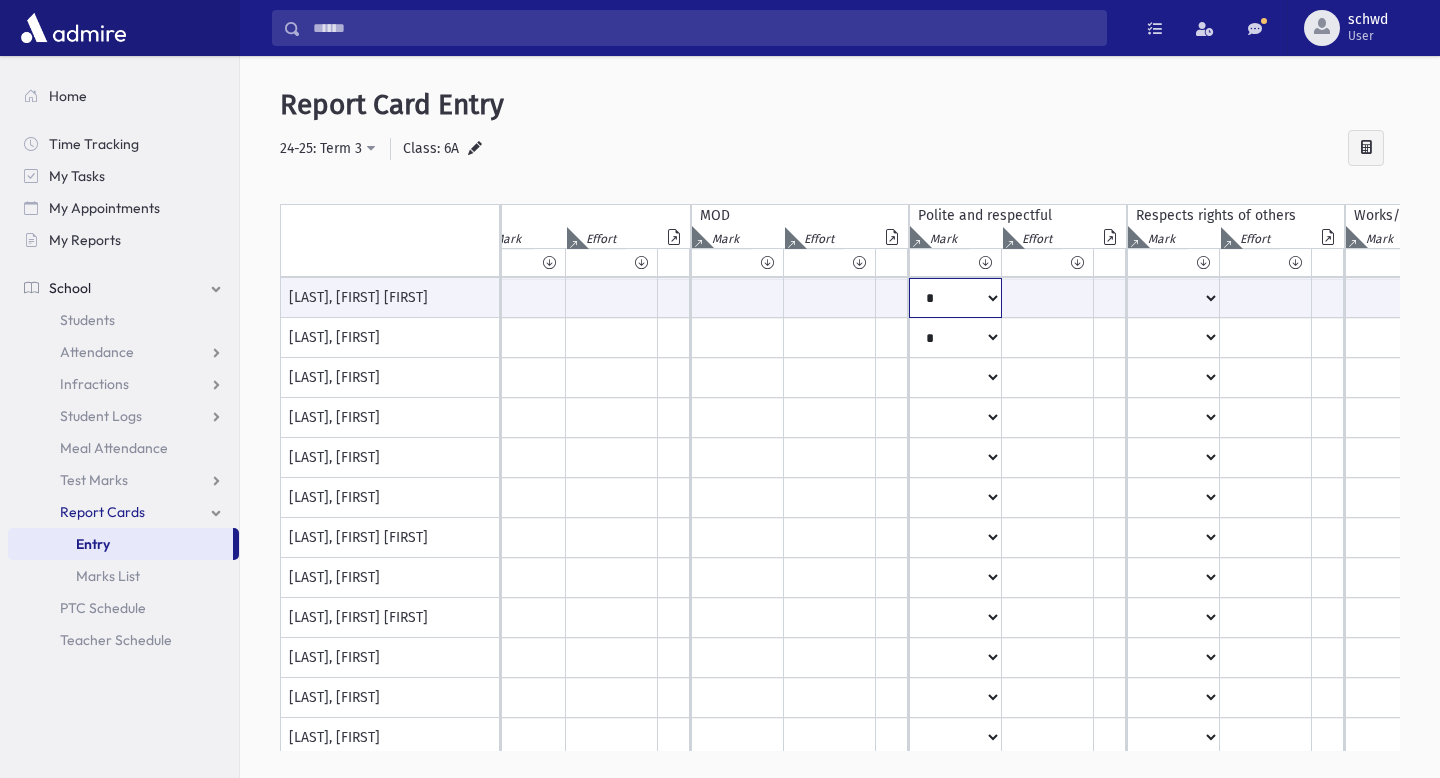 select on "*" 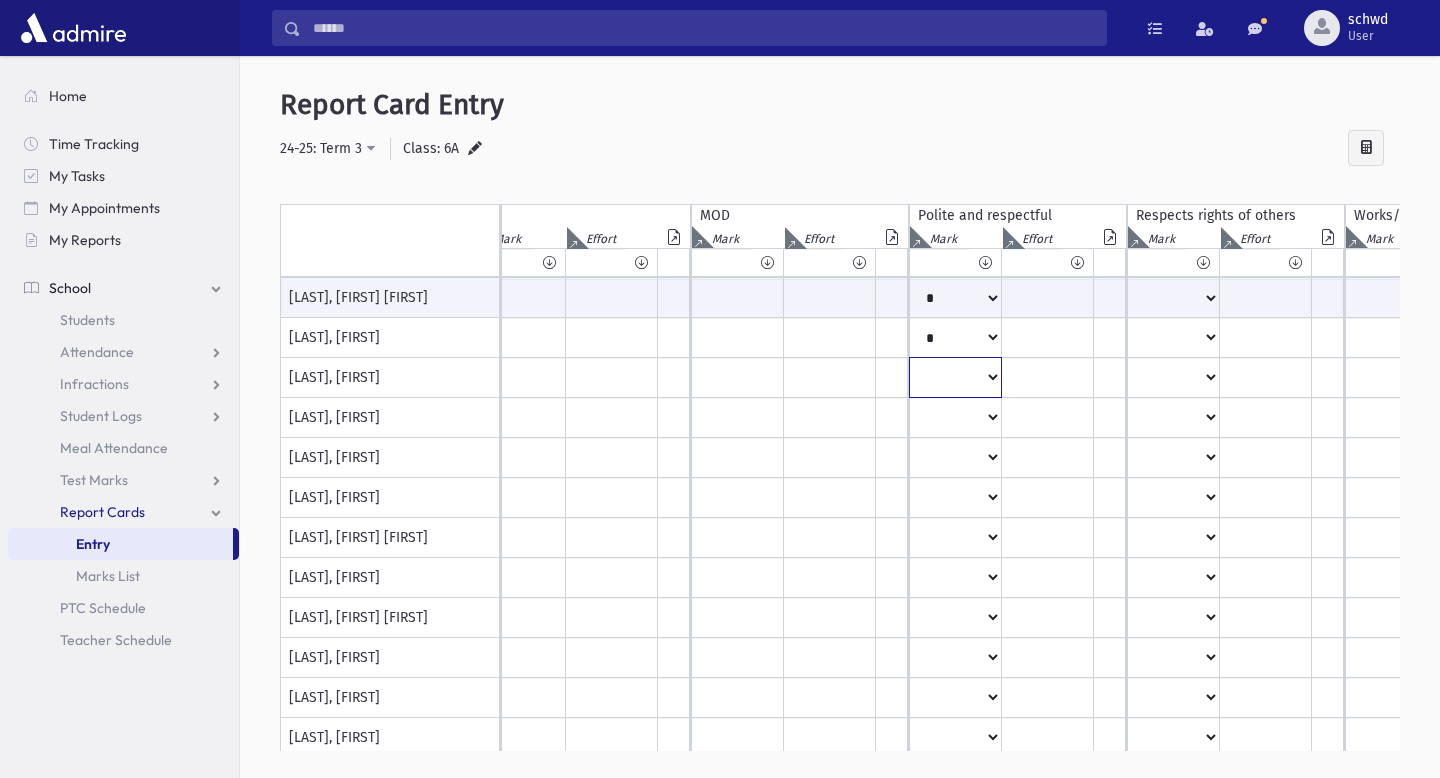 click on "**
*
*
**
*
***" at bounding box center (955, 298) 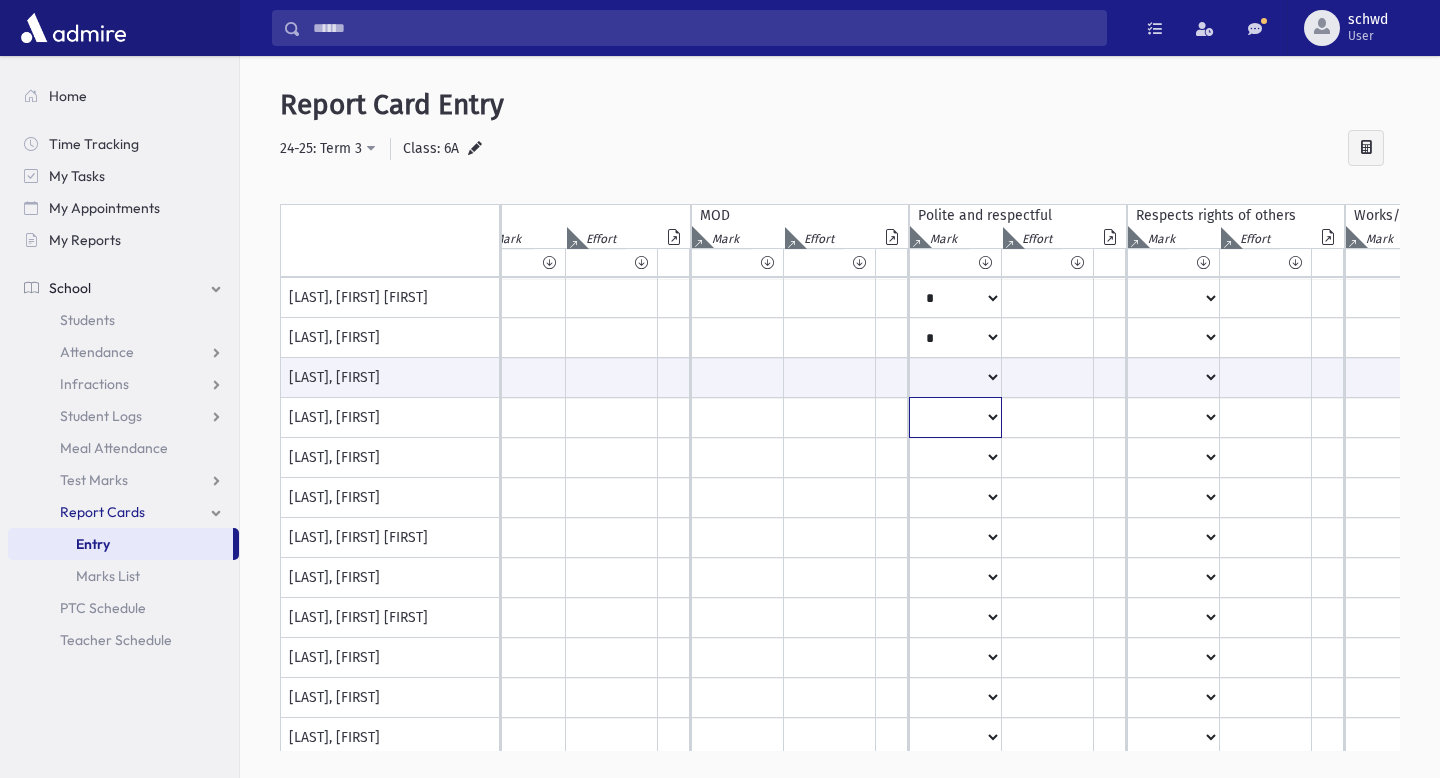 click on "**
*
*
**
*
***" at bounding box center (955, 298) 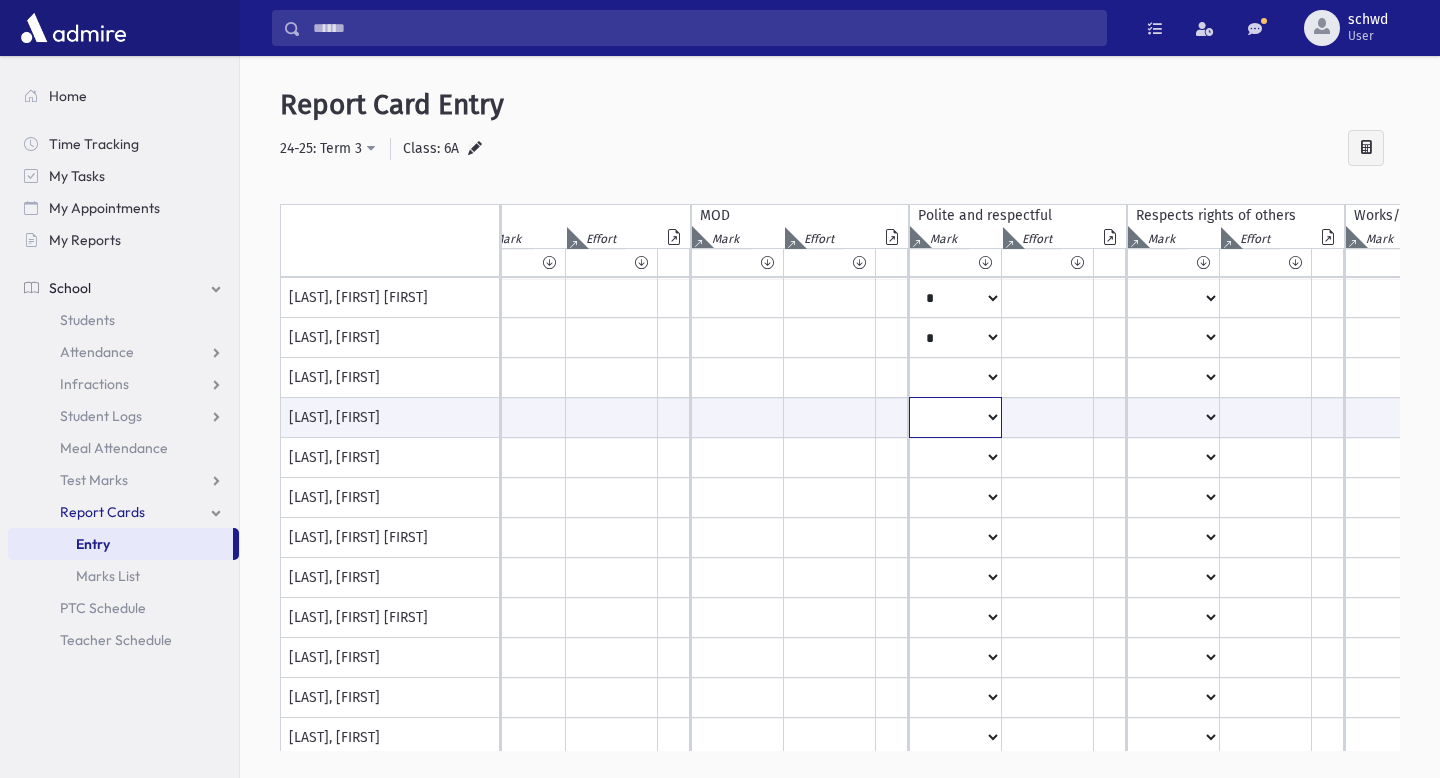 select on "*" 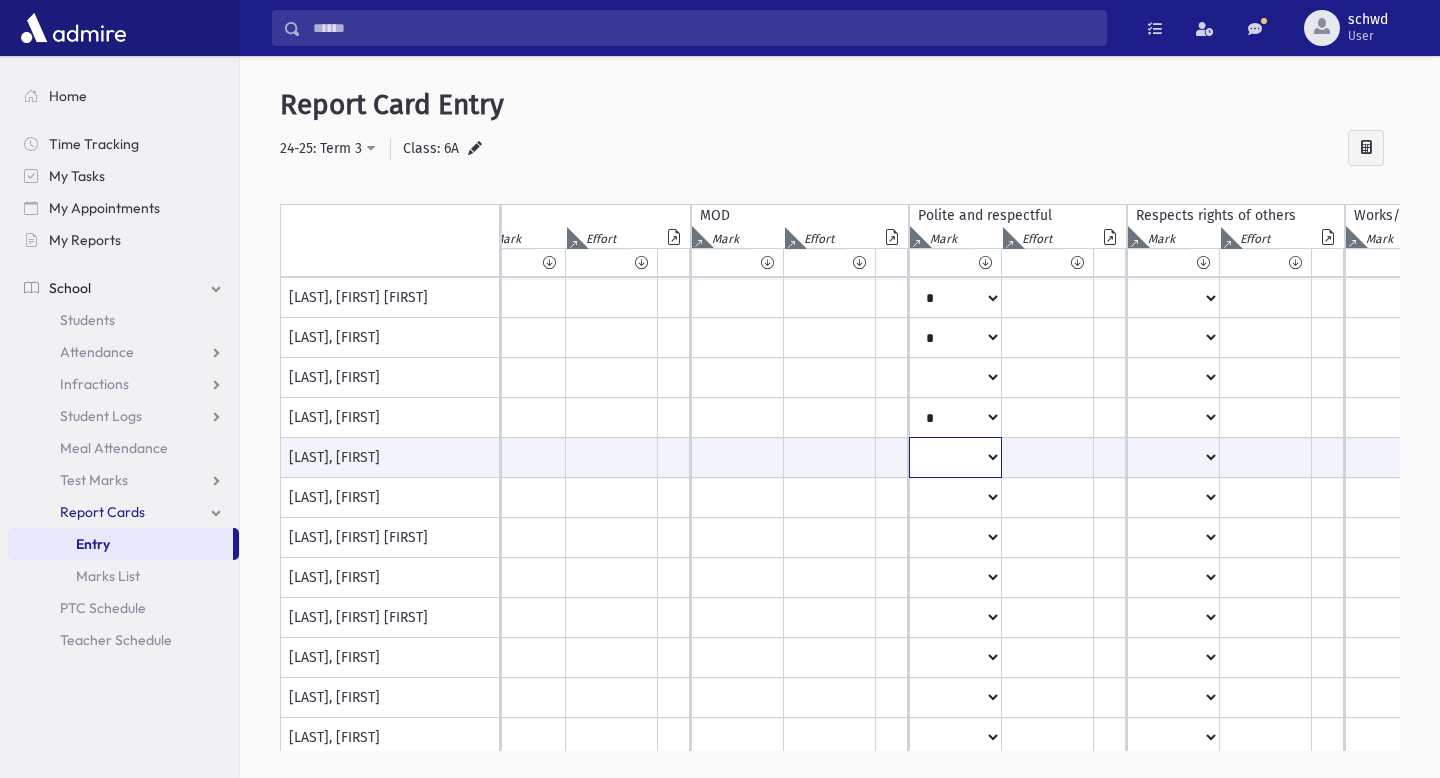 select on "*" 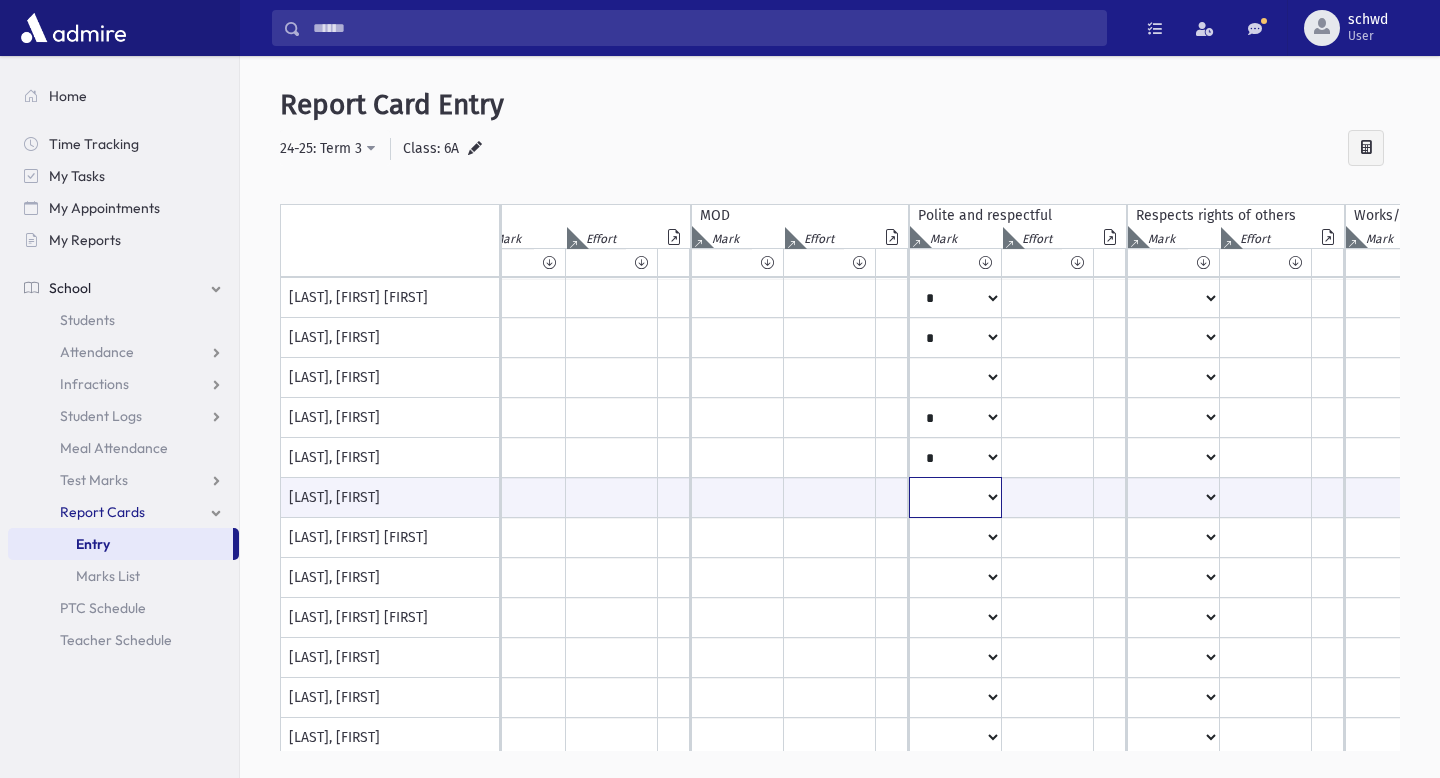 select on "*" 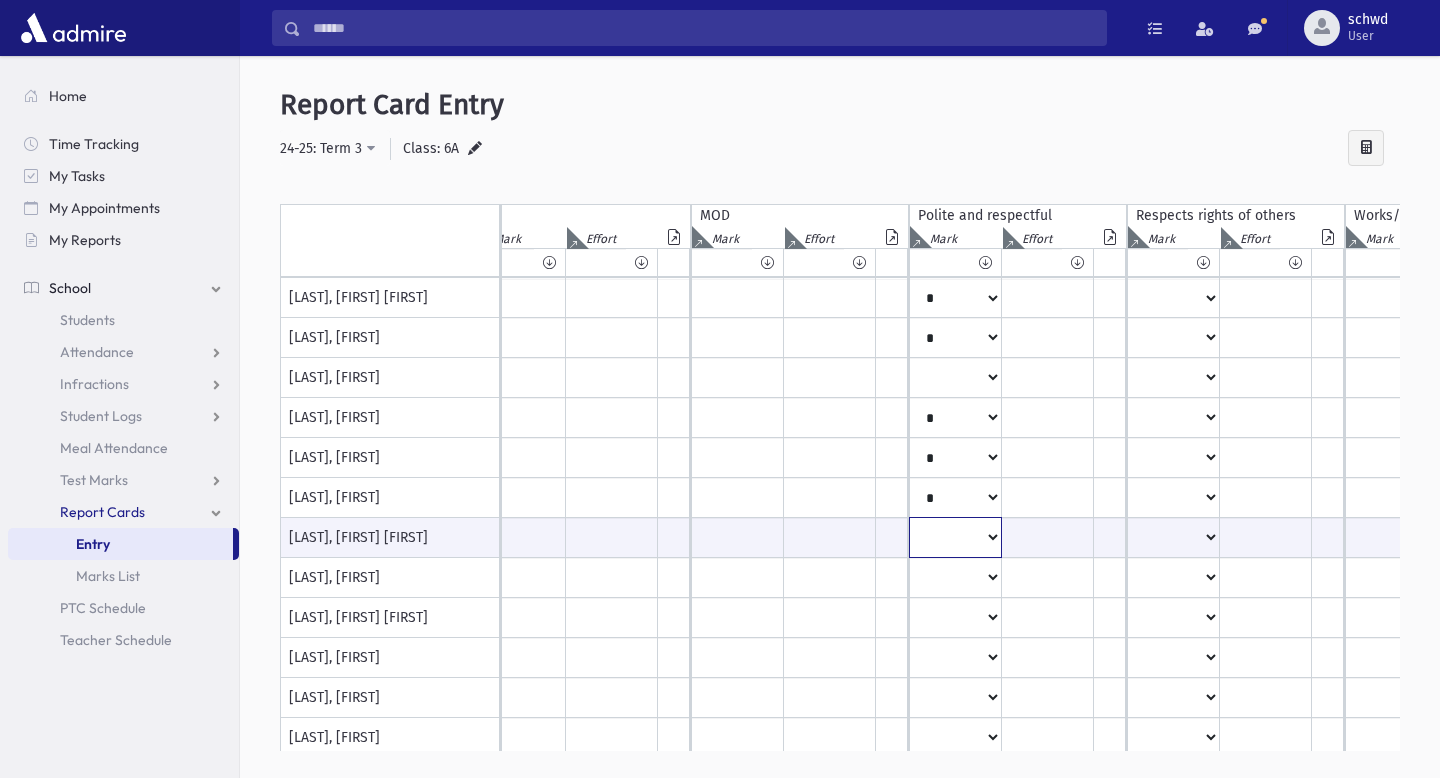 select on "*" 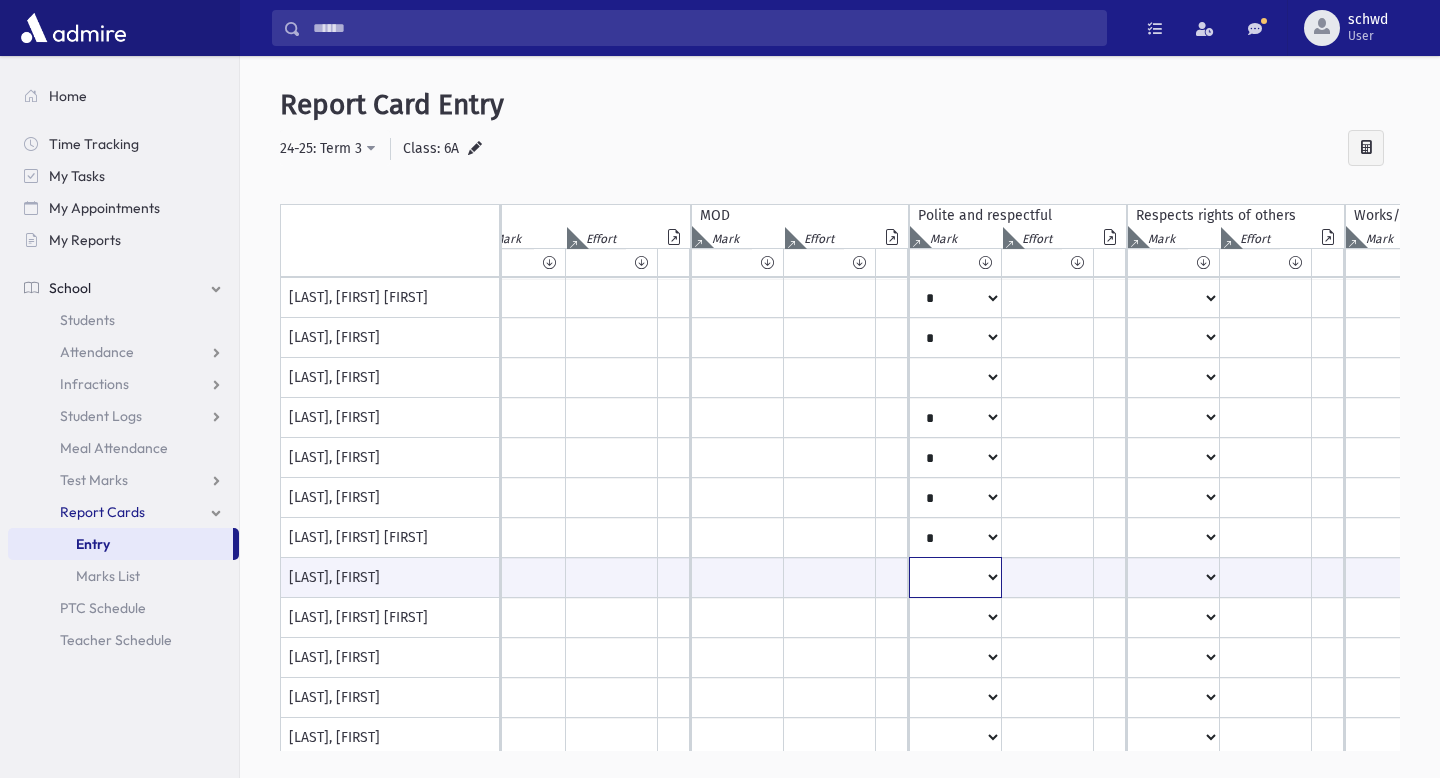 select on "*" 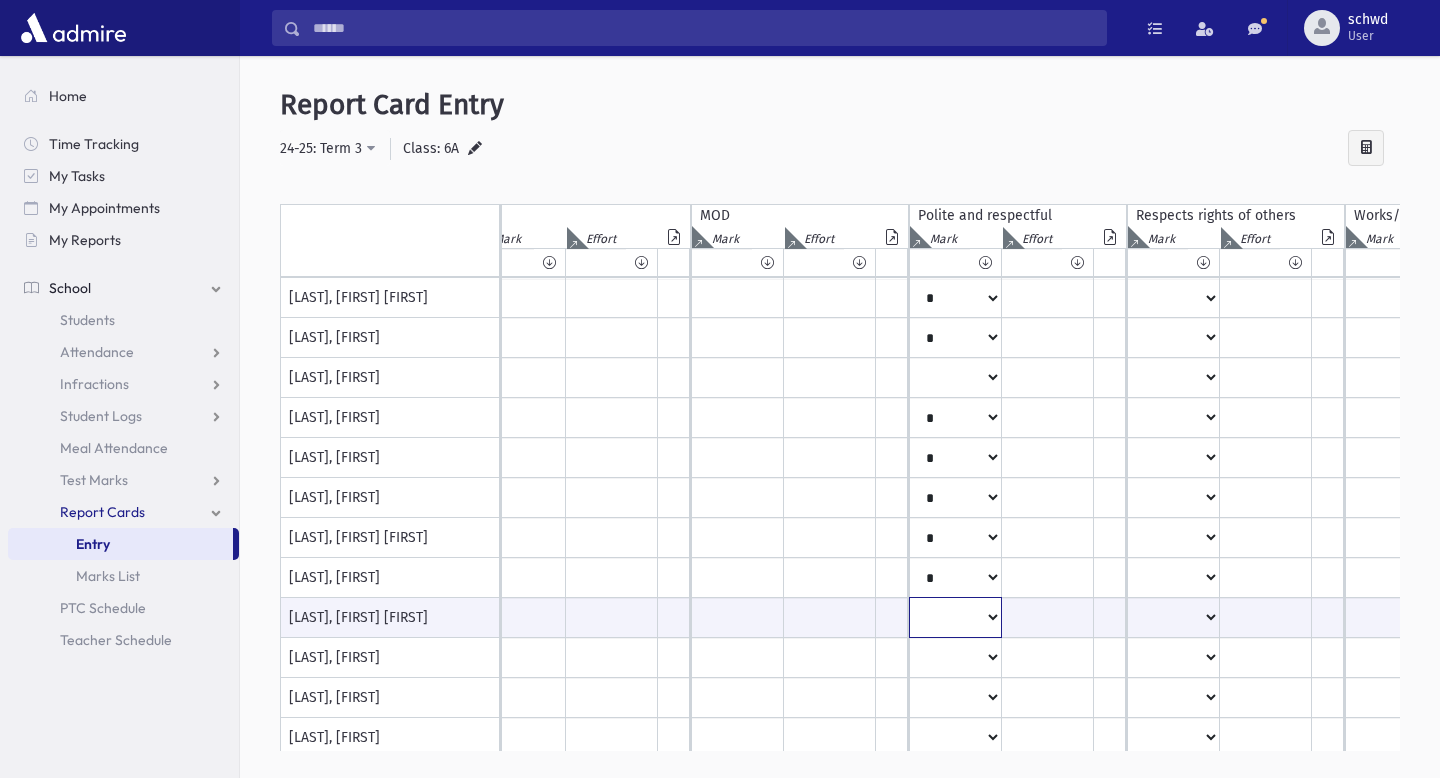select on "*" 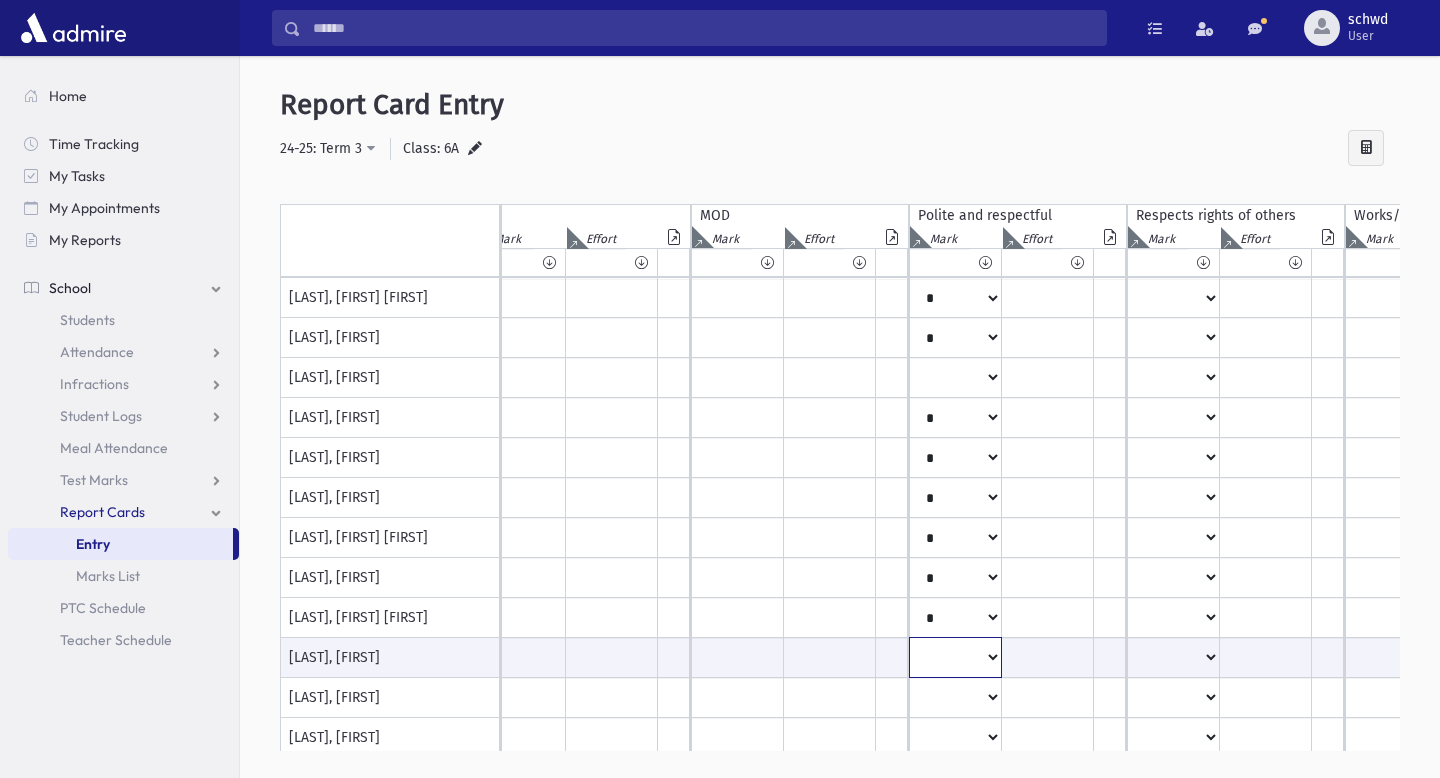 select on "*" 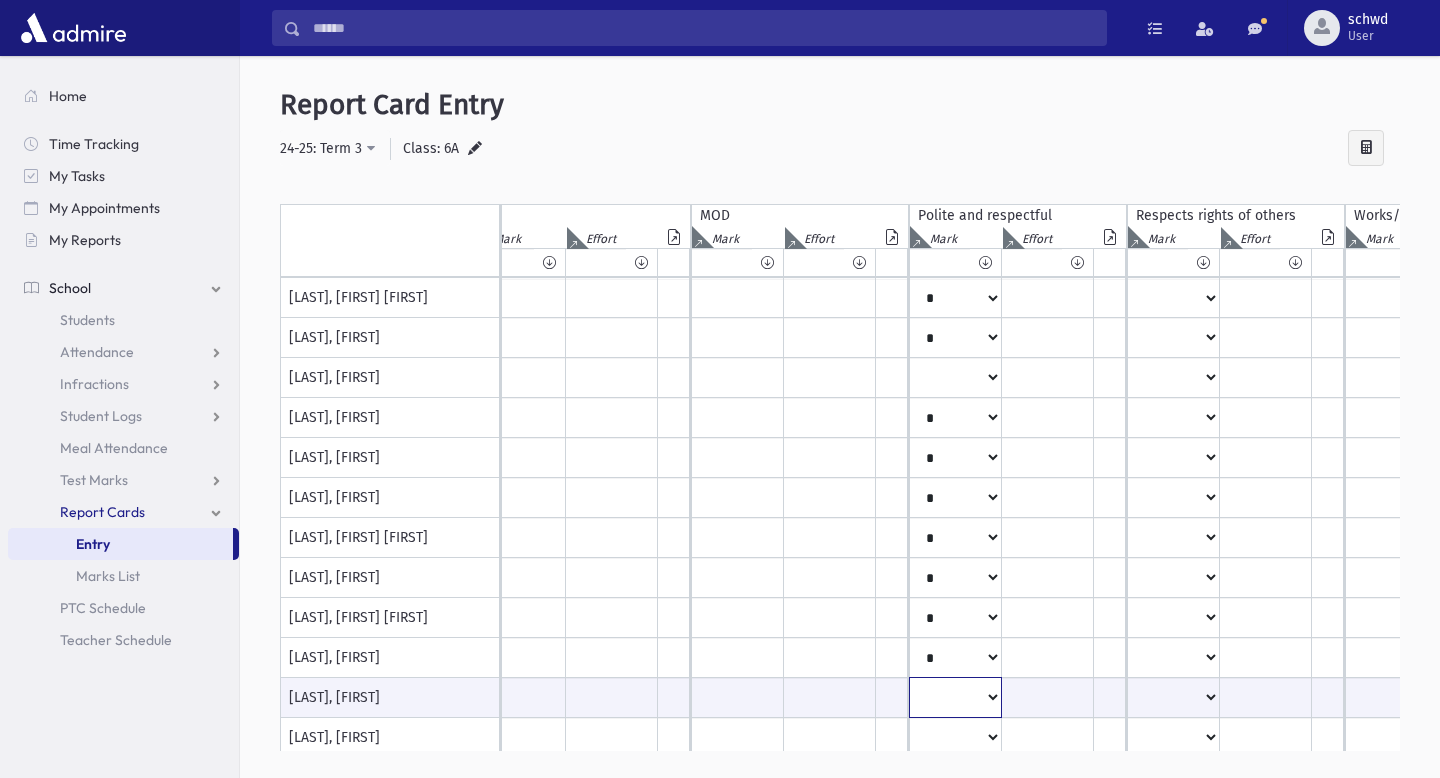 select on "*" 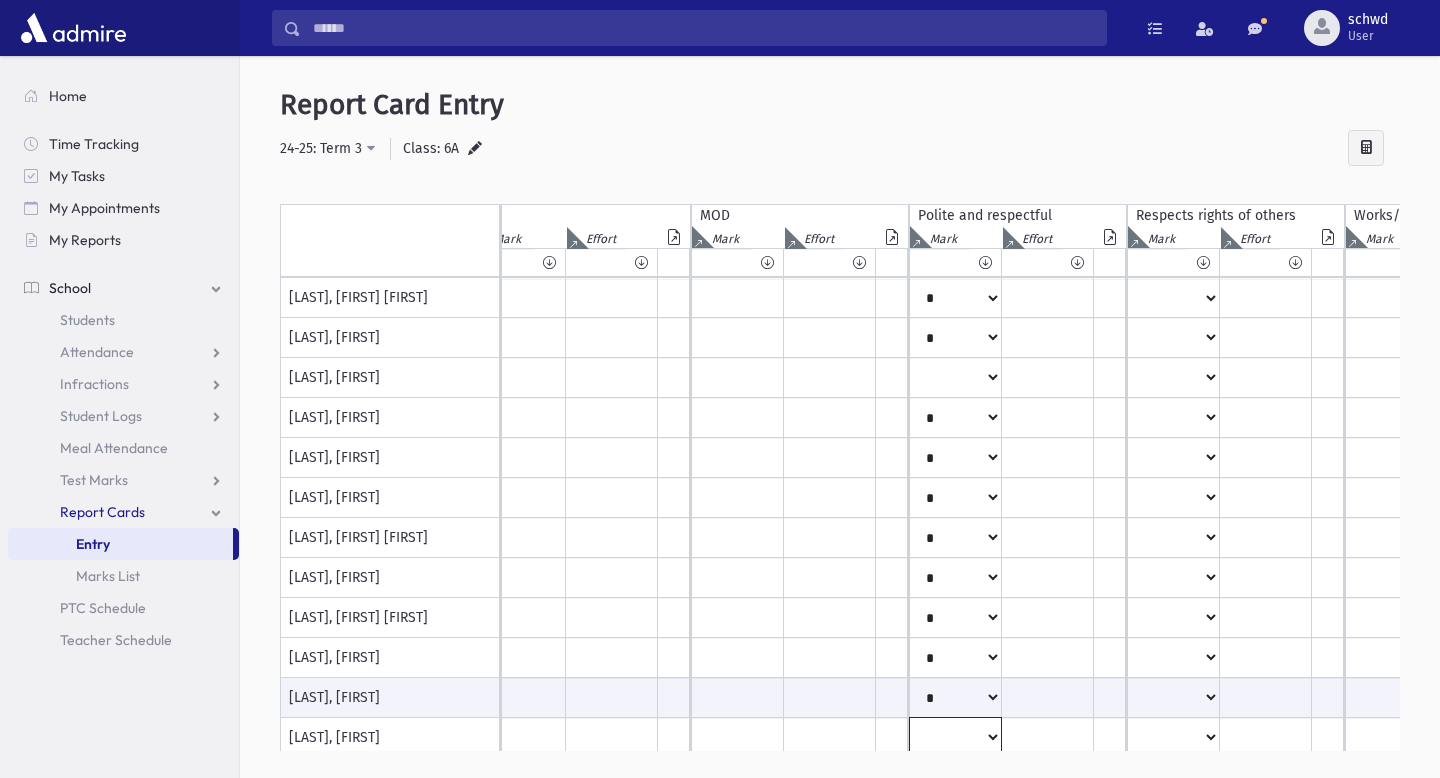 scroll, scrollTop: 14, scrollLeft: 464, axis: both 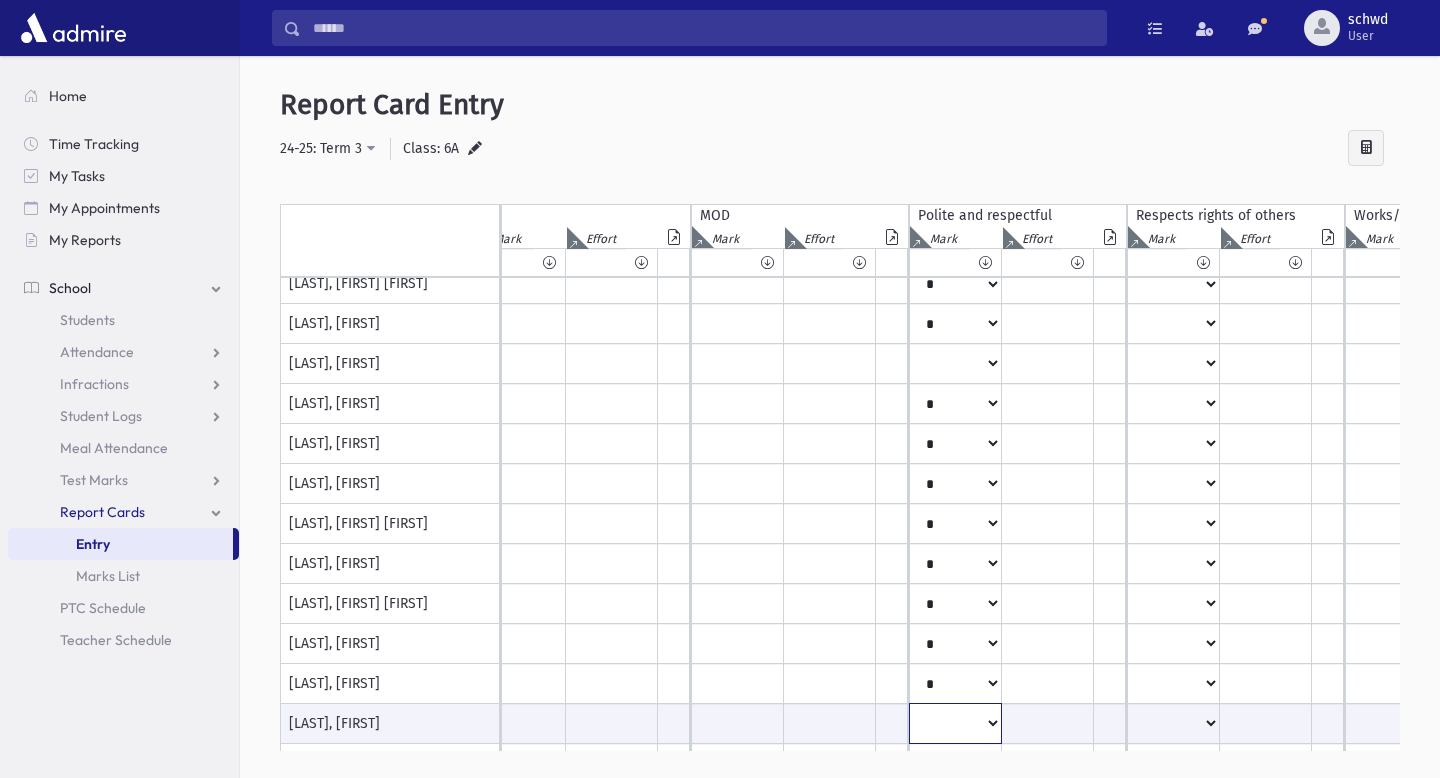 select on "*" 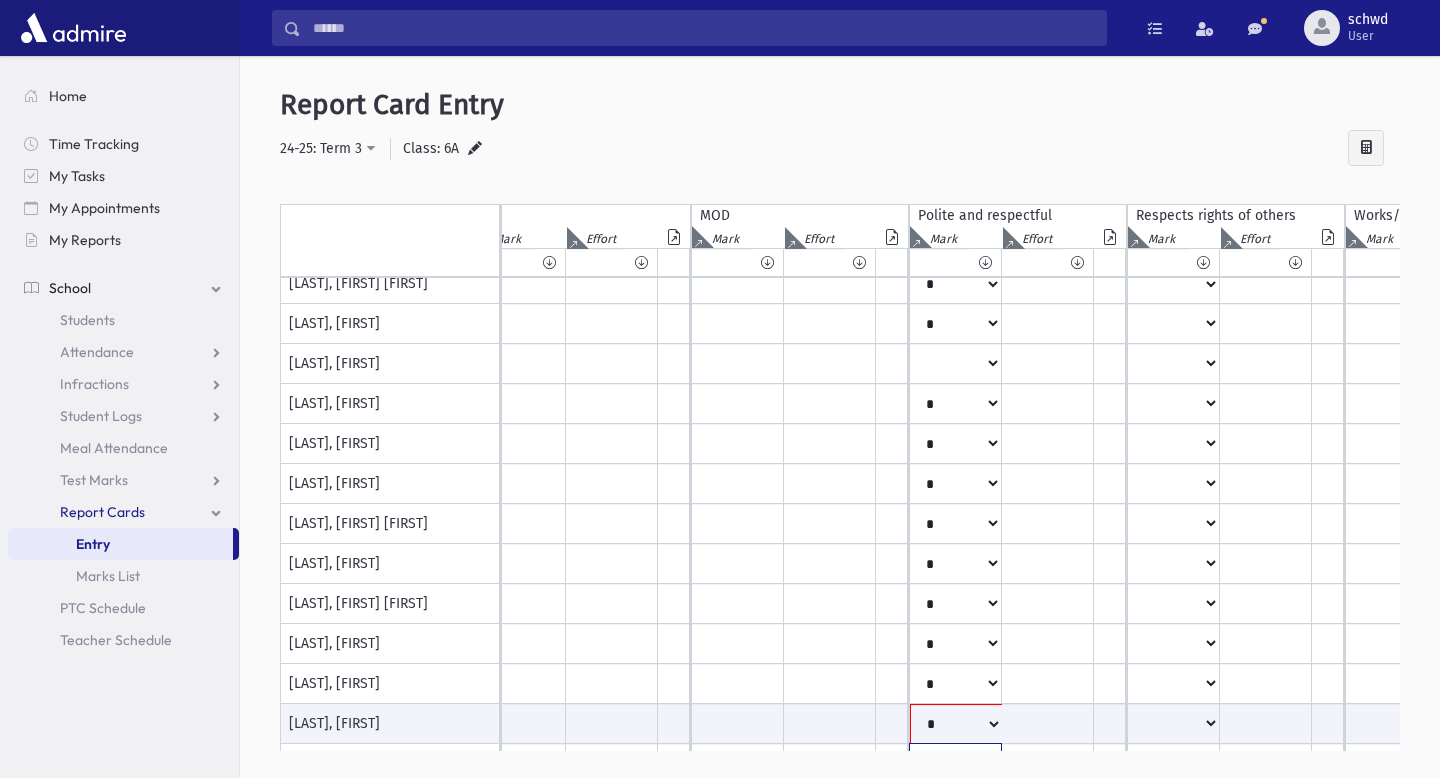 scroll, scrollTop: 175, scrollLeft: 464, axis: both 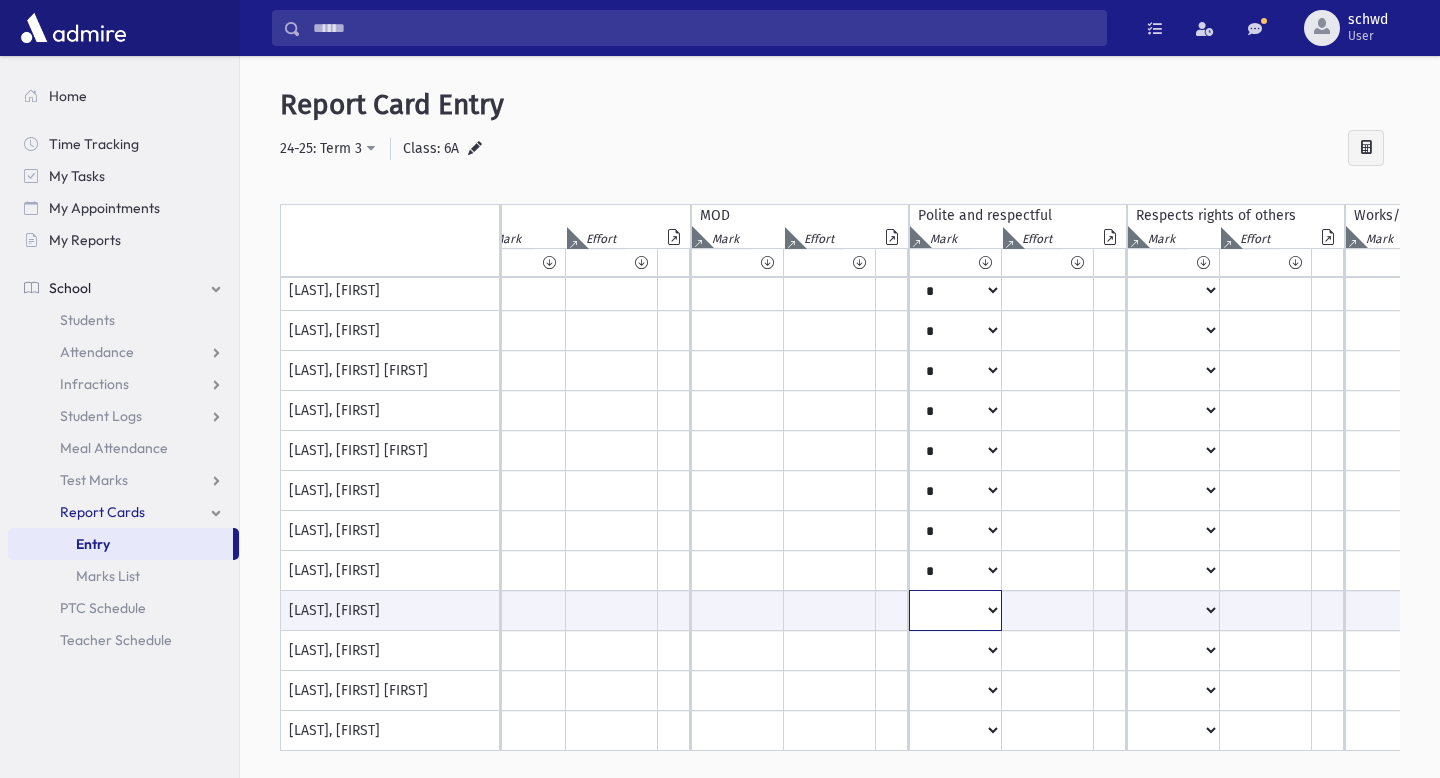 select on "*" 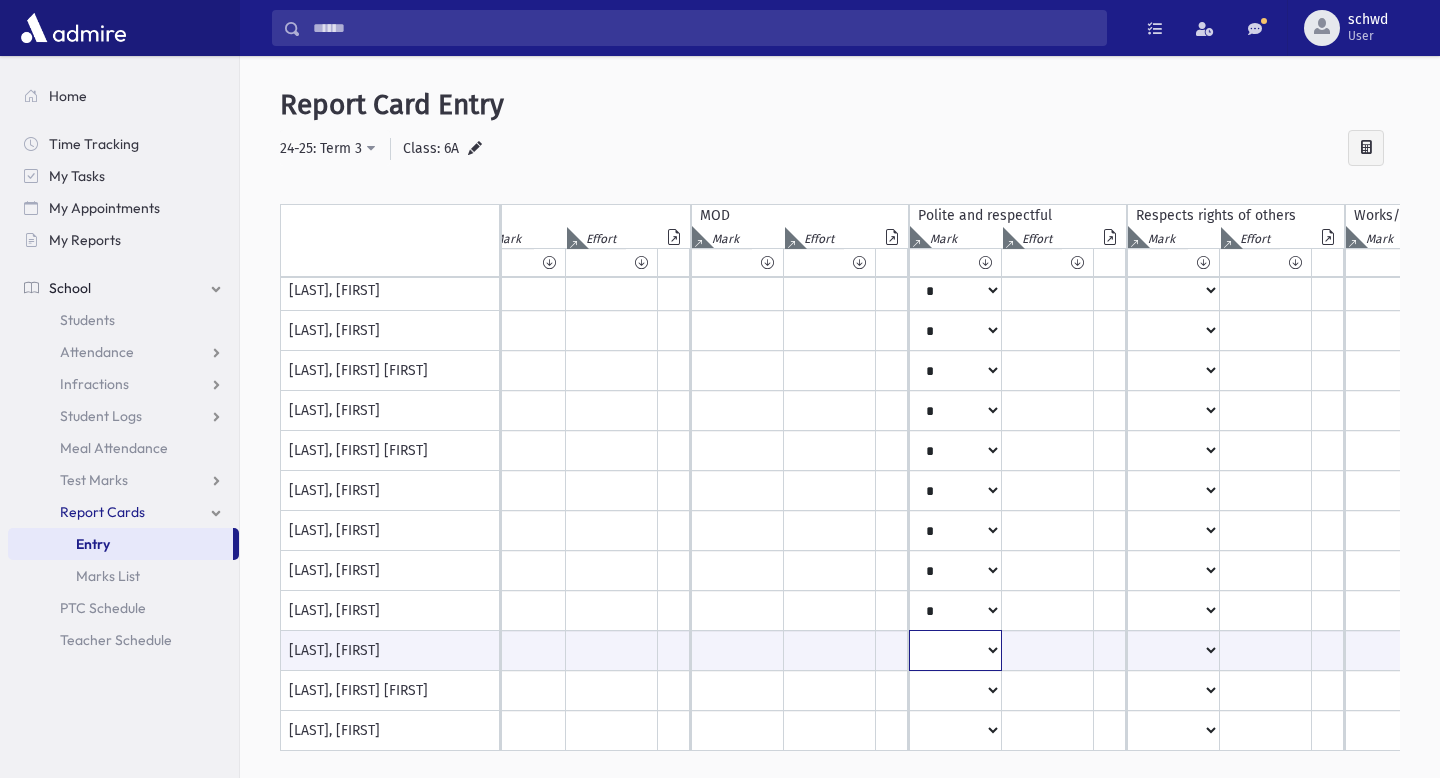 select on "**" 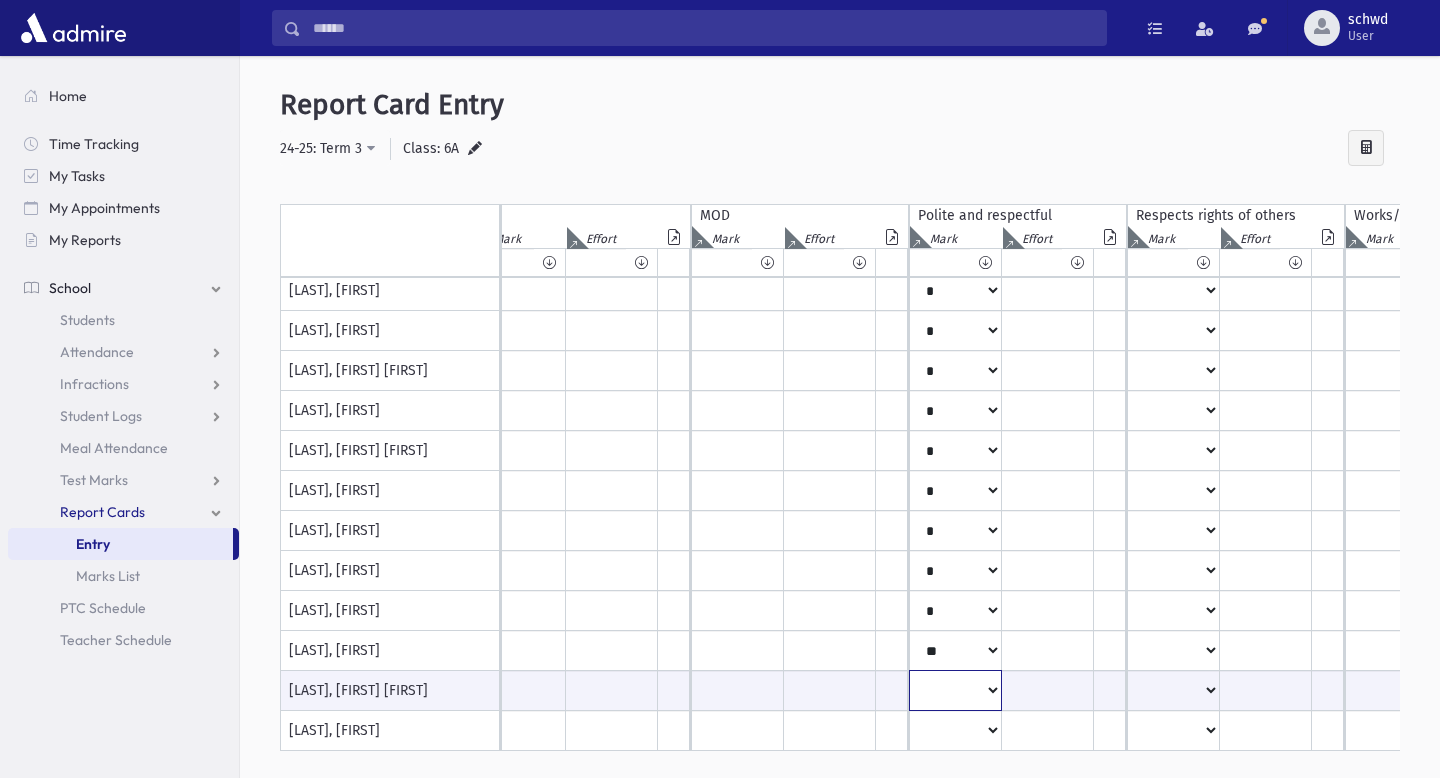 select on "*" 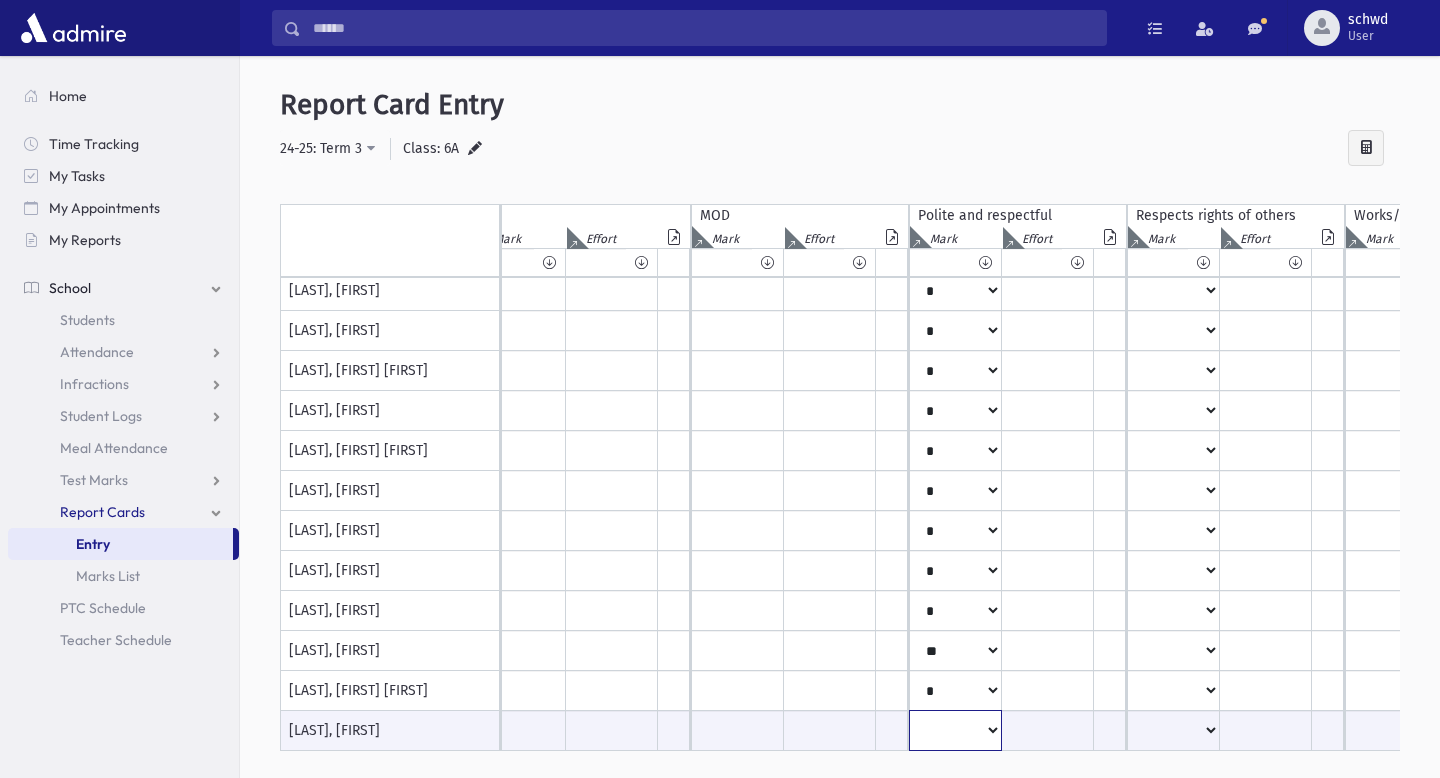 select on "*" 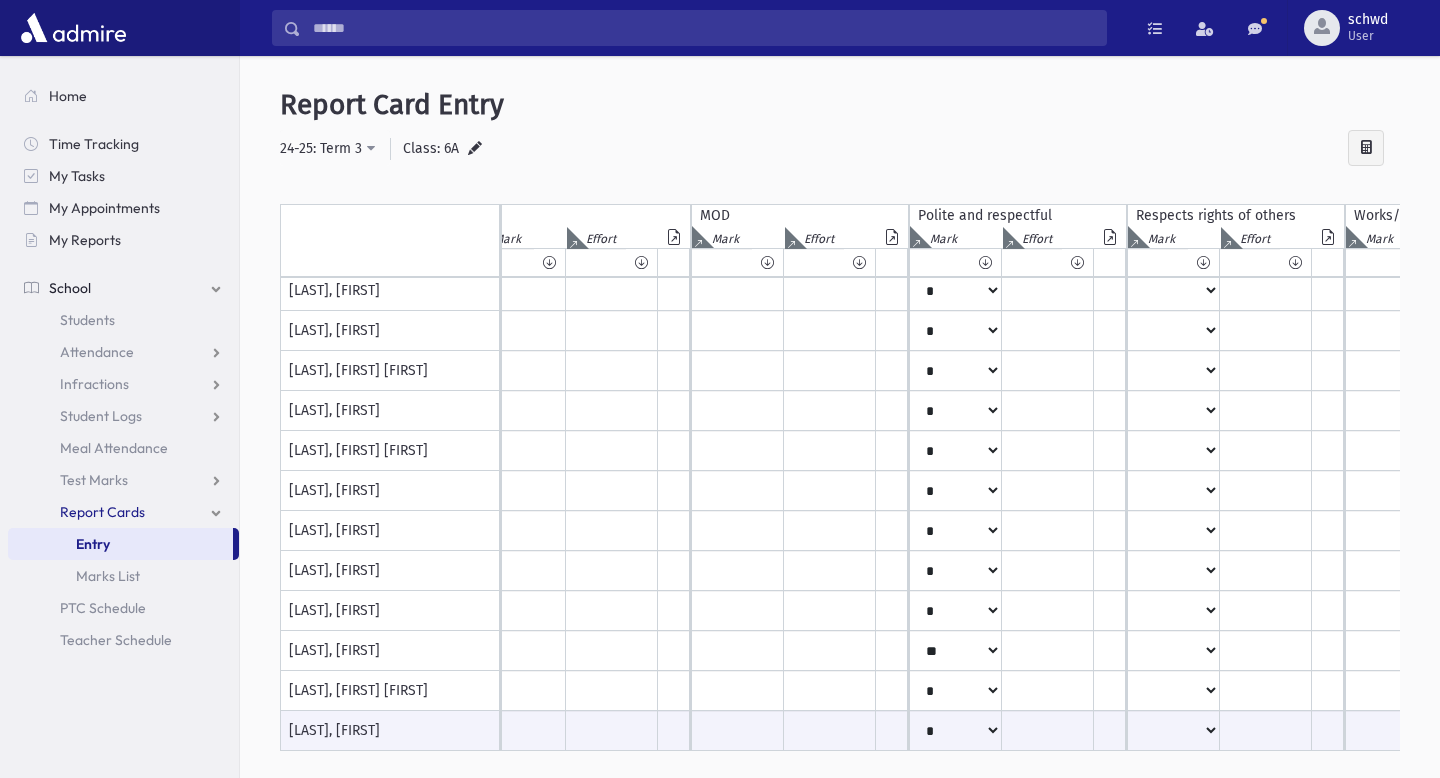 scroll, scrollTop: 0, scrollLeft: 464, axis: horizontal 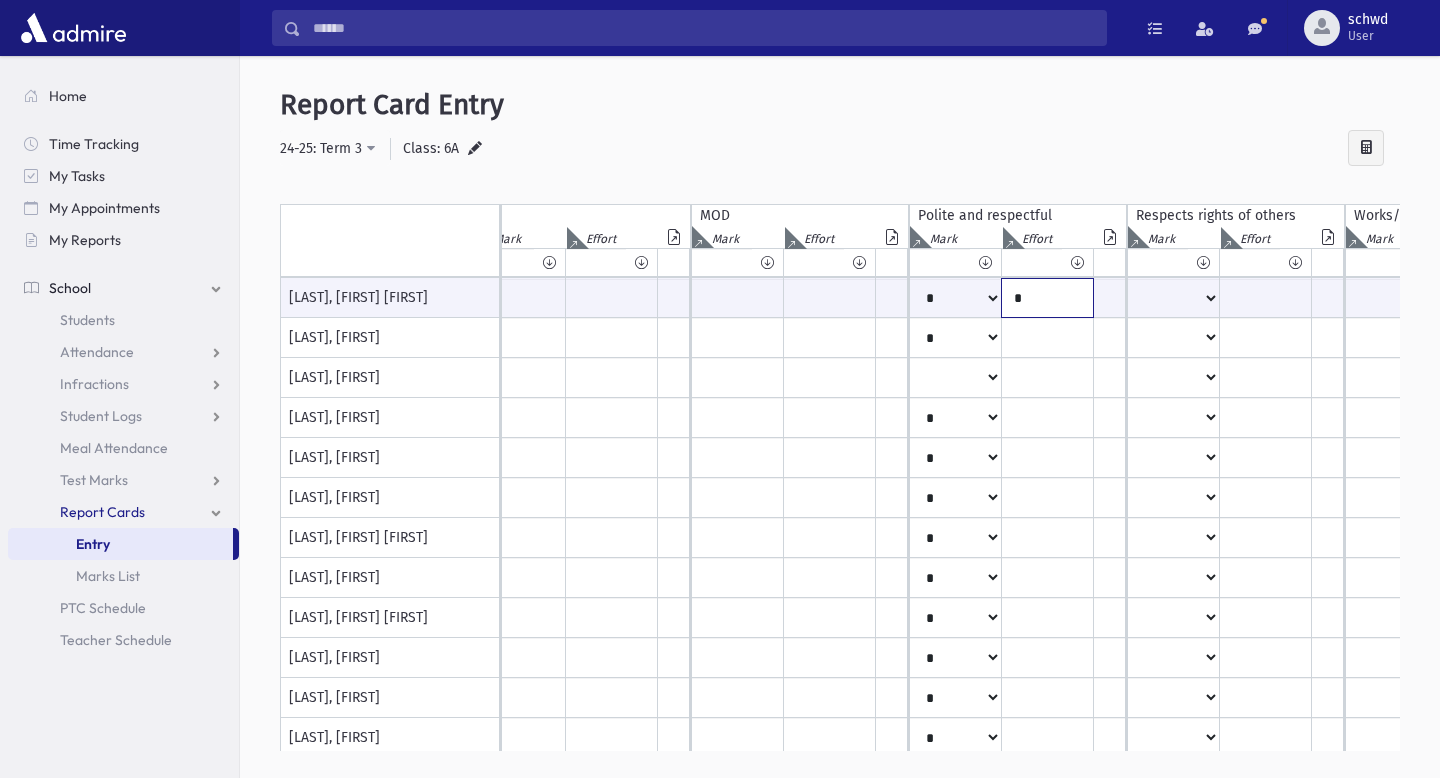 type on "*" 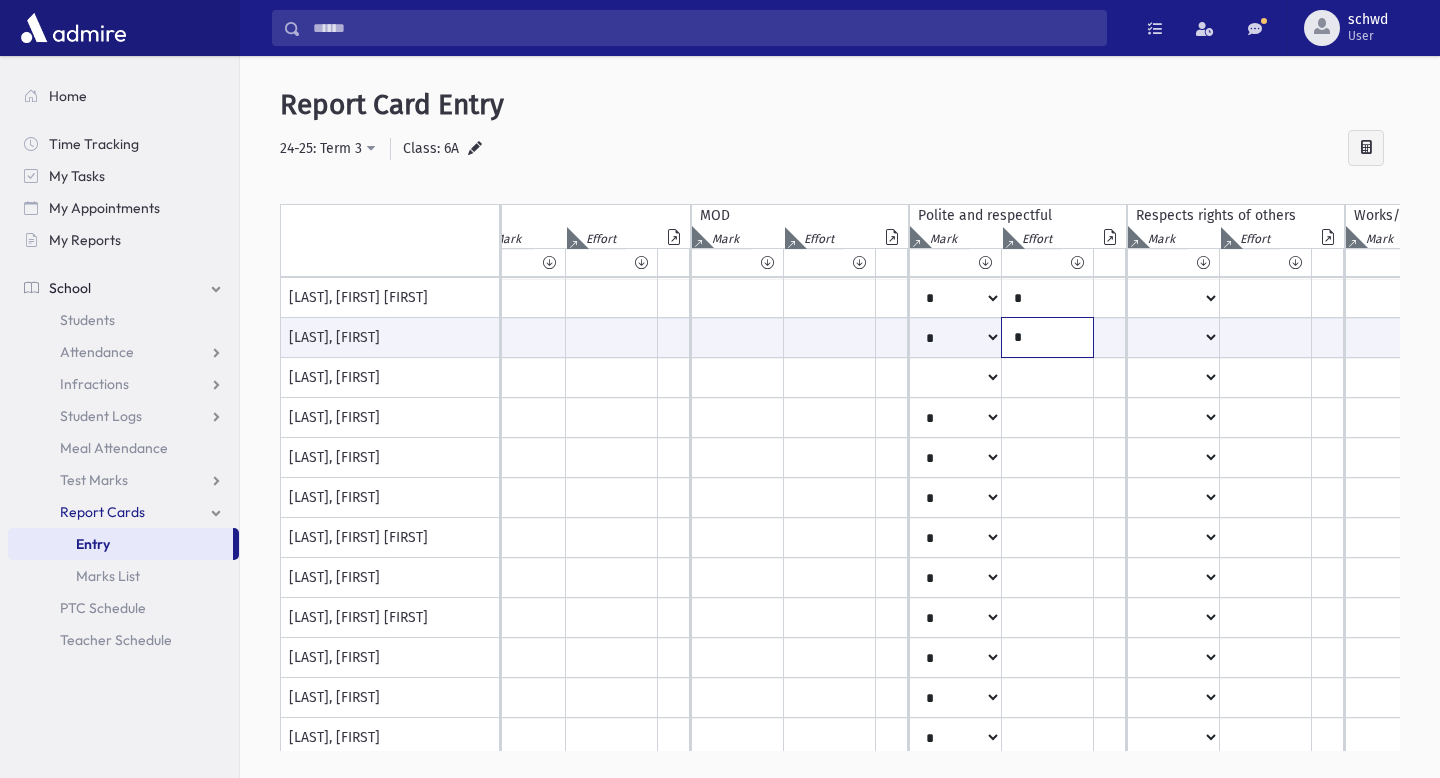 type on "*" 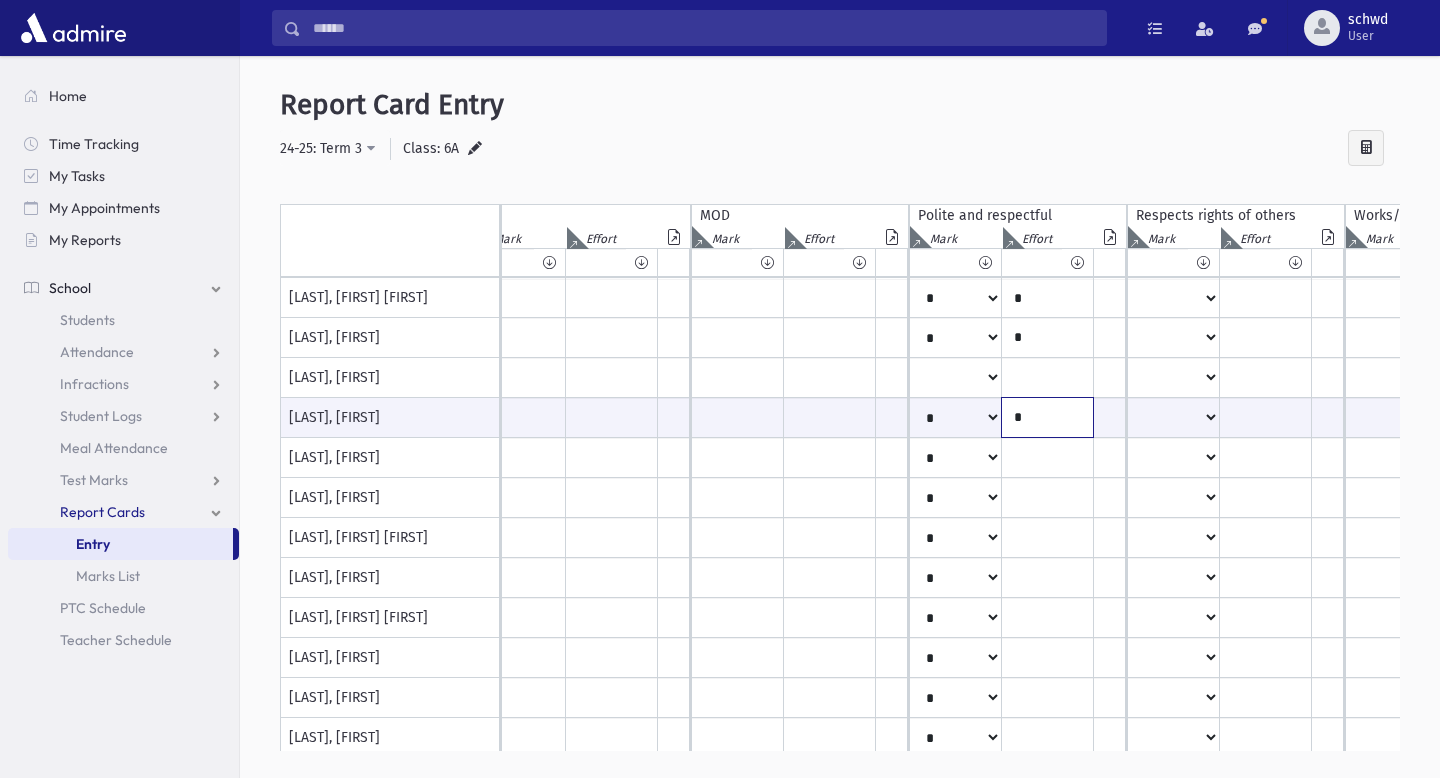 type on "*" 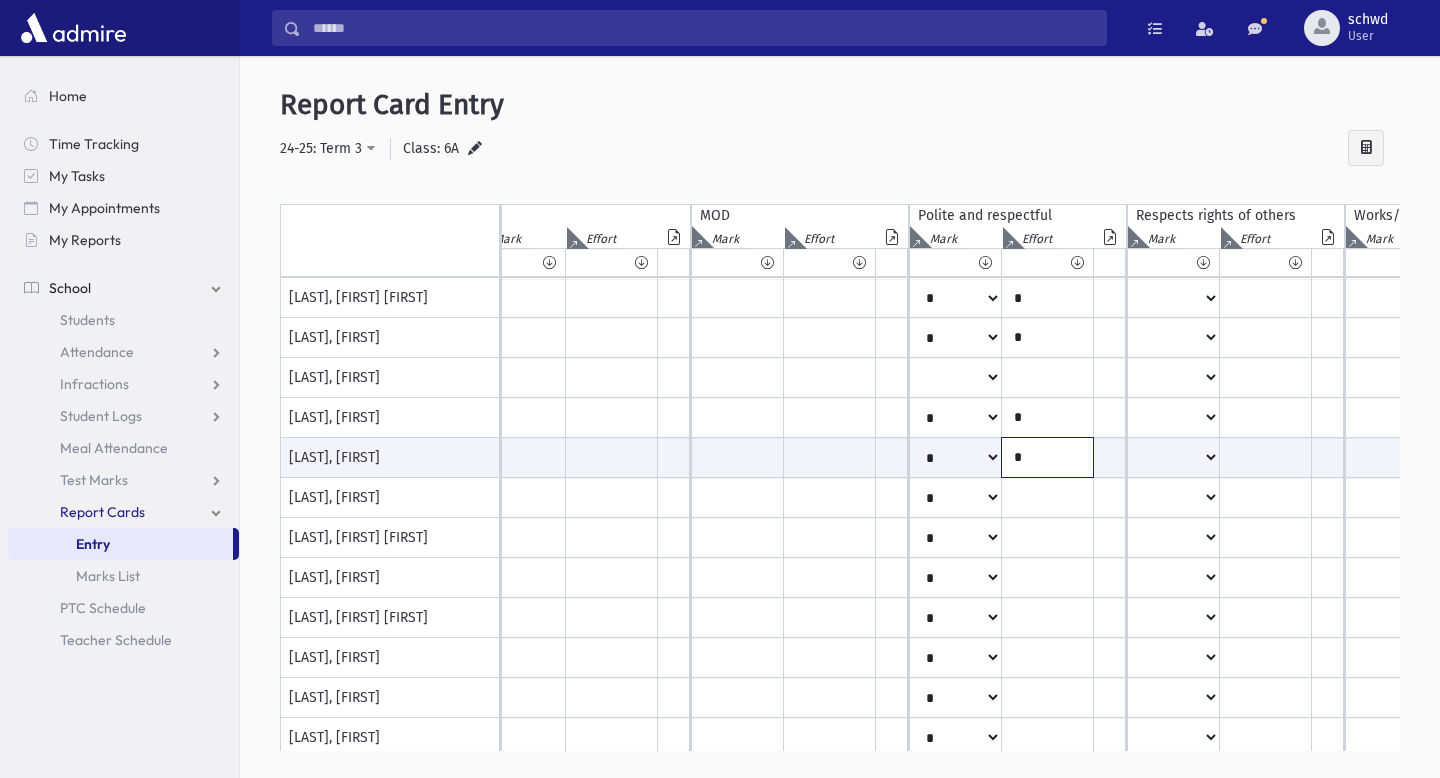 type on "*" 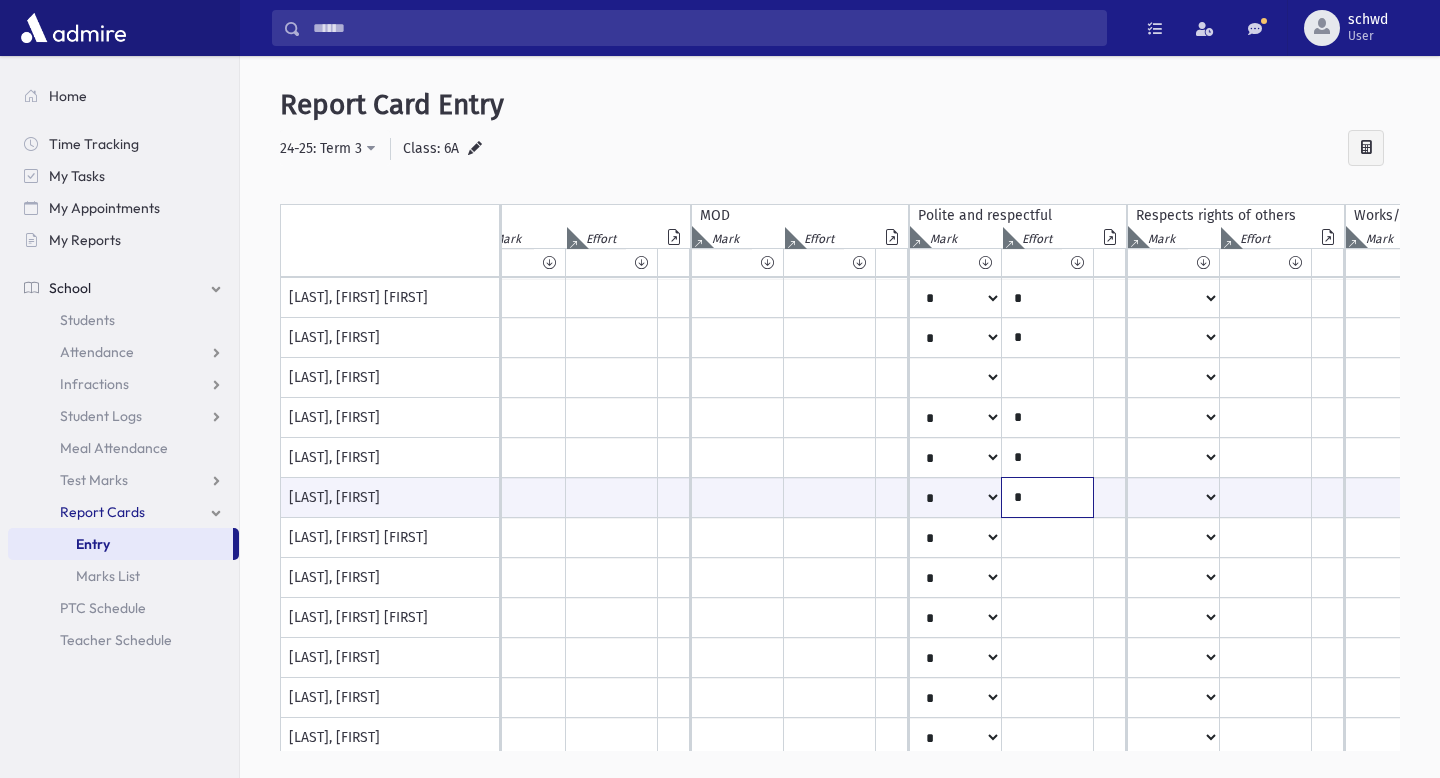type on "*" 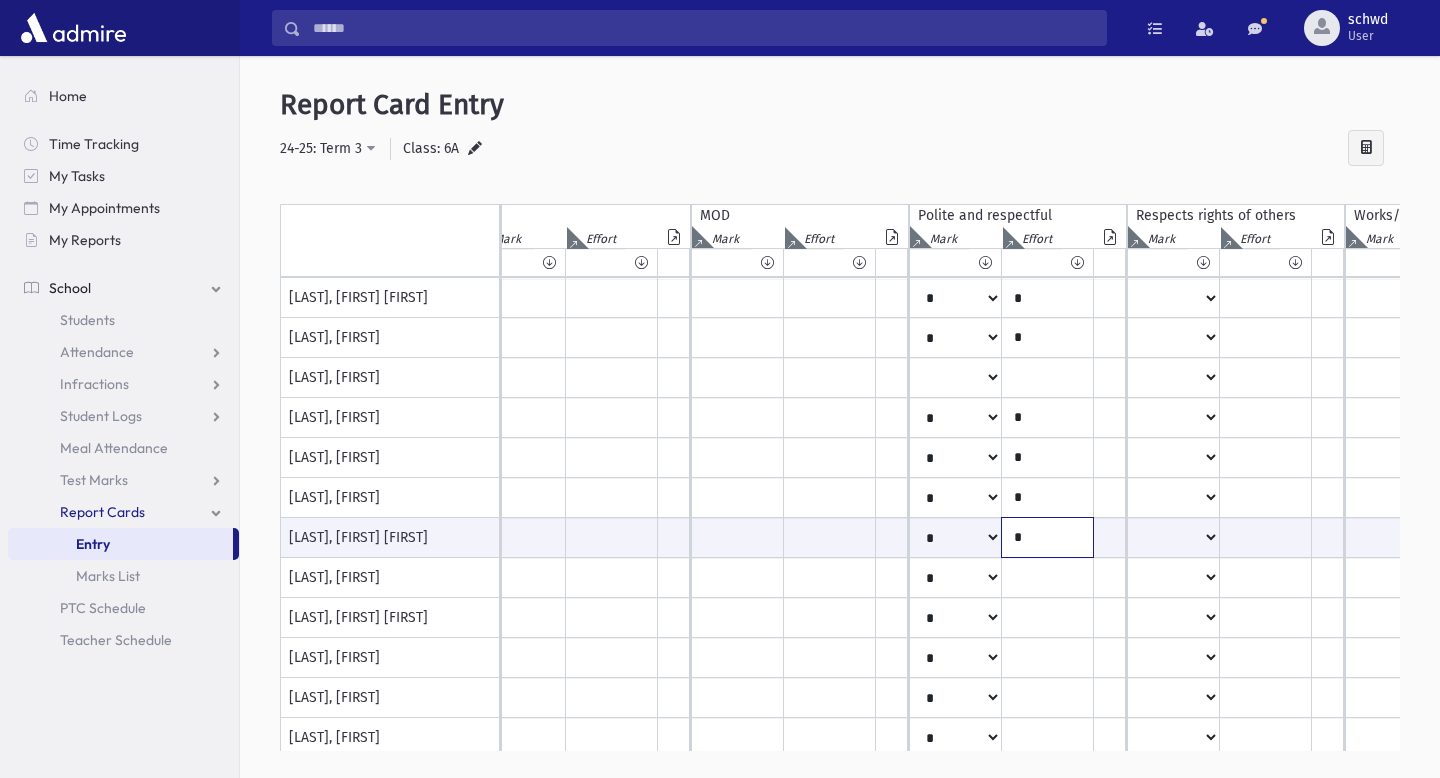 type on "*" 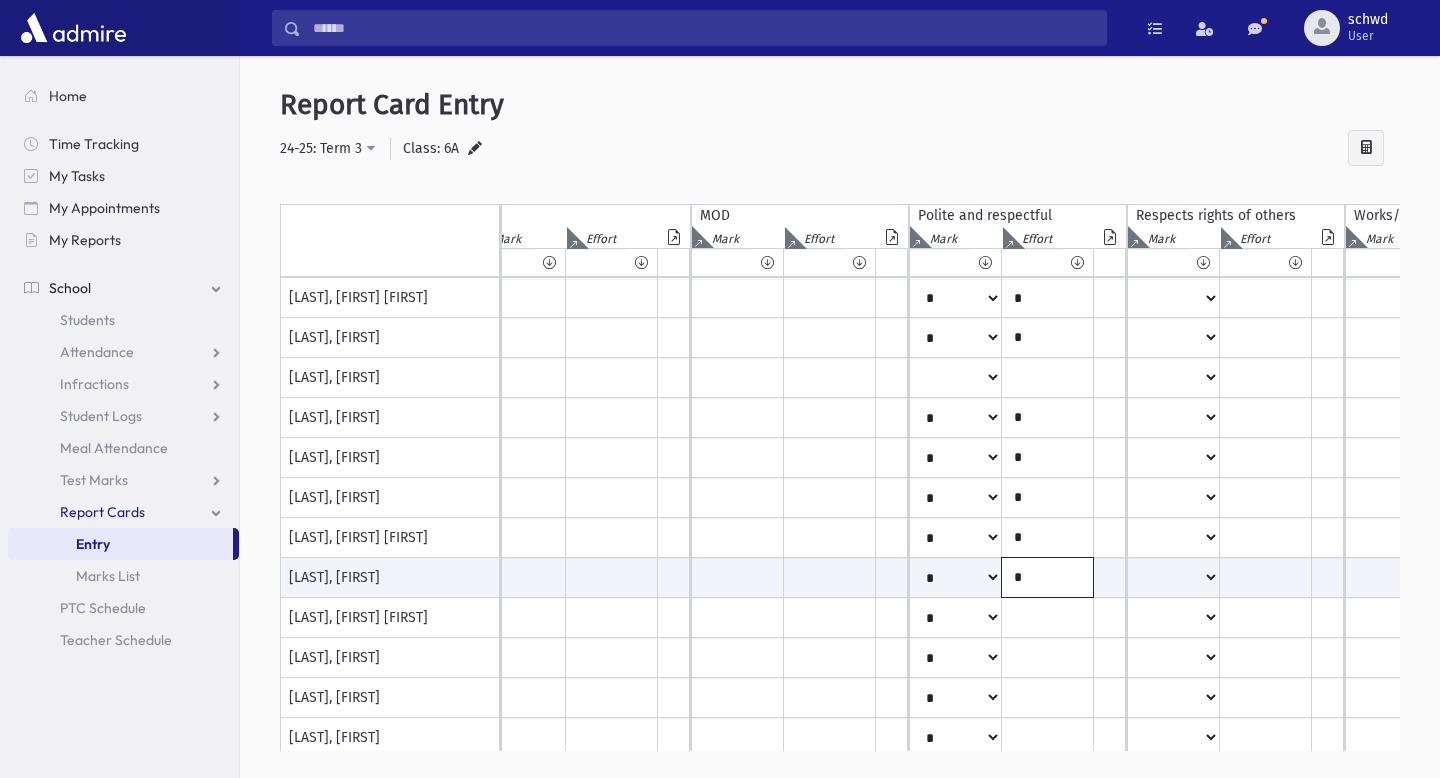 type on "*" 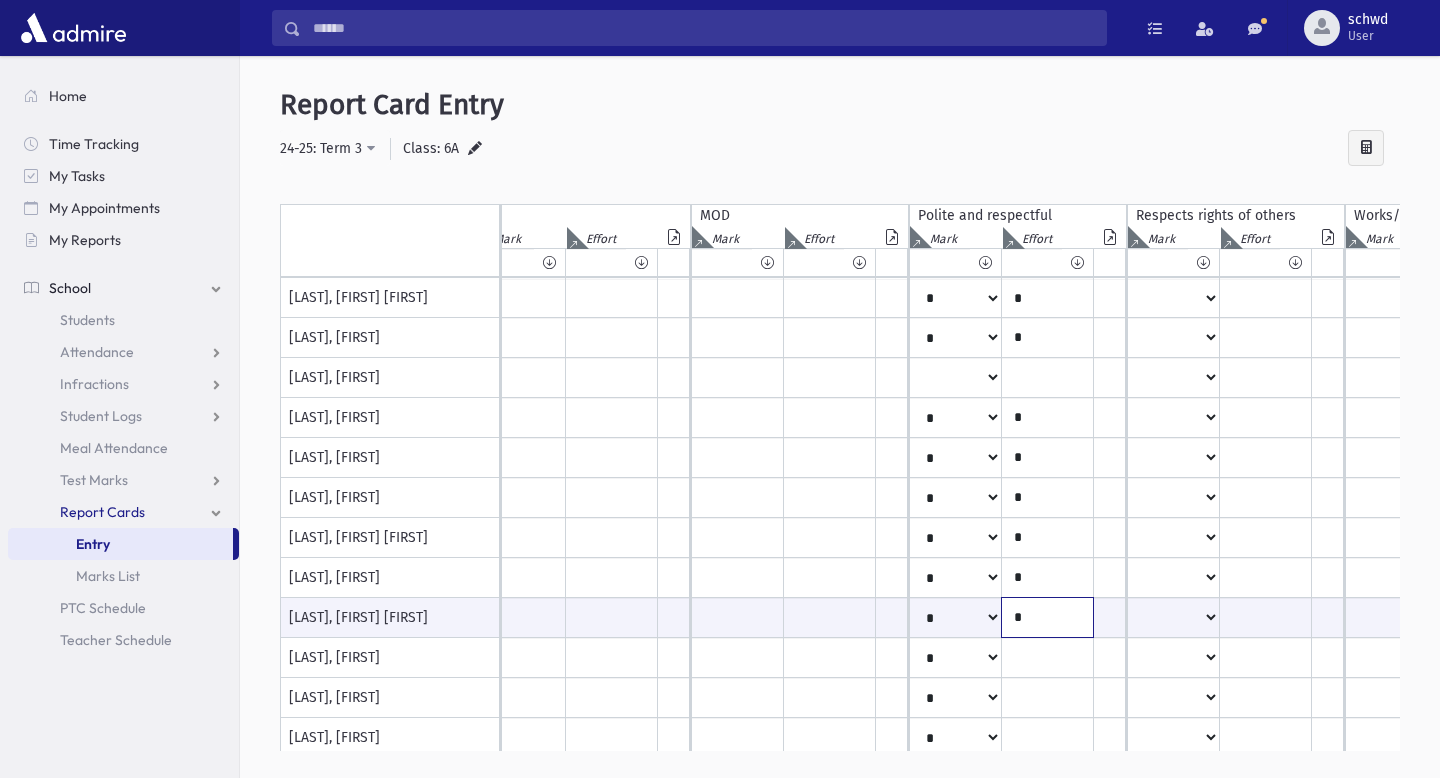 type on "*" 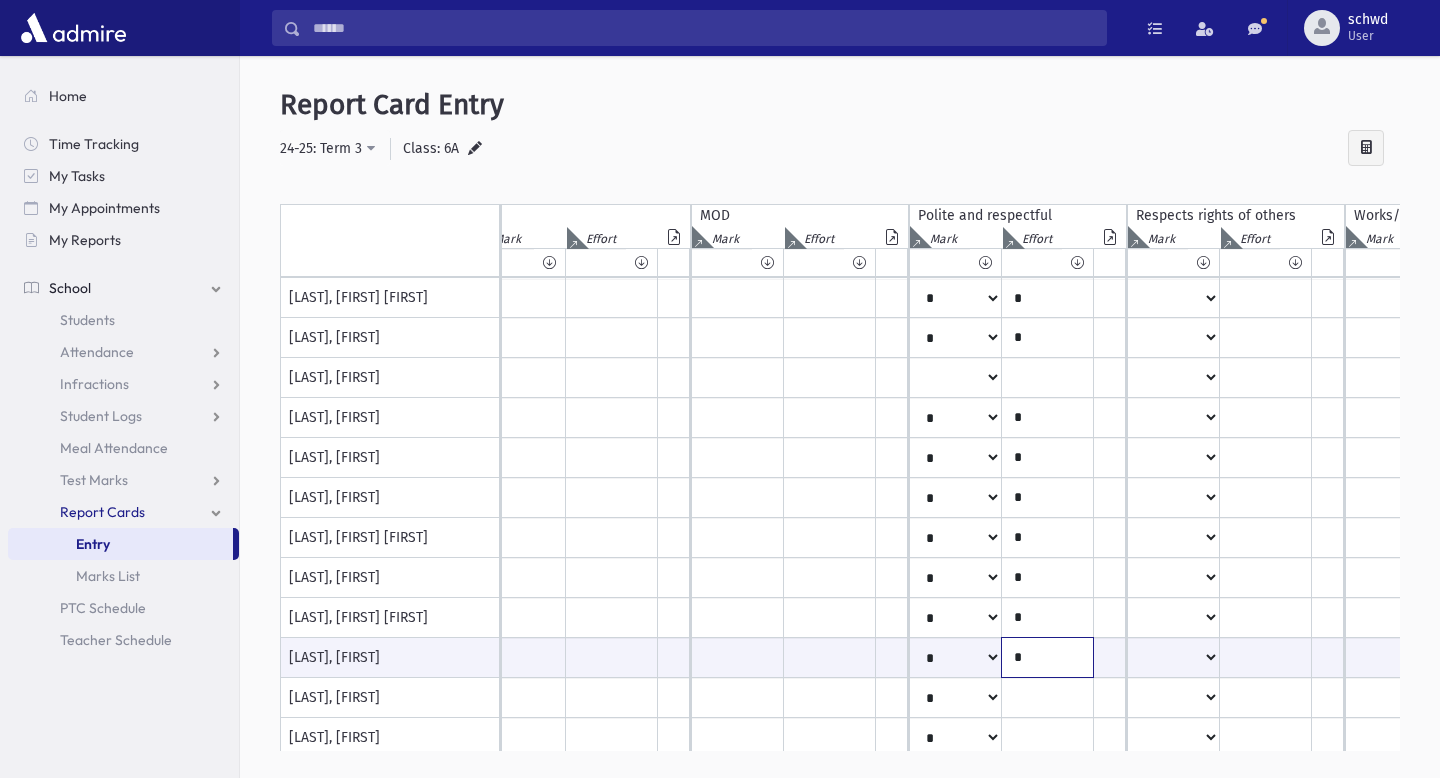 type on "*" 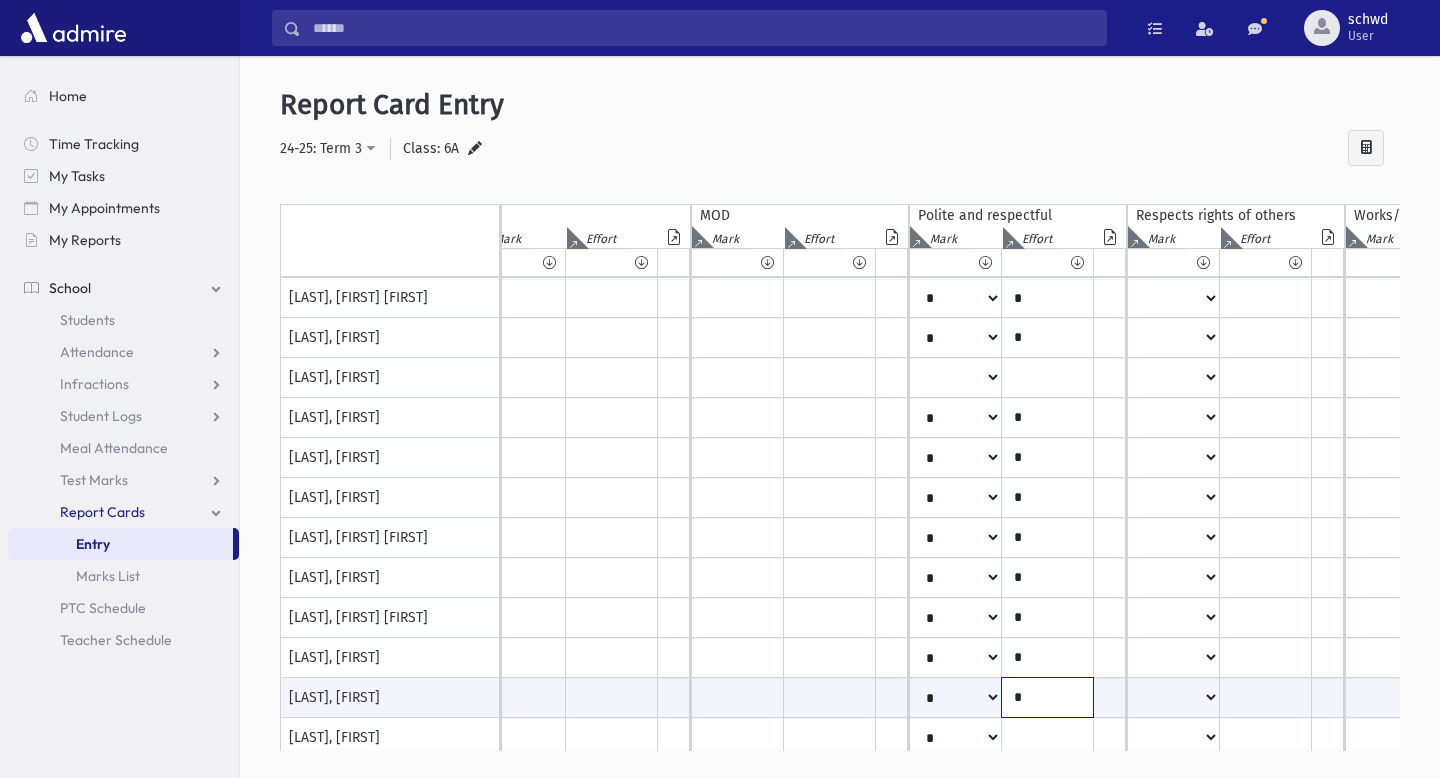 type on "*" 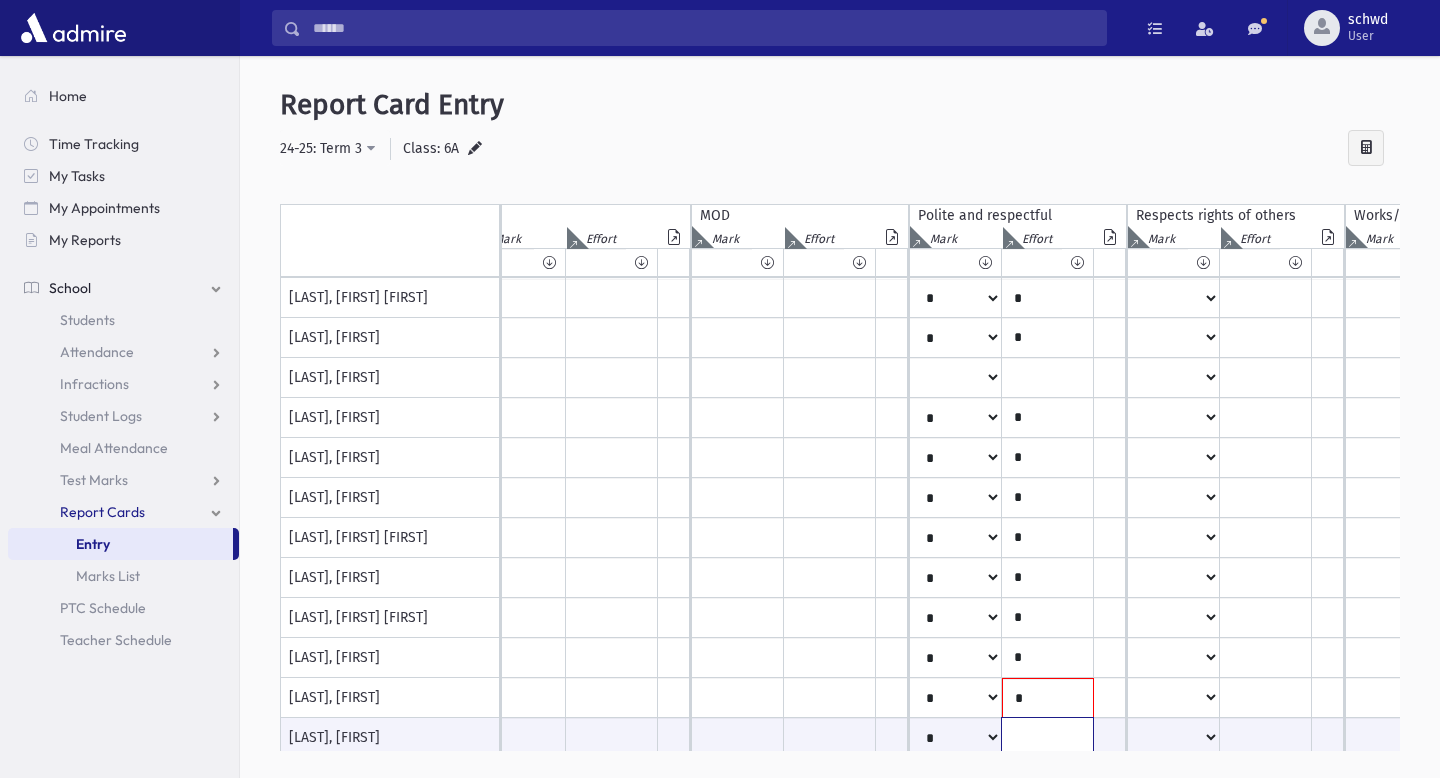 scroll, scrollTop: 14, scrollLeft: 464, axis: both 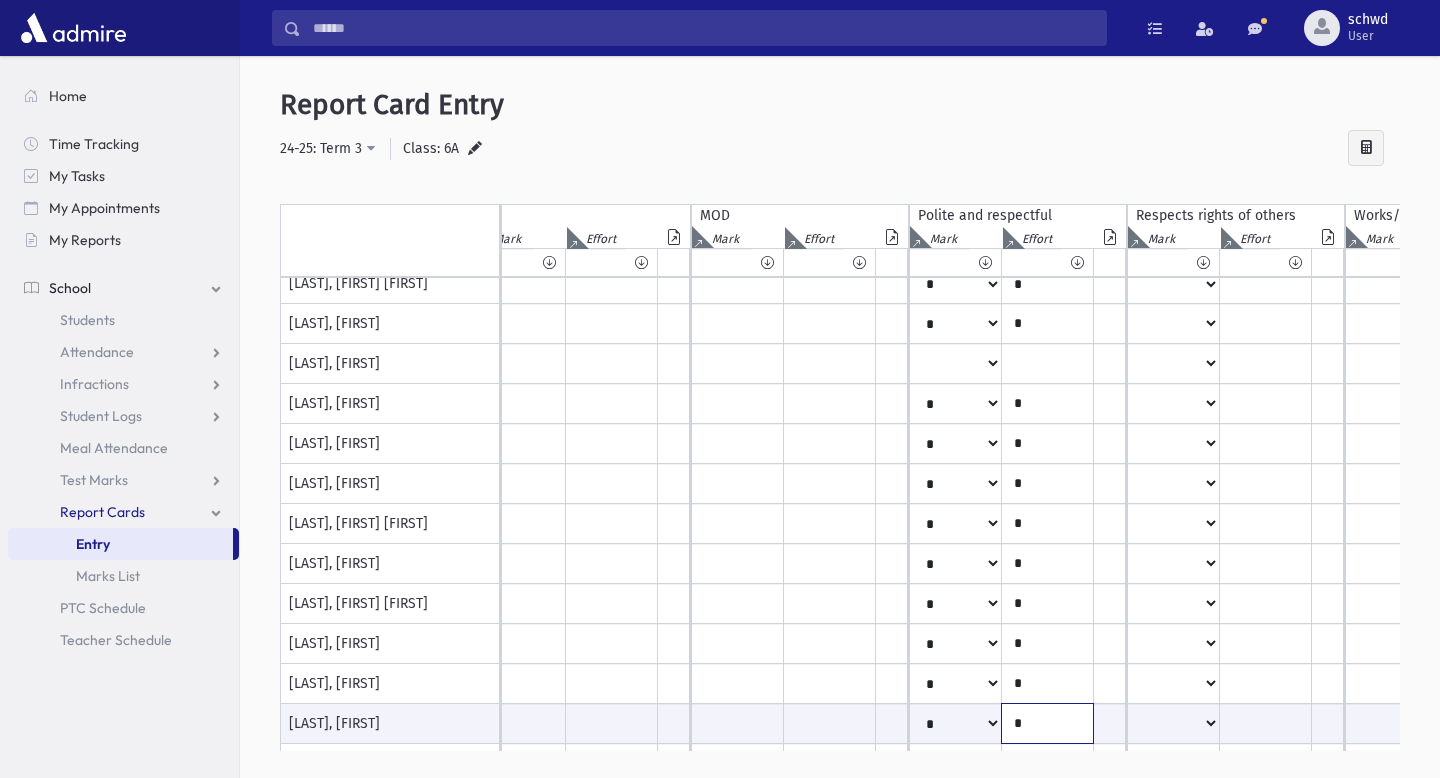 type on "*" 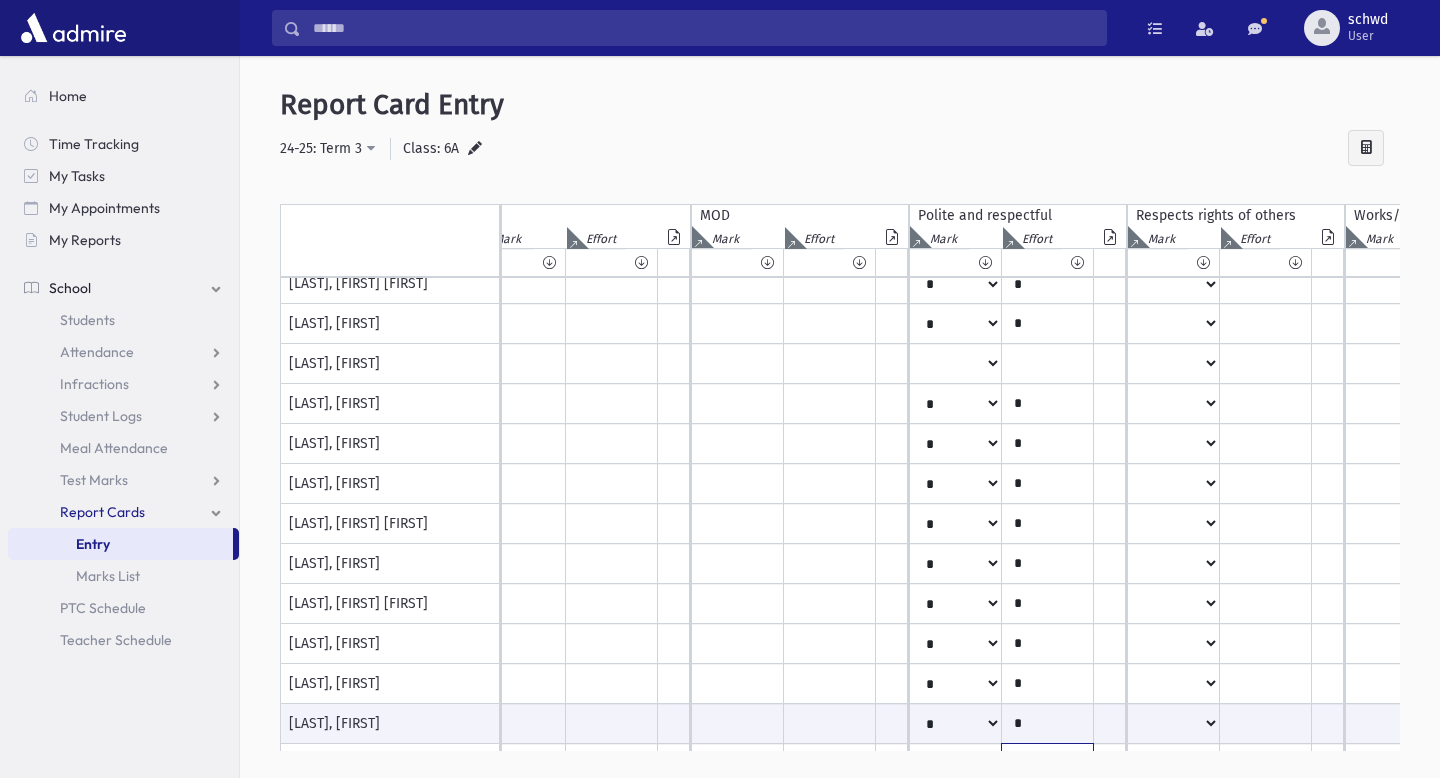 scroll, scrollTop: 175, scrollLeft: 464, axis: both 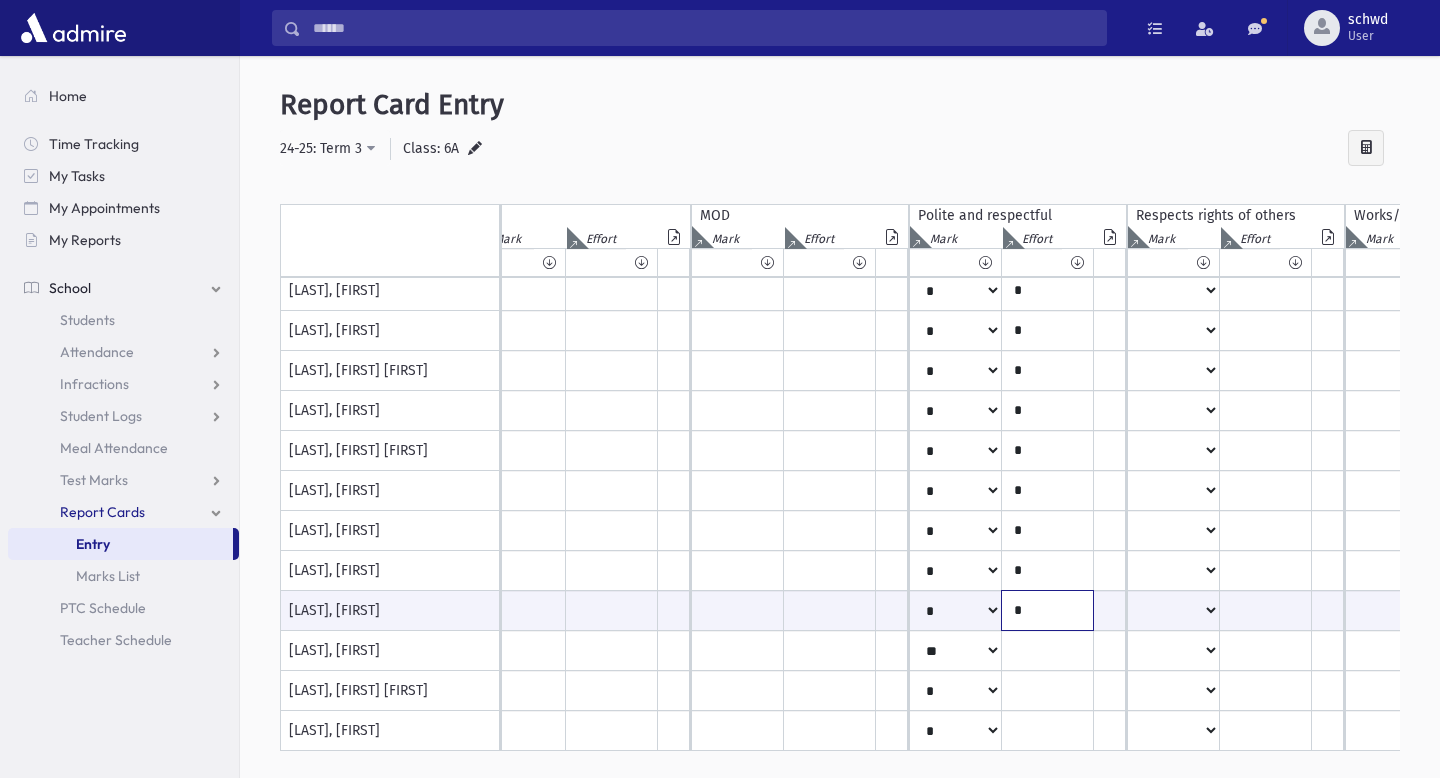 type on "*" 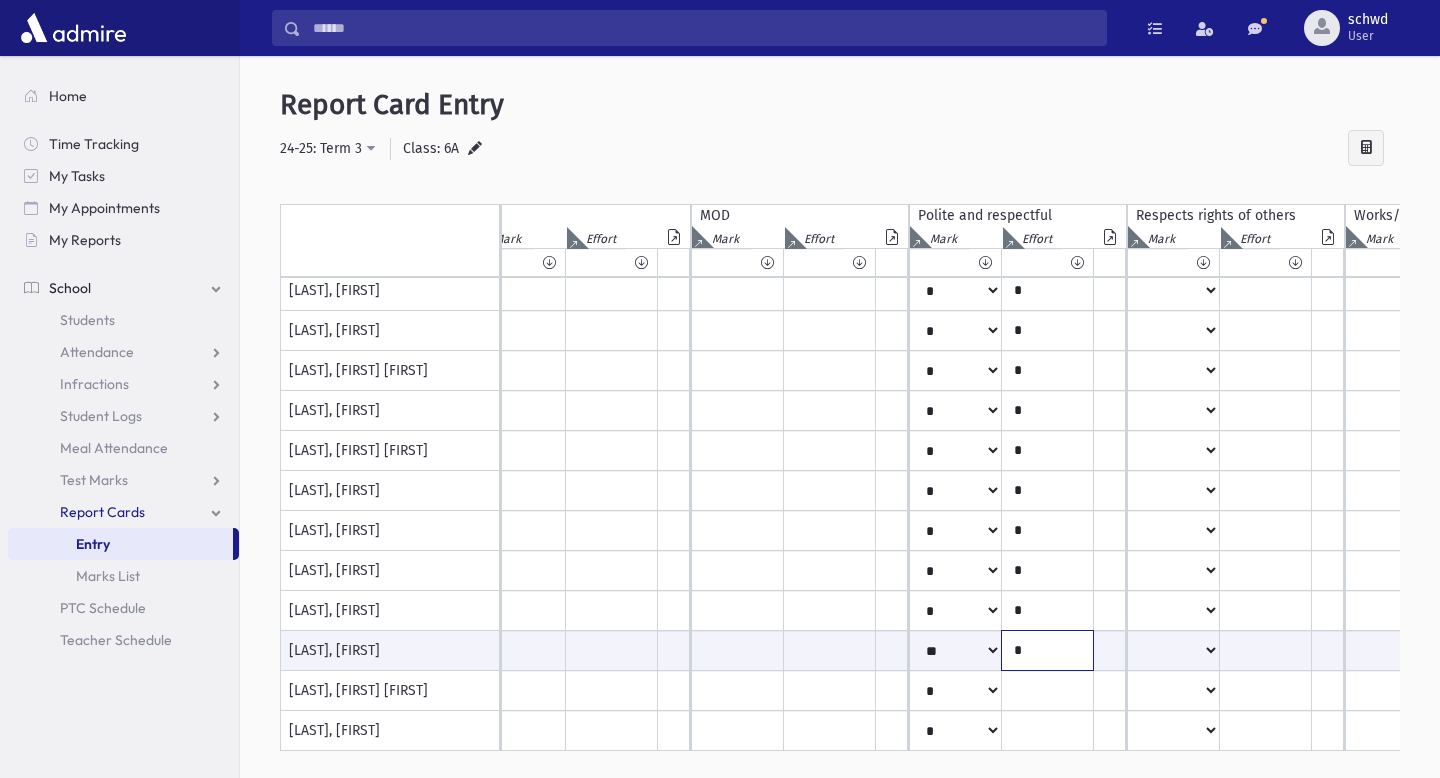 type on "*" 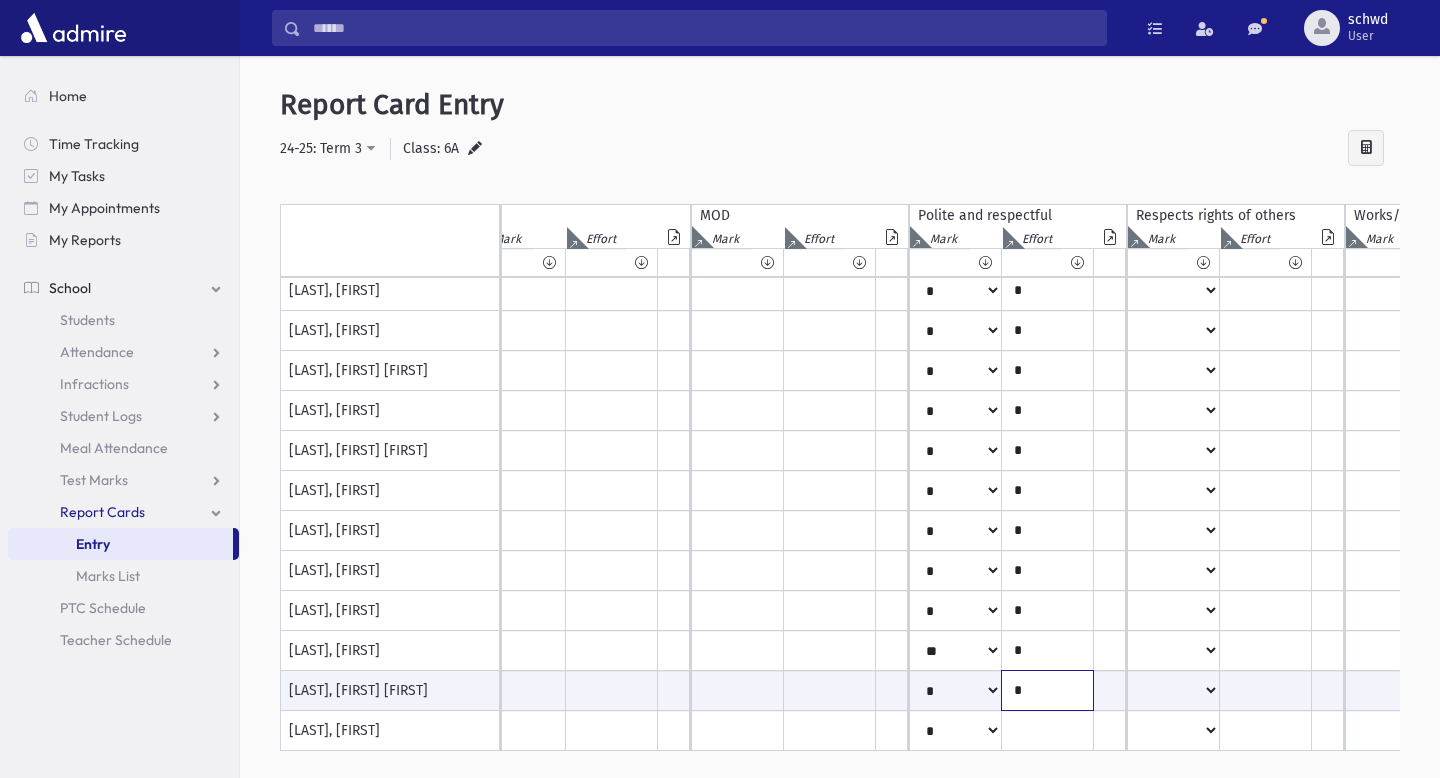 type on "*" 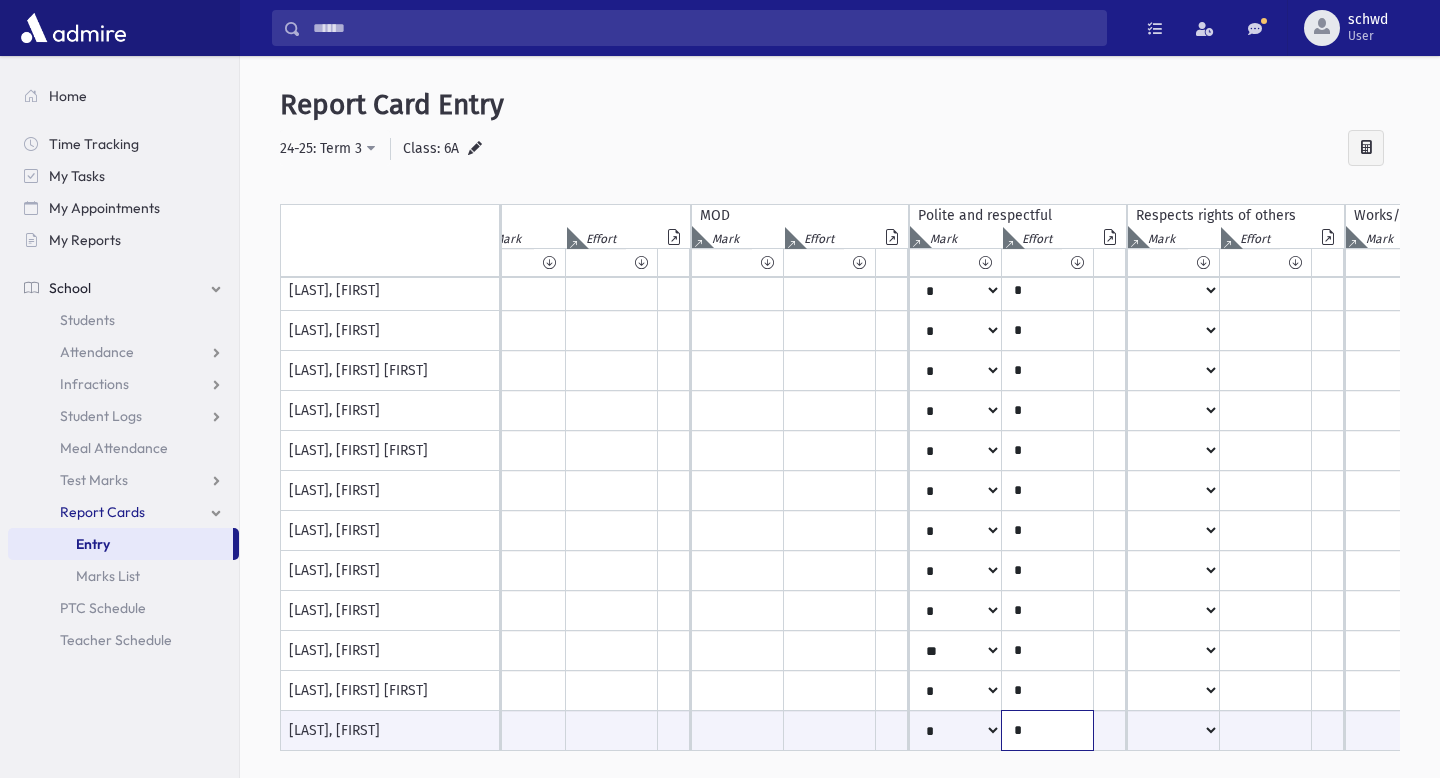 type on "*" 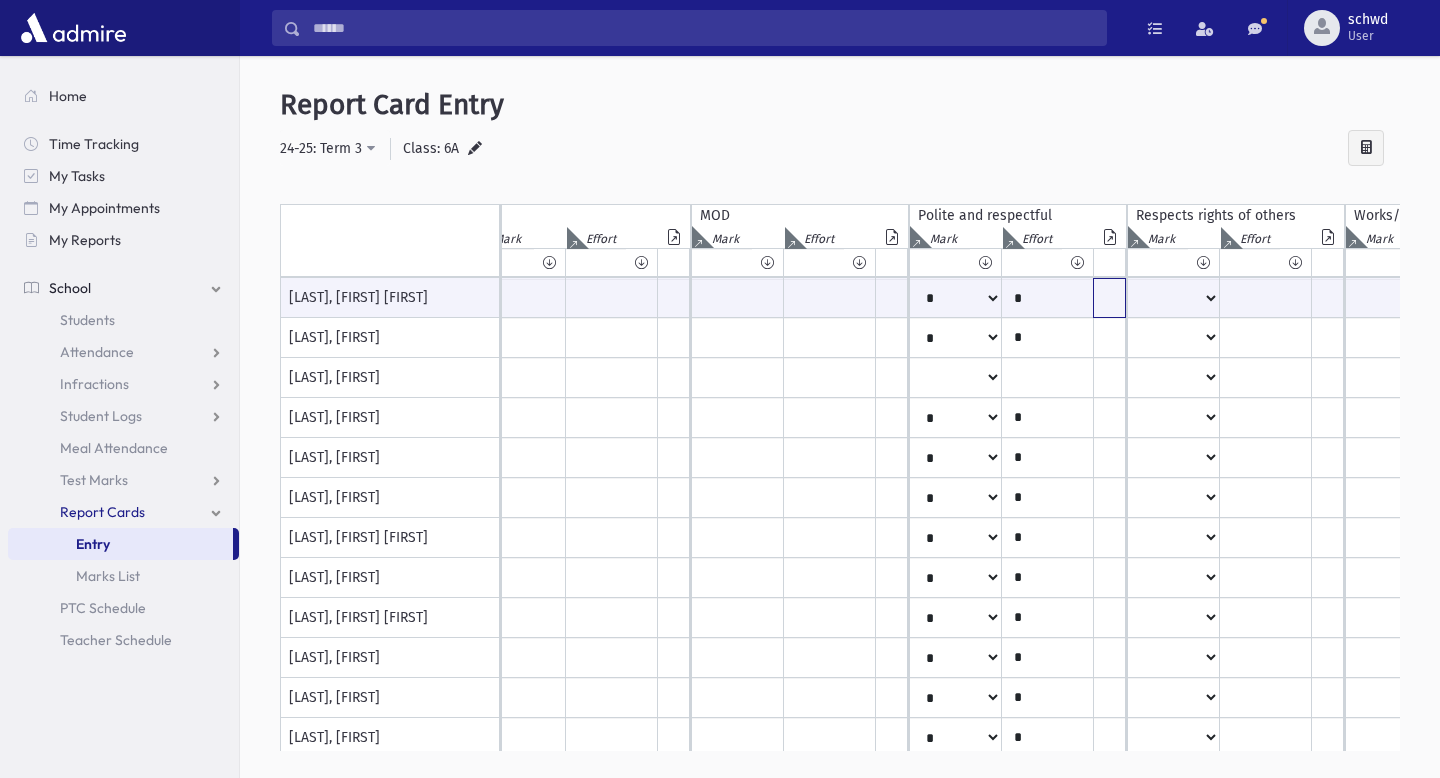 scroll, scrollTop: 0, scrollLeft: 482, axis: horizontal 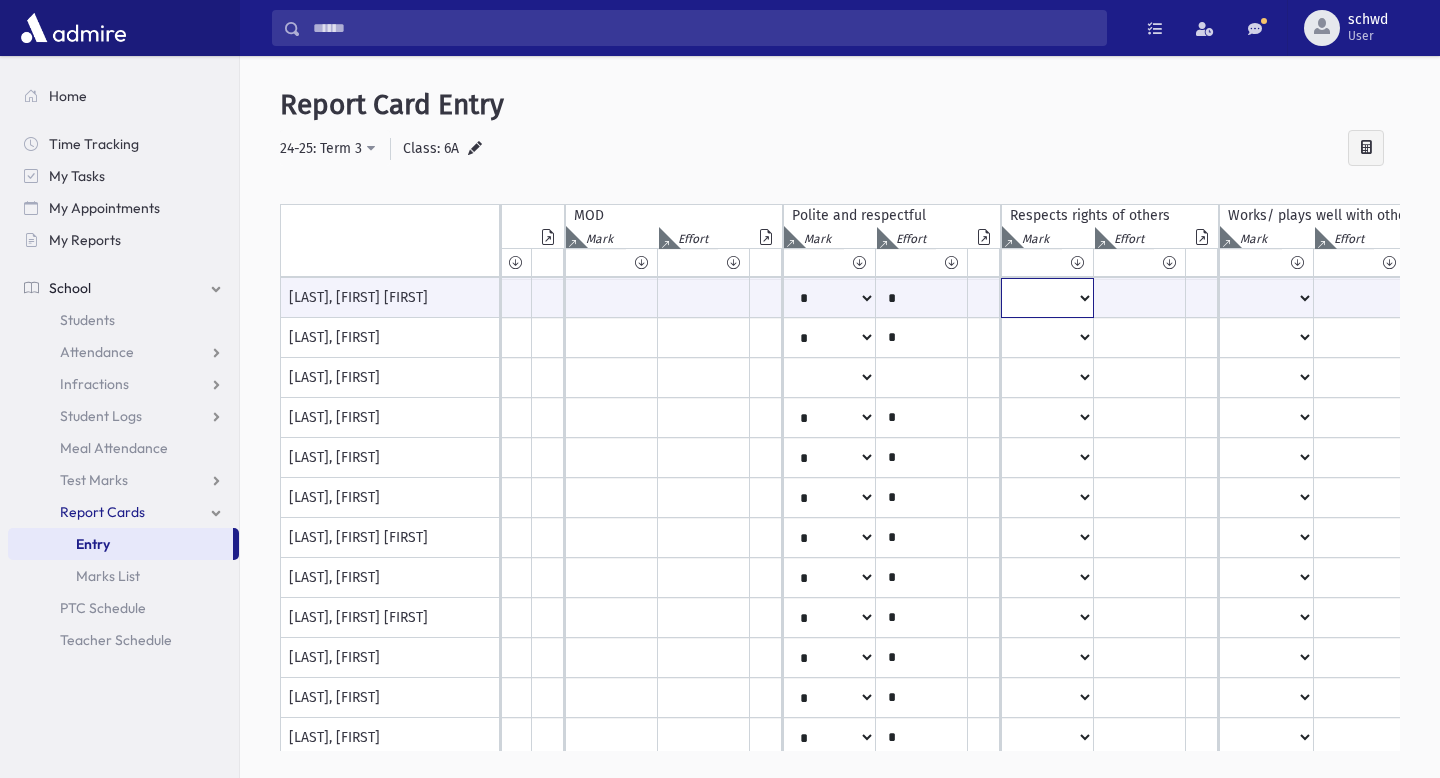 click on "**
*
*
**
*
***" at bounding box center [829, 298] 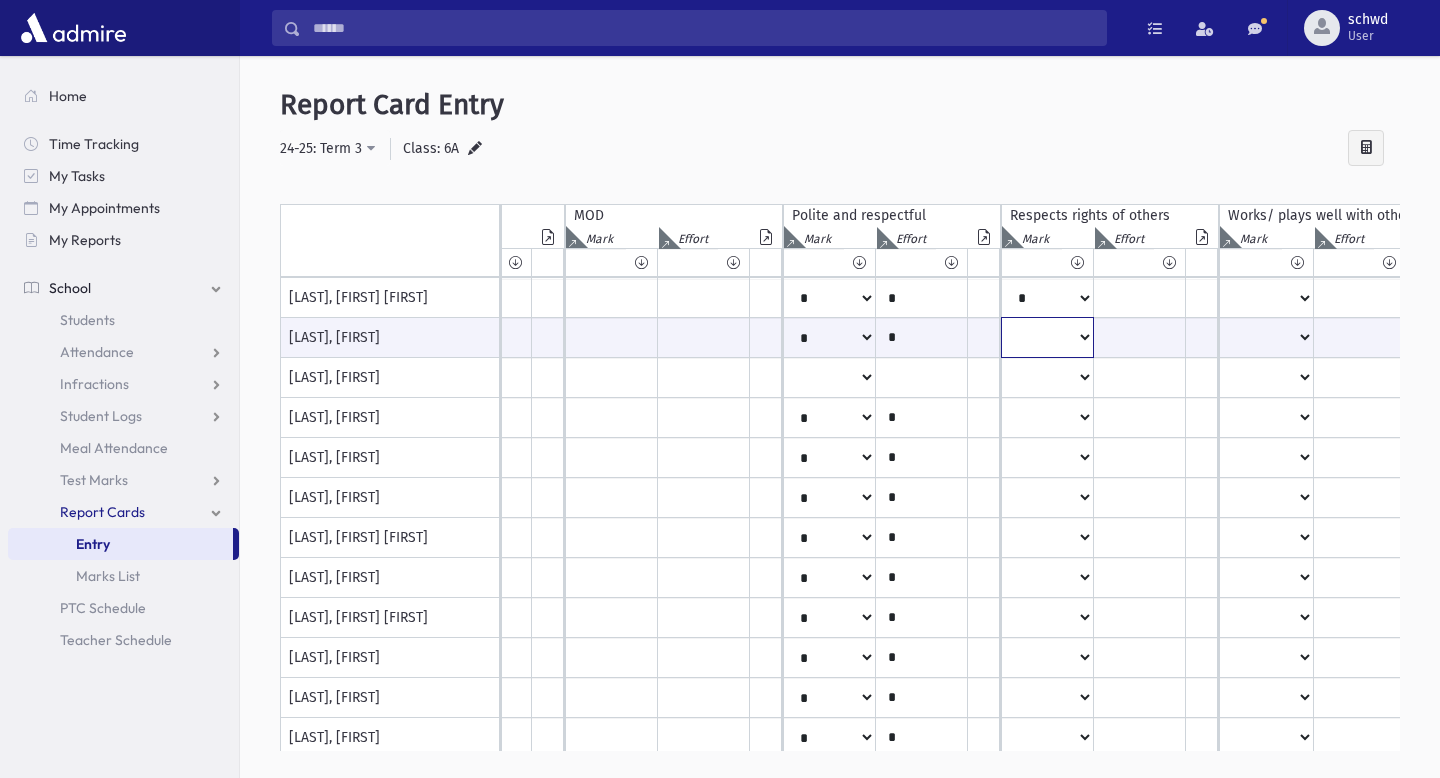 select on "*" 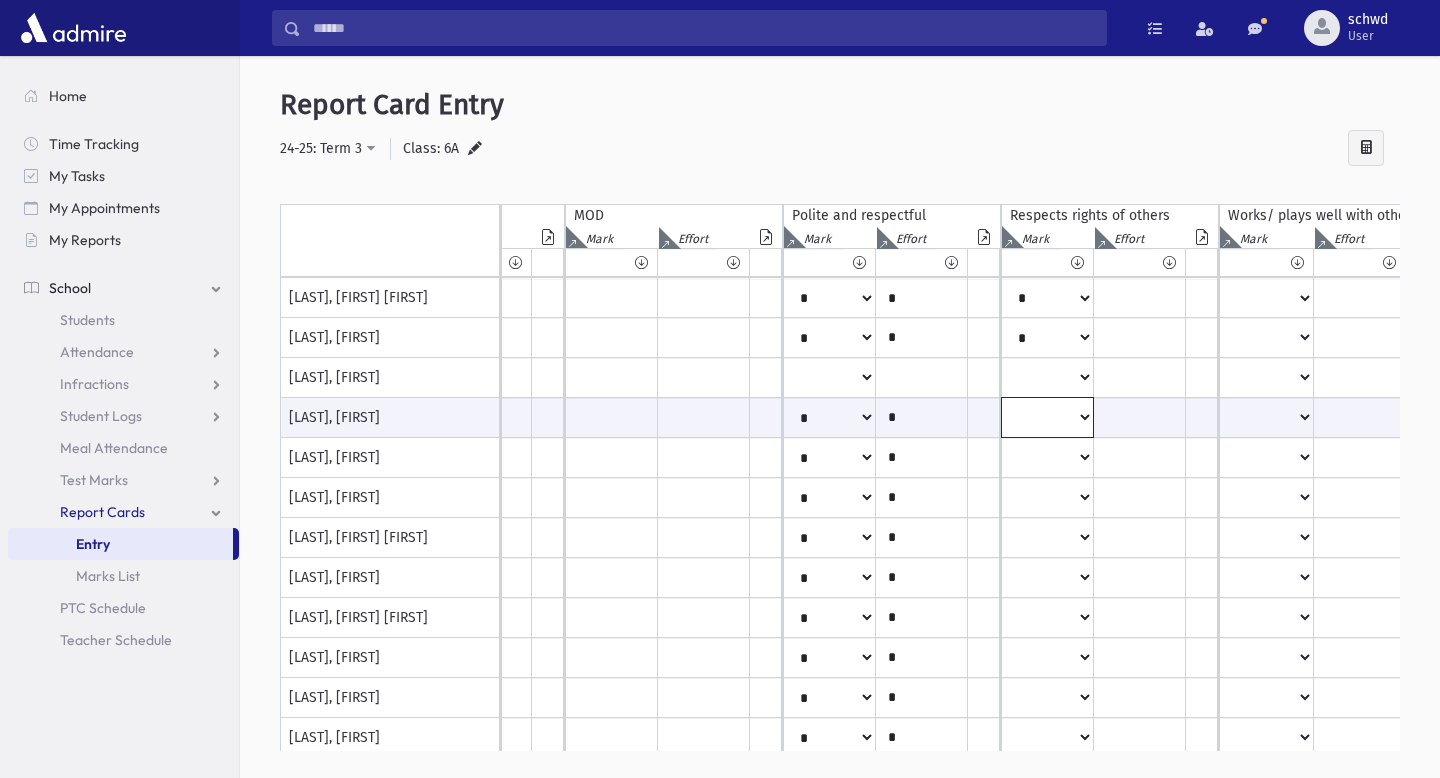 select on "*" 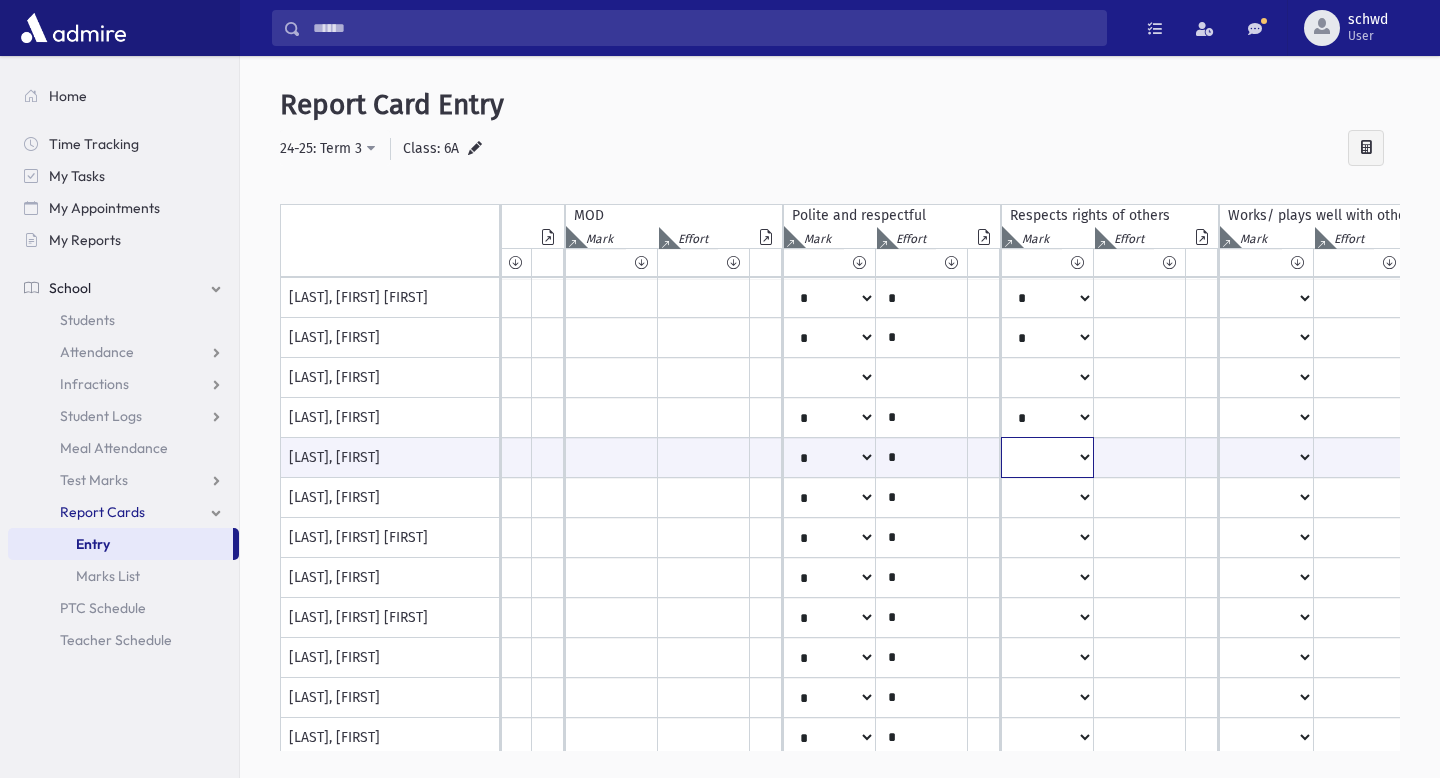 select on "*" 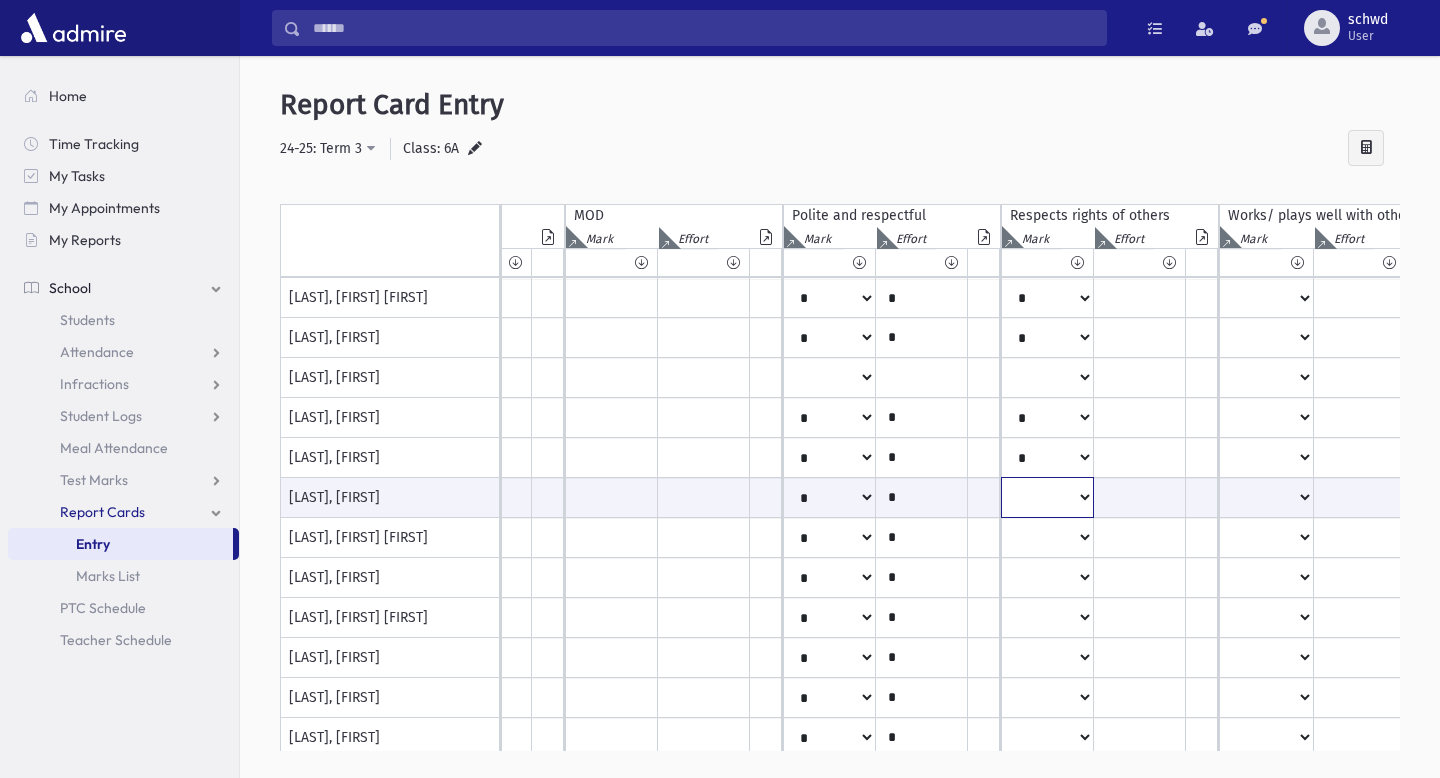 select on "*" 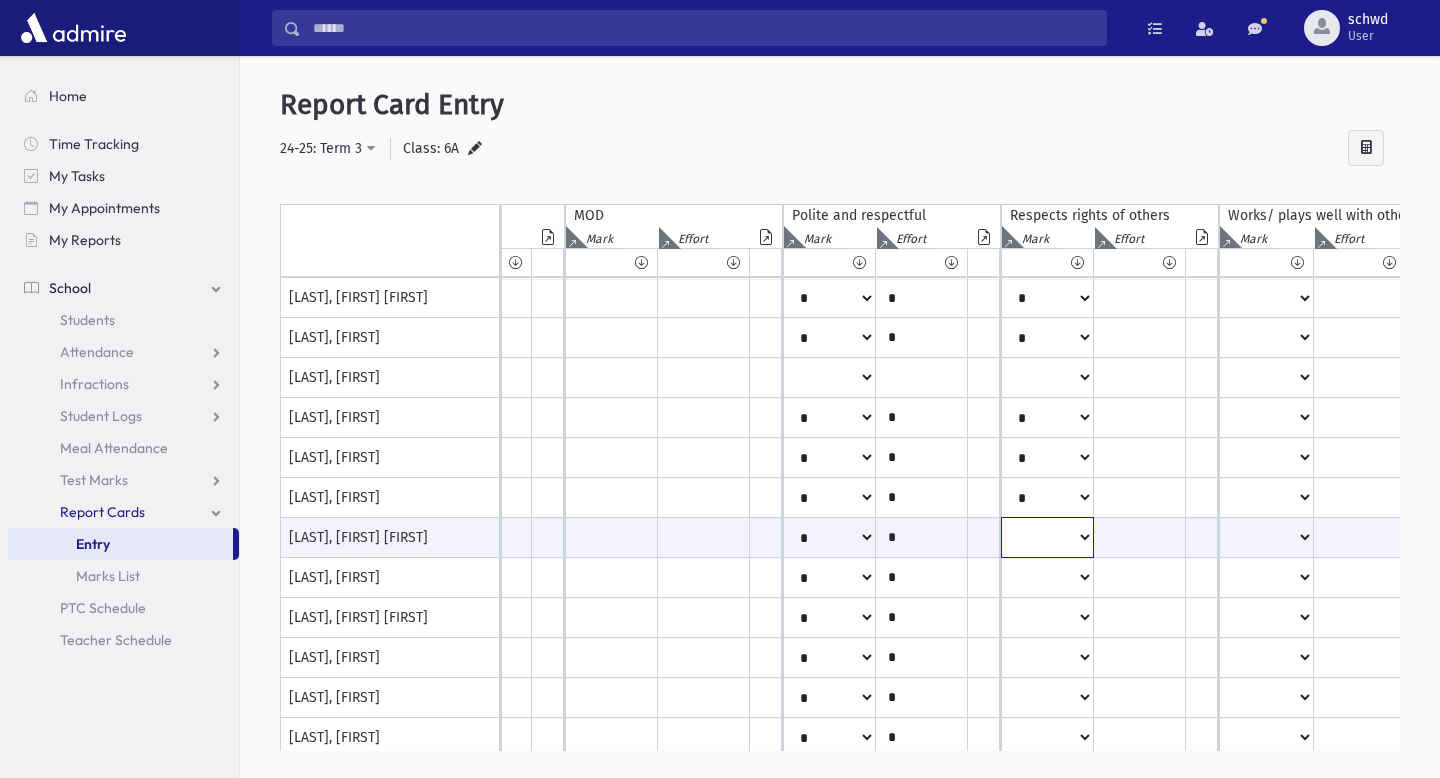 select on "*" 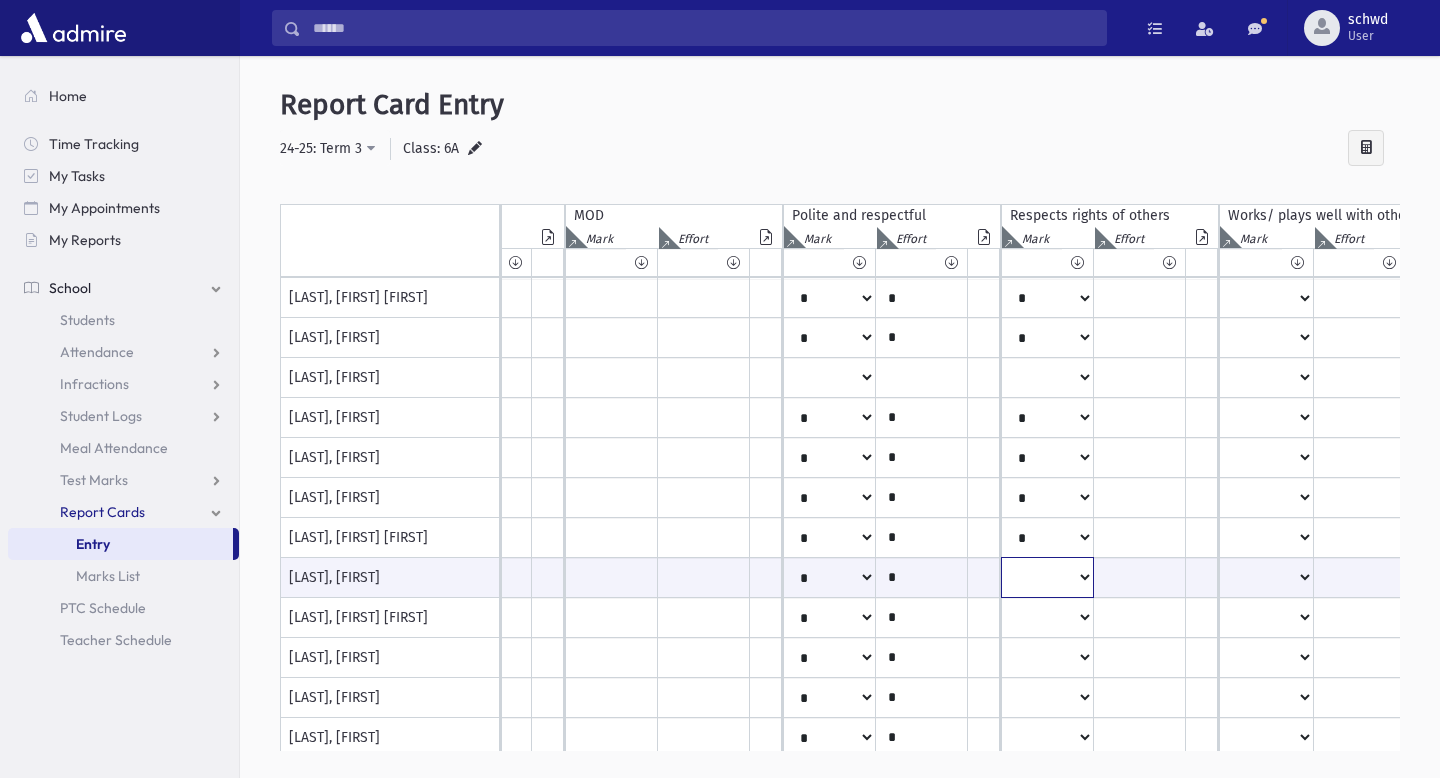 select on "*" 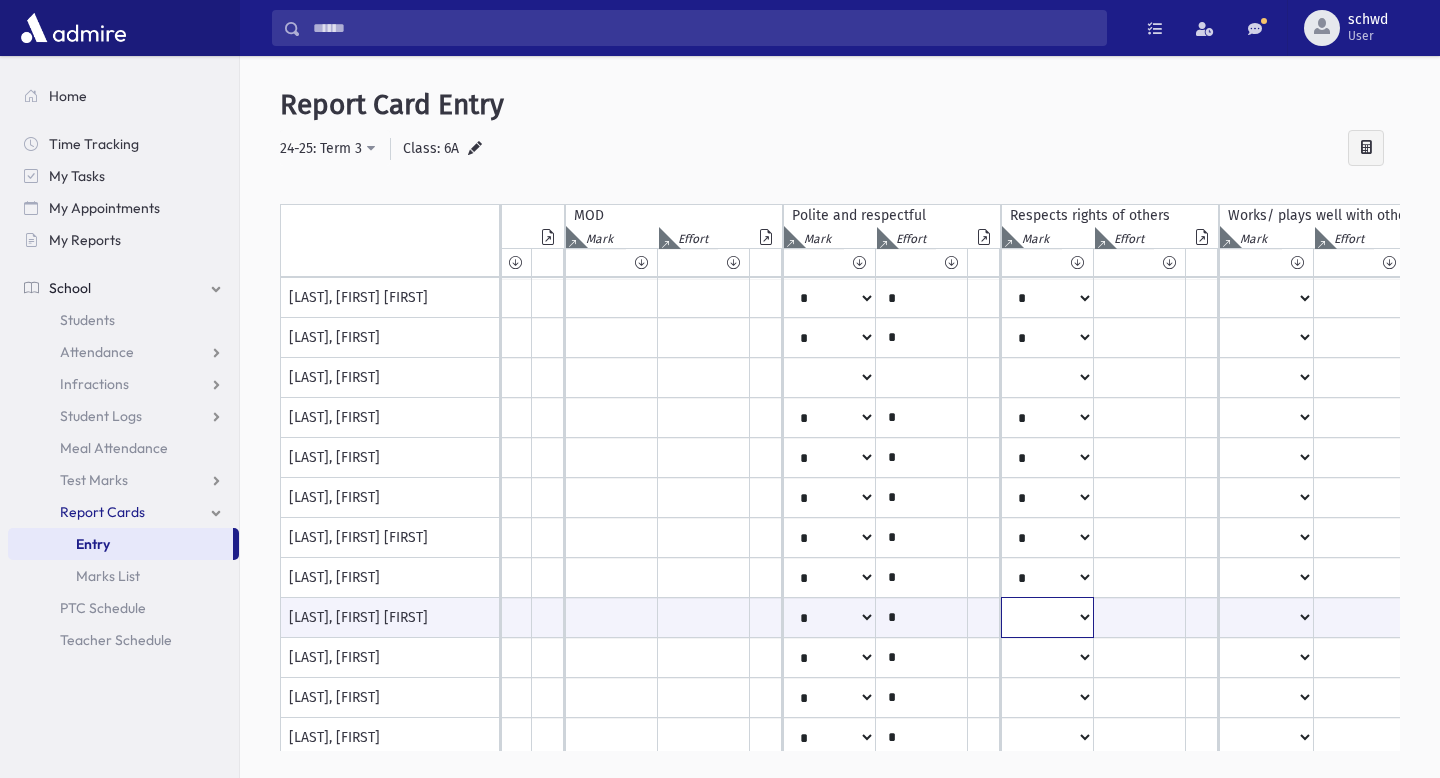 select on "*" 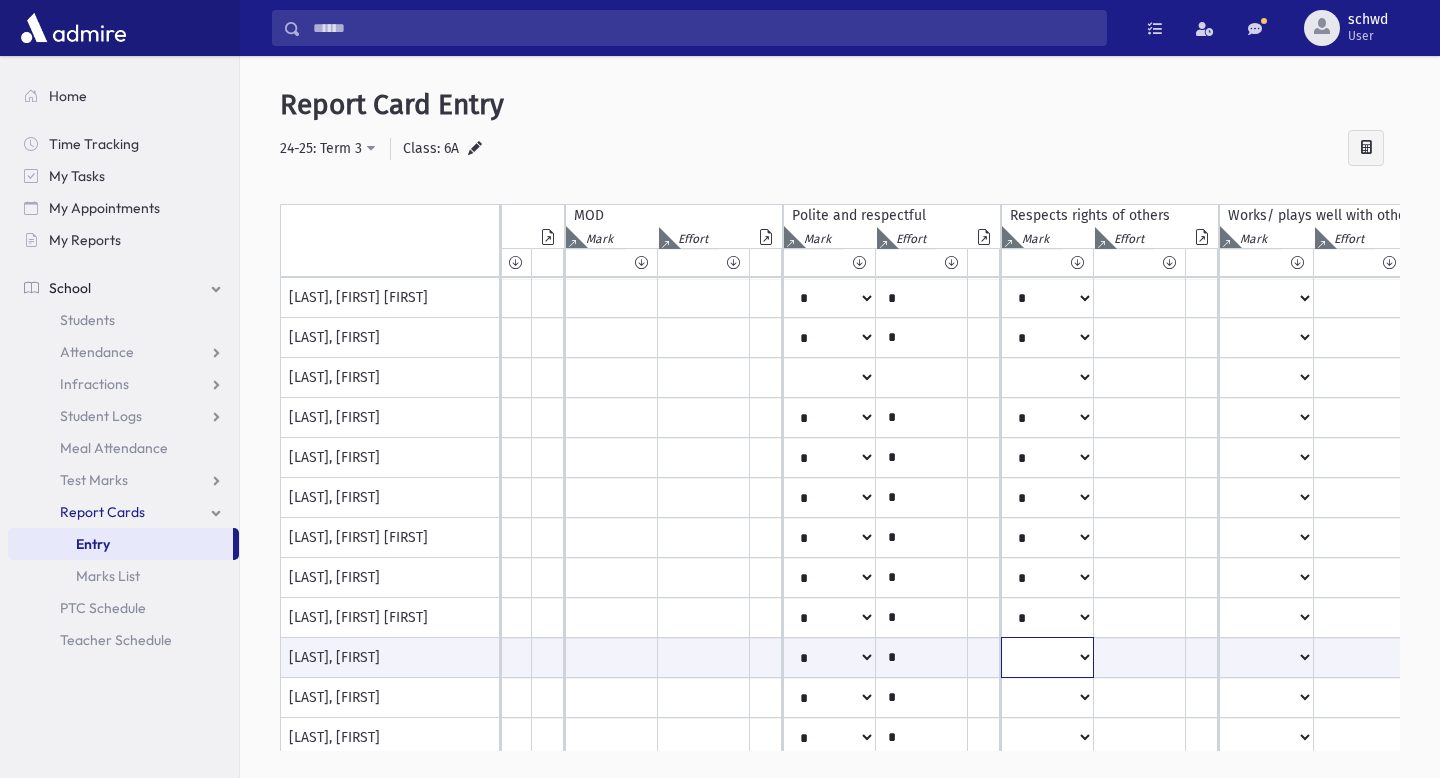 select on "*" 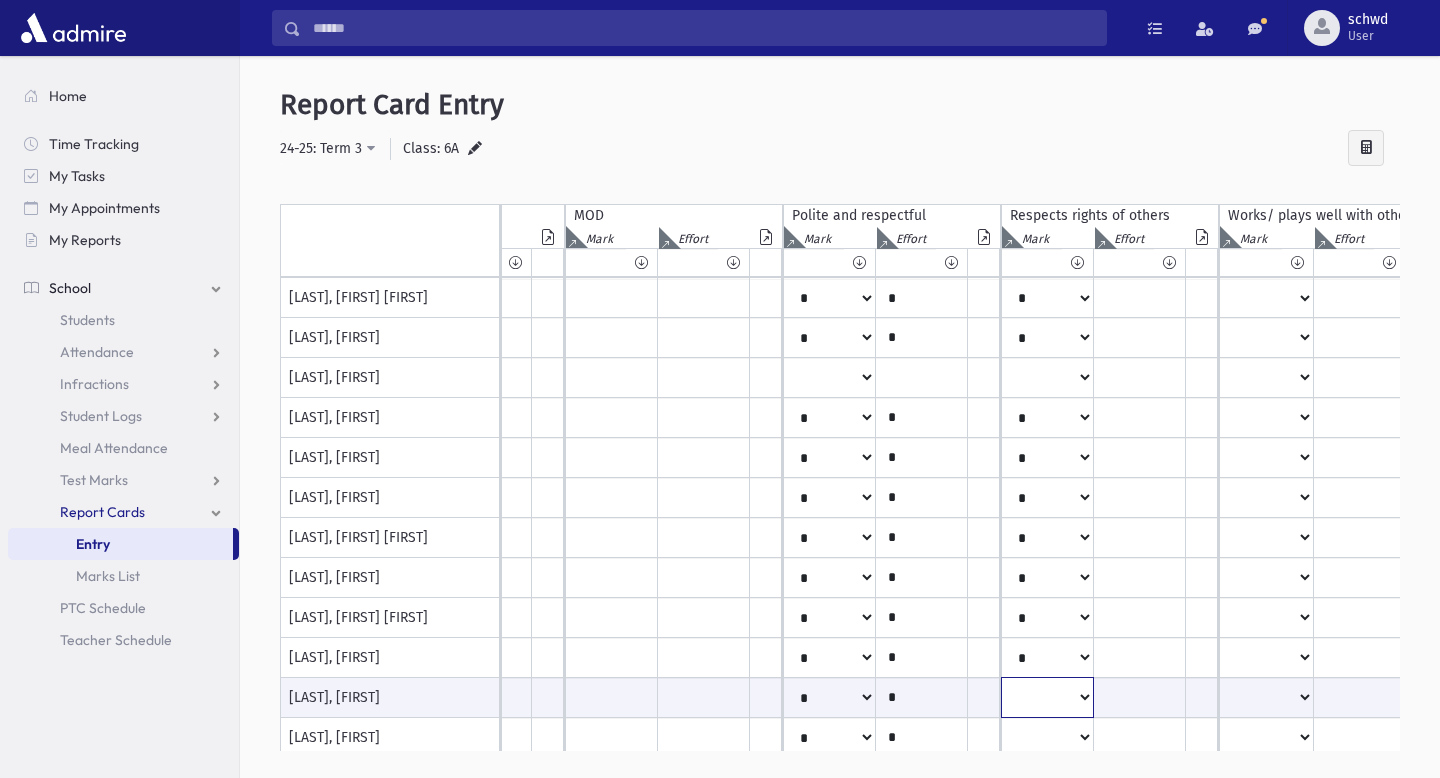 select on "*" 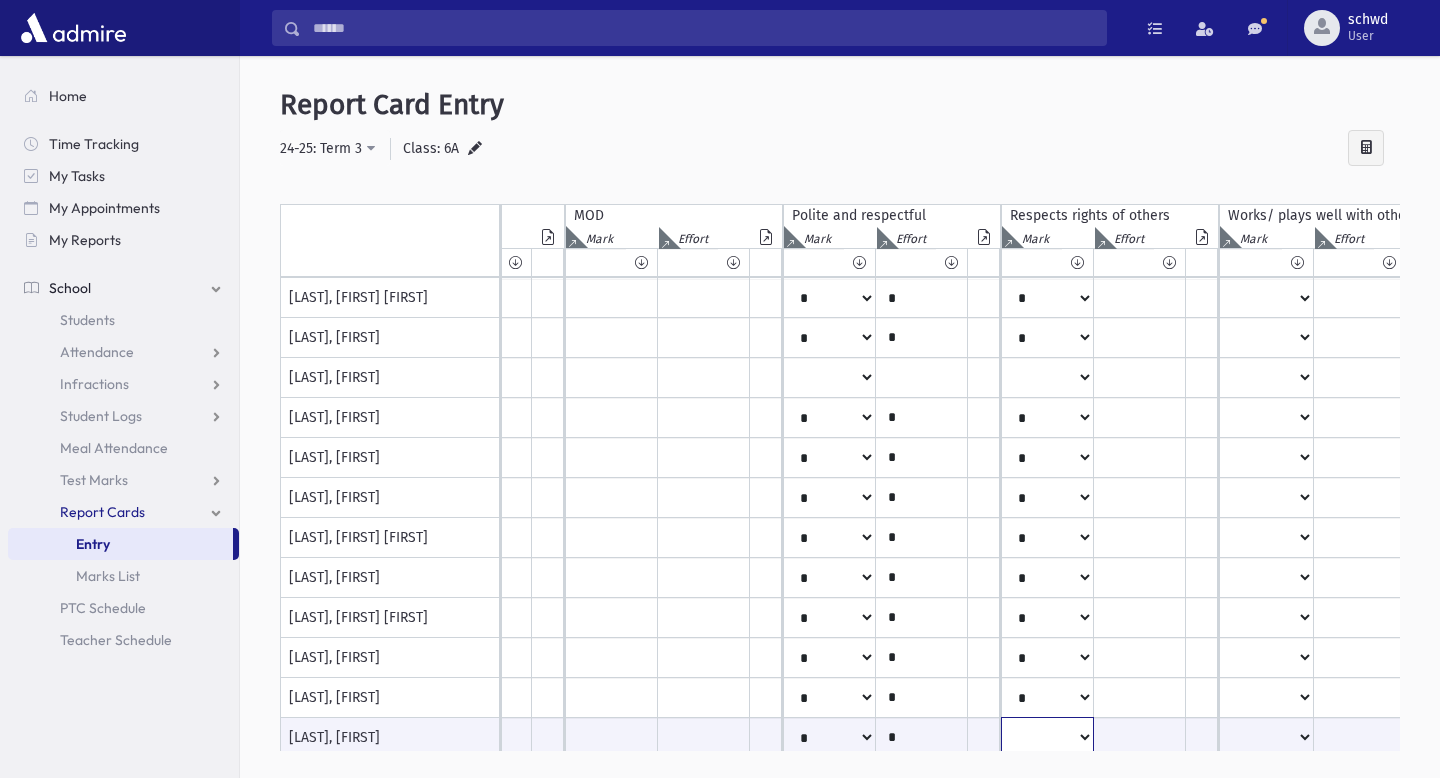 scroll, scrollTop: 14, scrollLeft: 590, axis: both 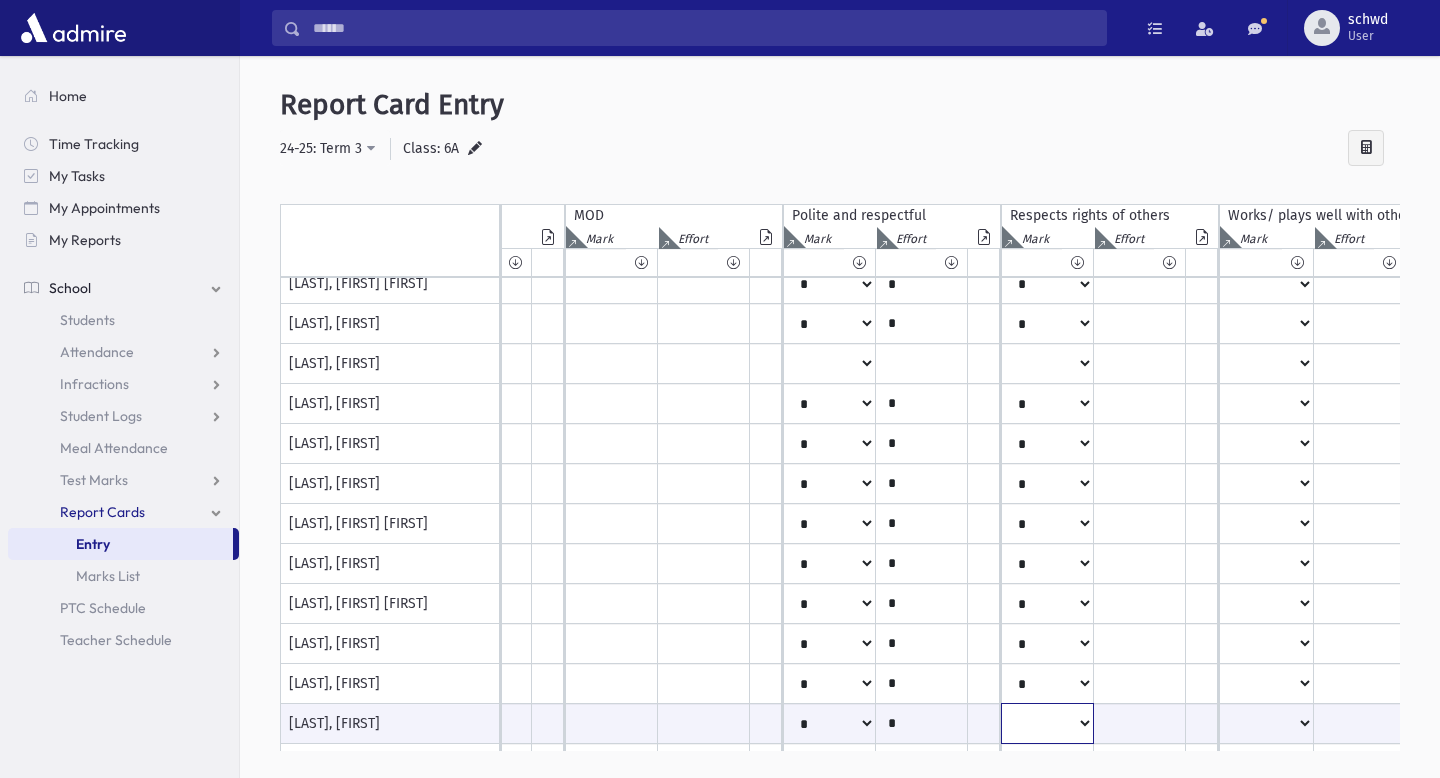 select on "*" 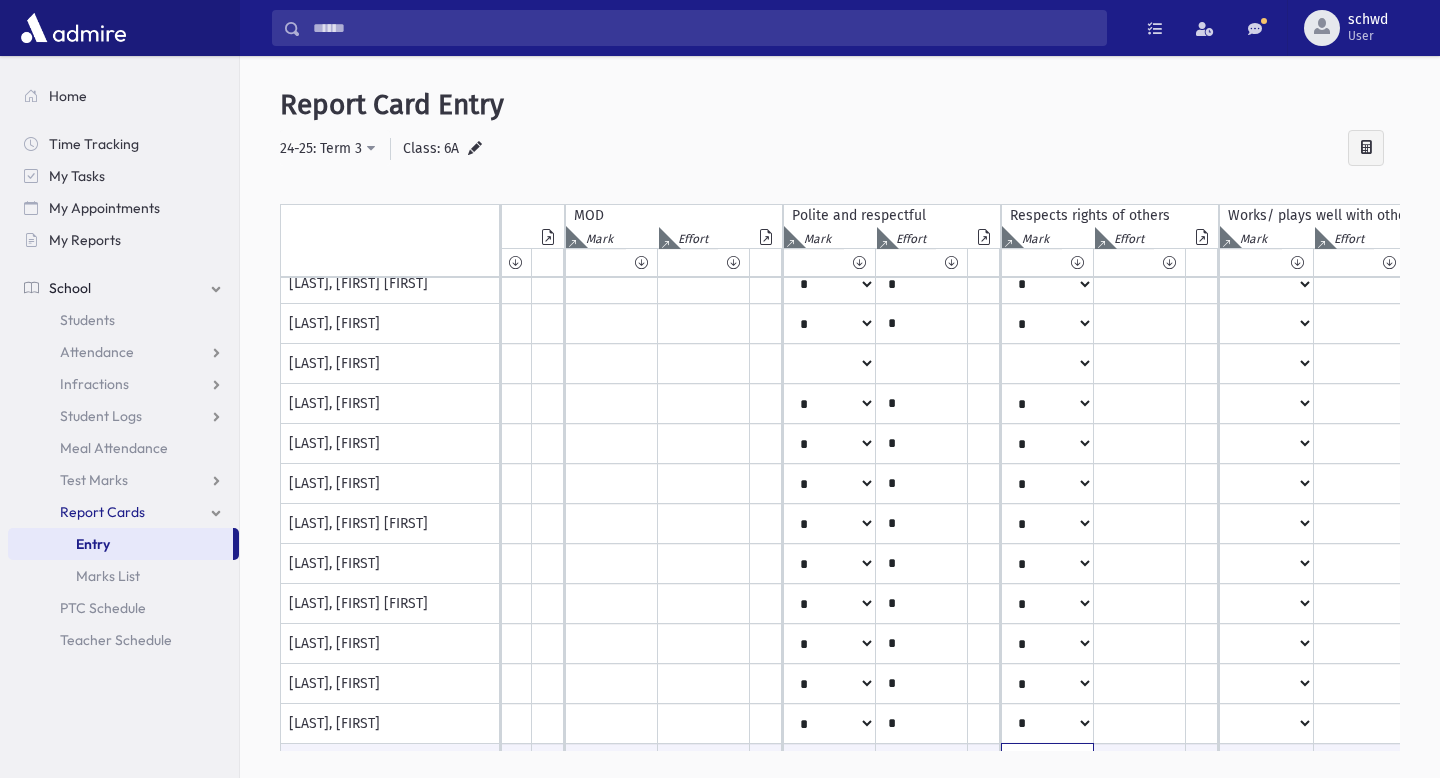 scroll, scrollTop: 175, scrollLeft: 590, axis: both 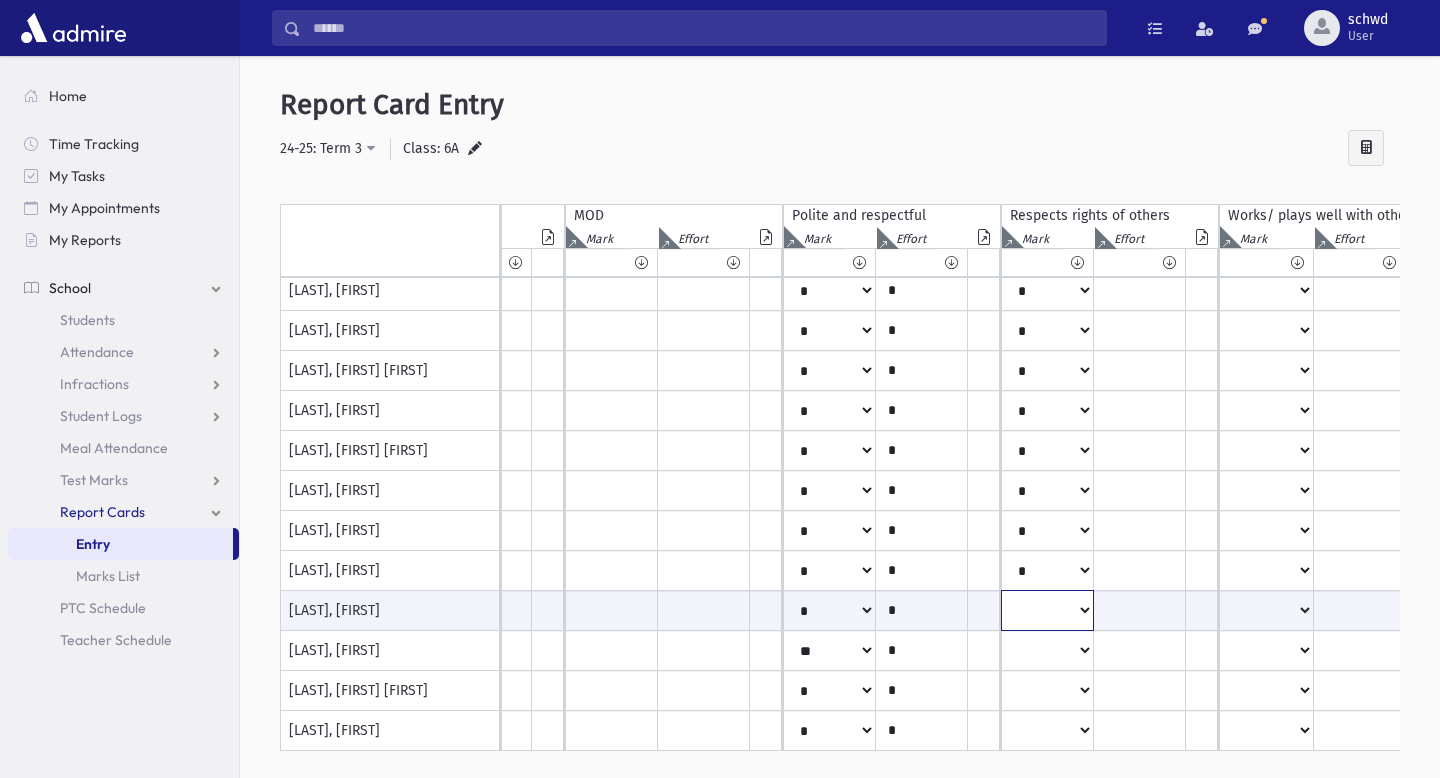 select on "*" 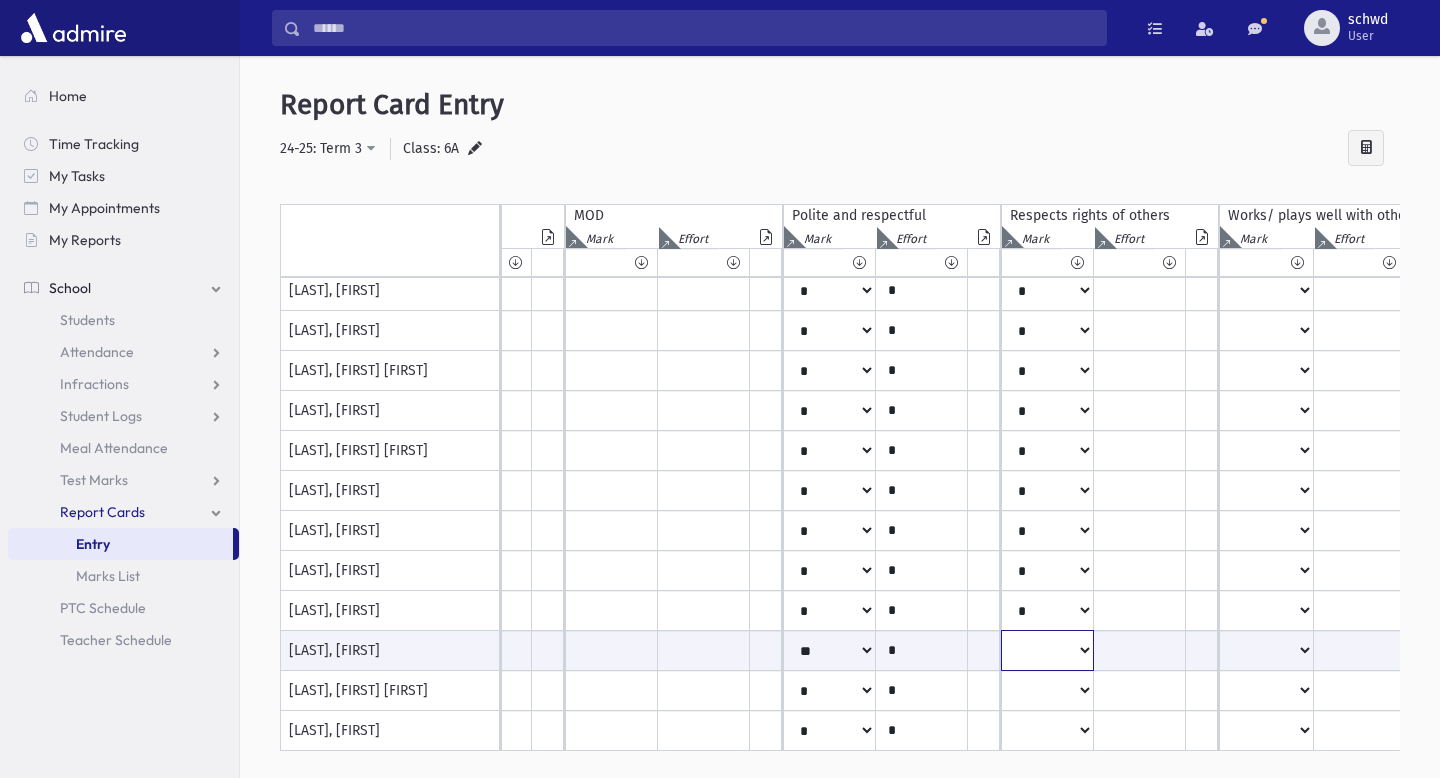 select on "*" 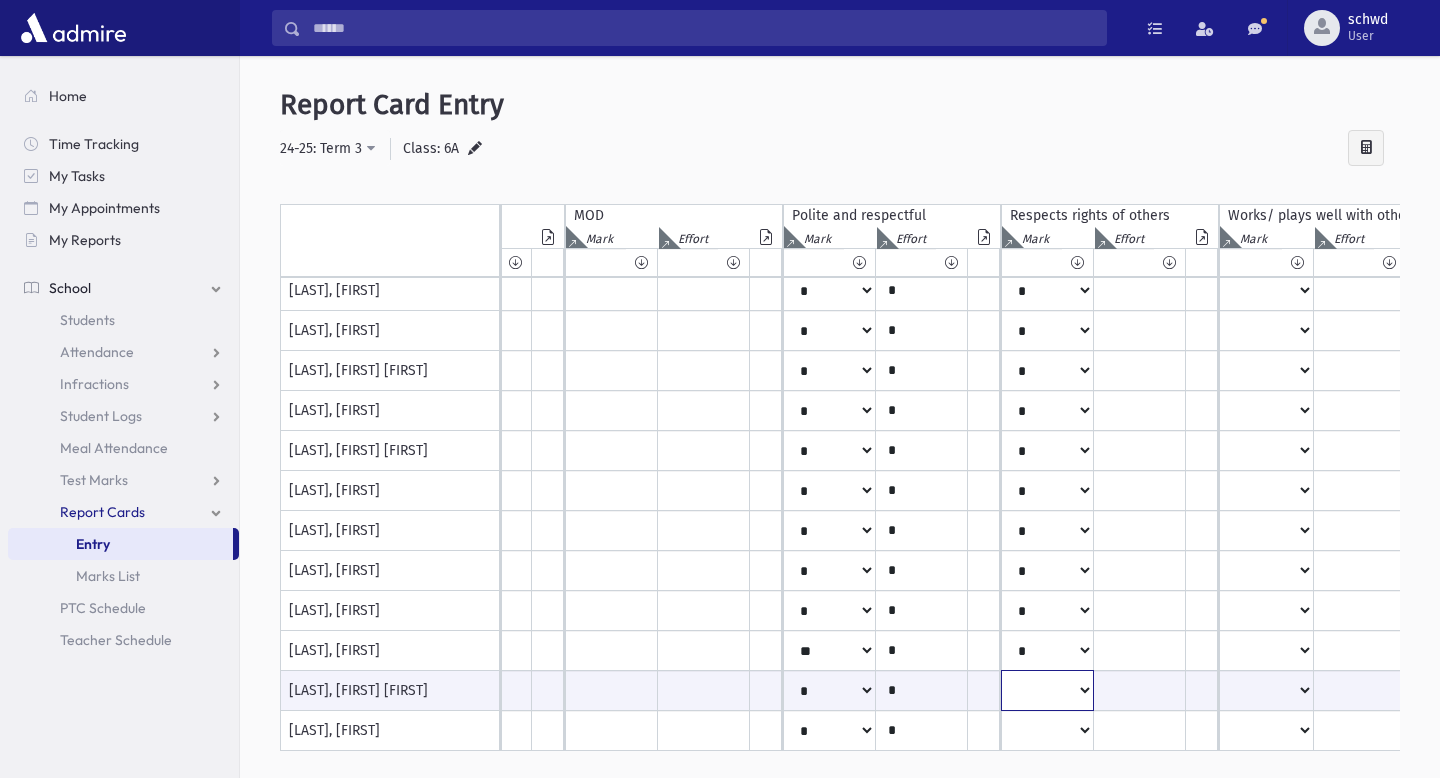 select on "*" 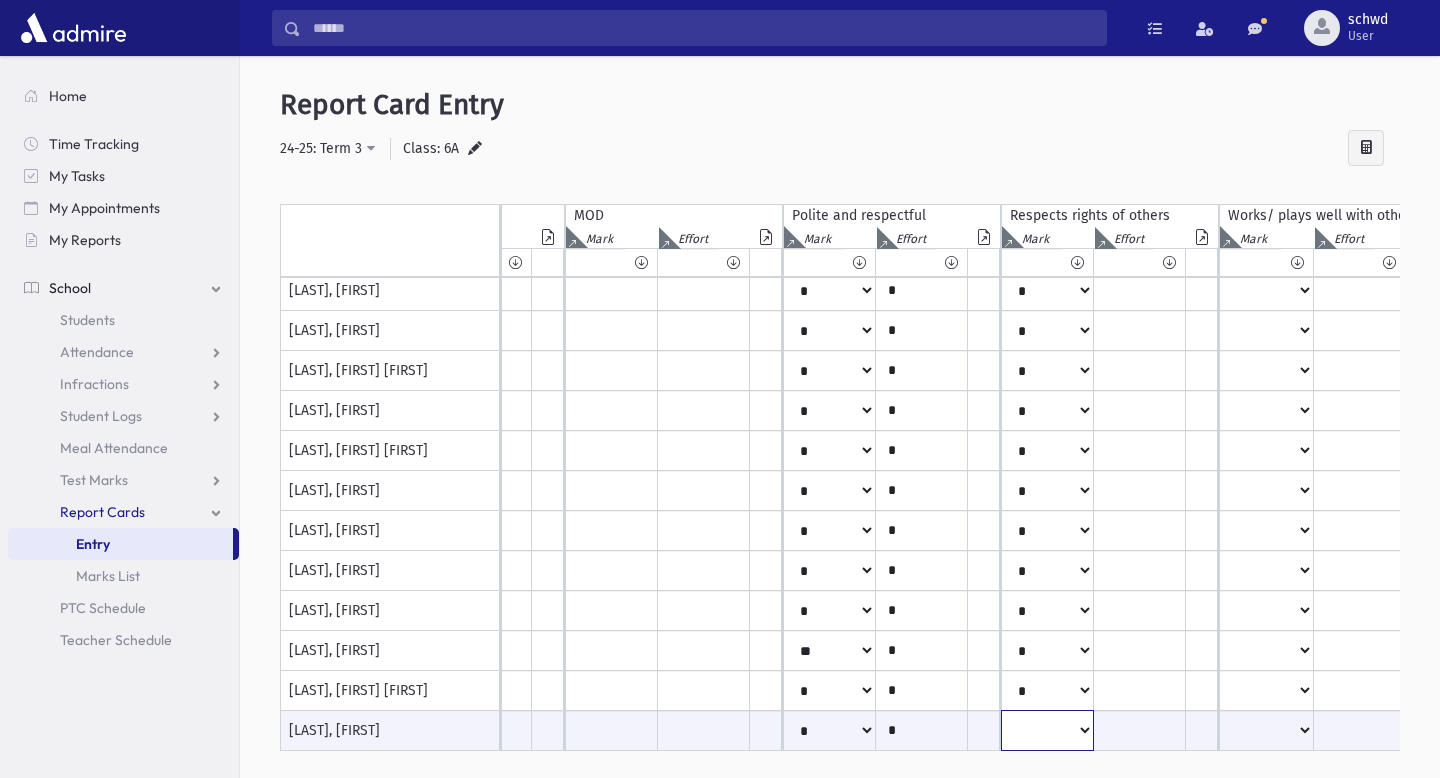 select on "*" 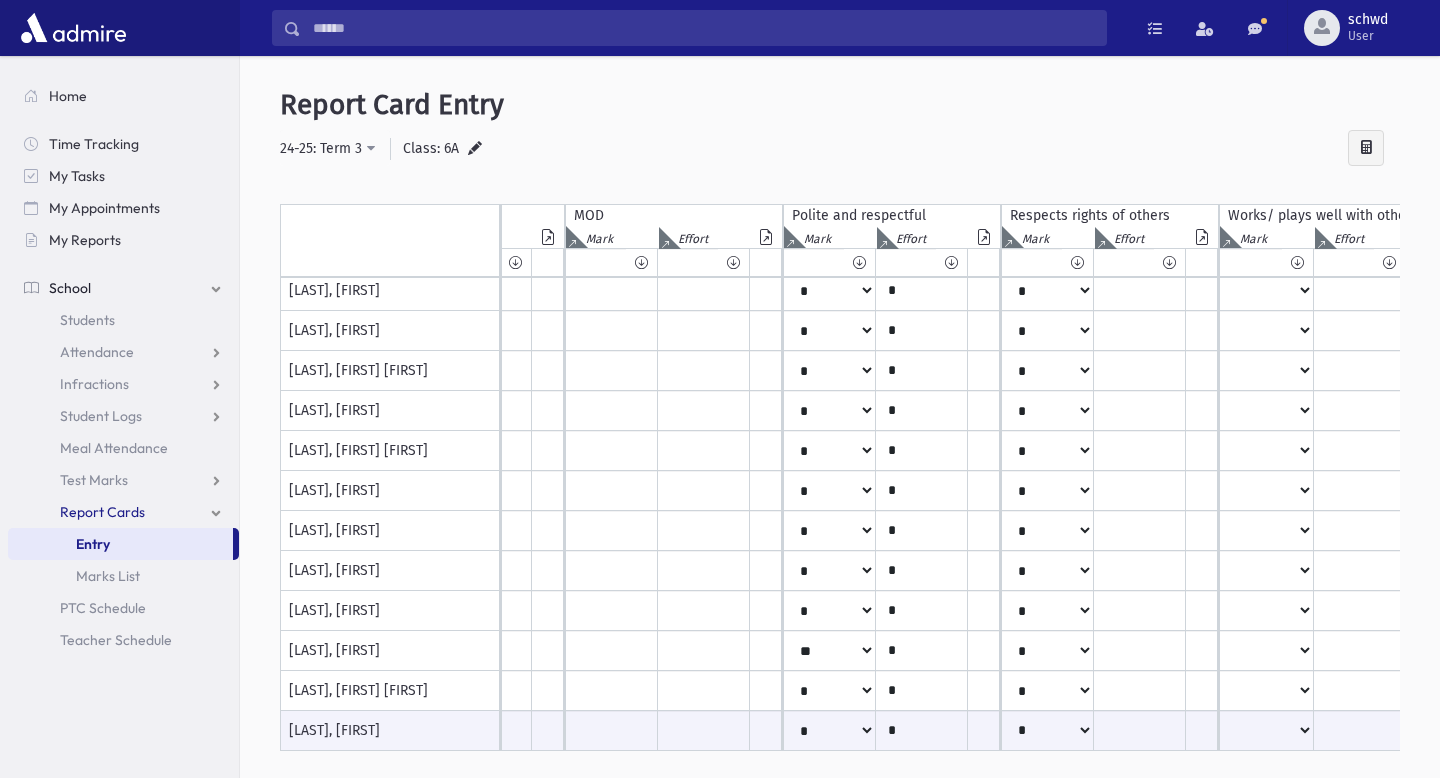 scroll, scrollTop: 0, scrollLeft: 590, axis: horizontal 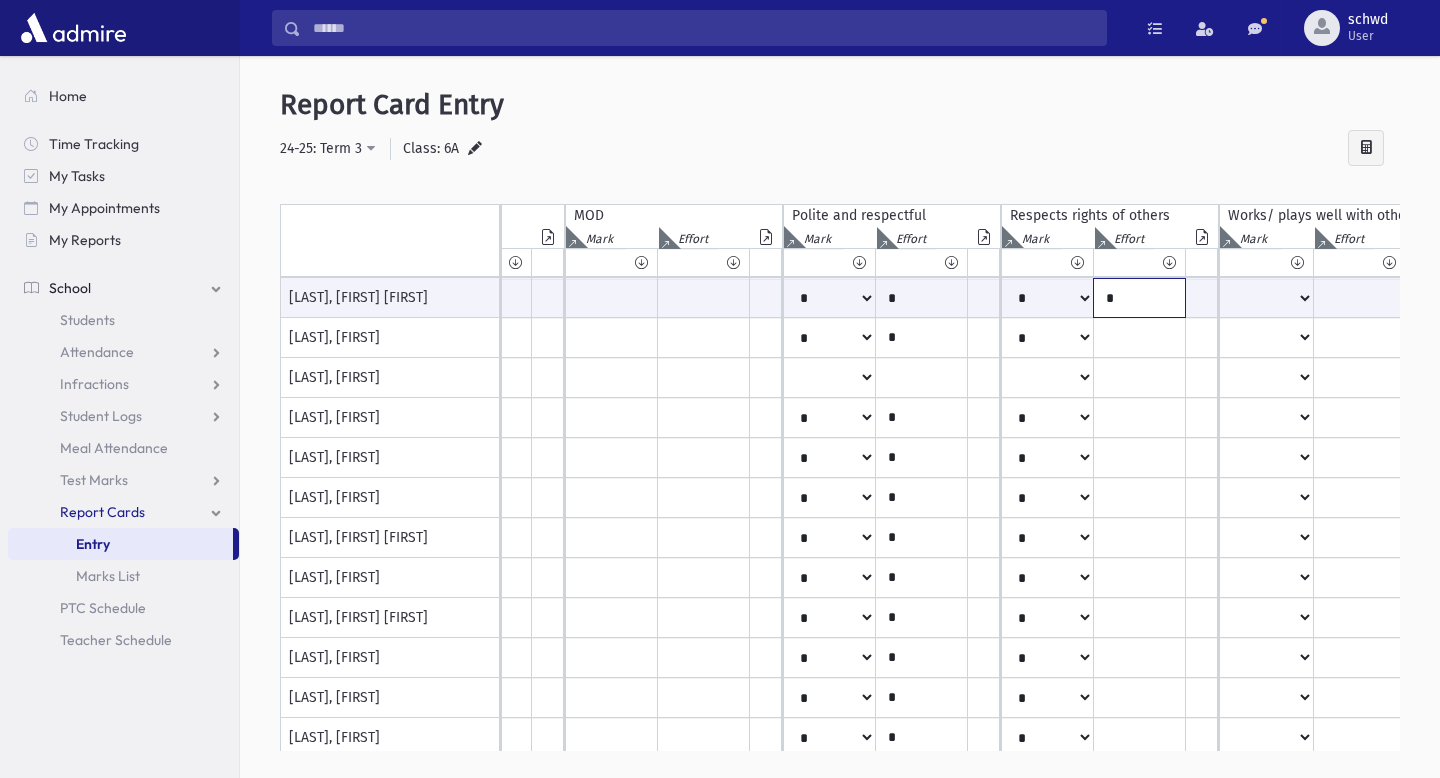 type on "*" 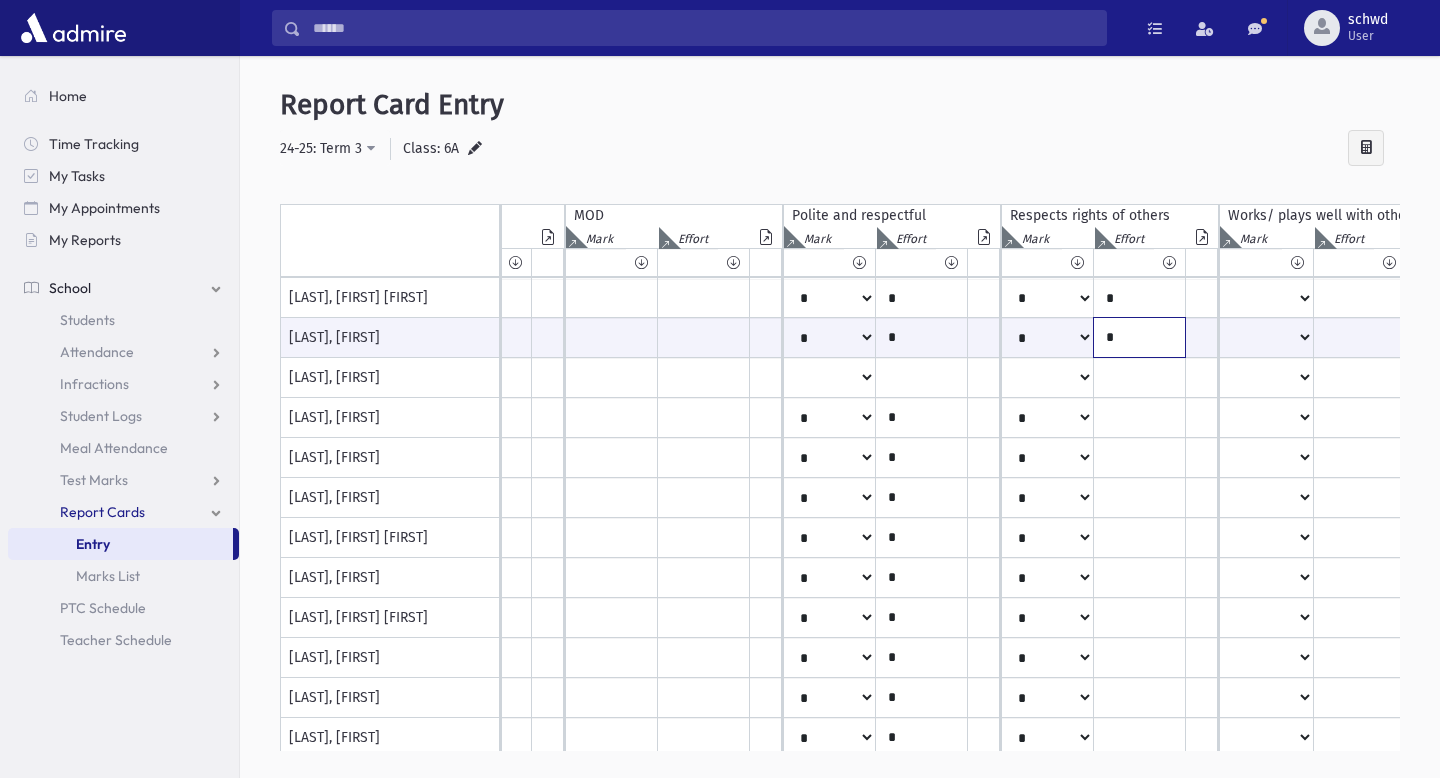 type on "*" 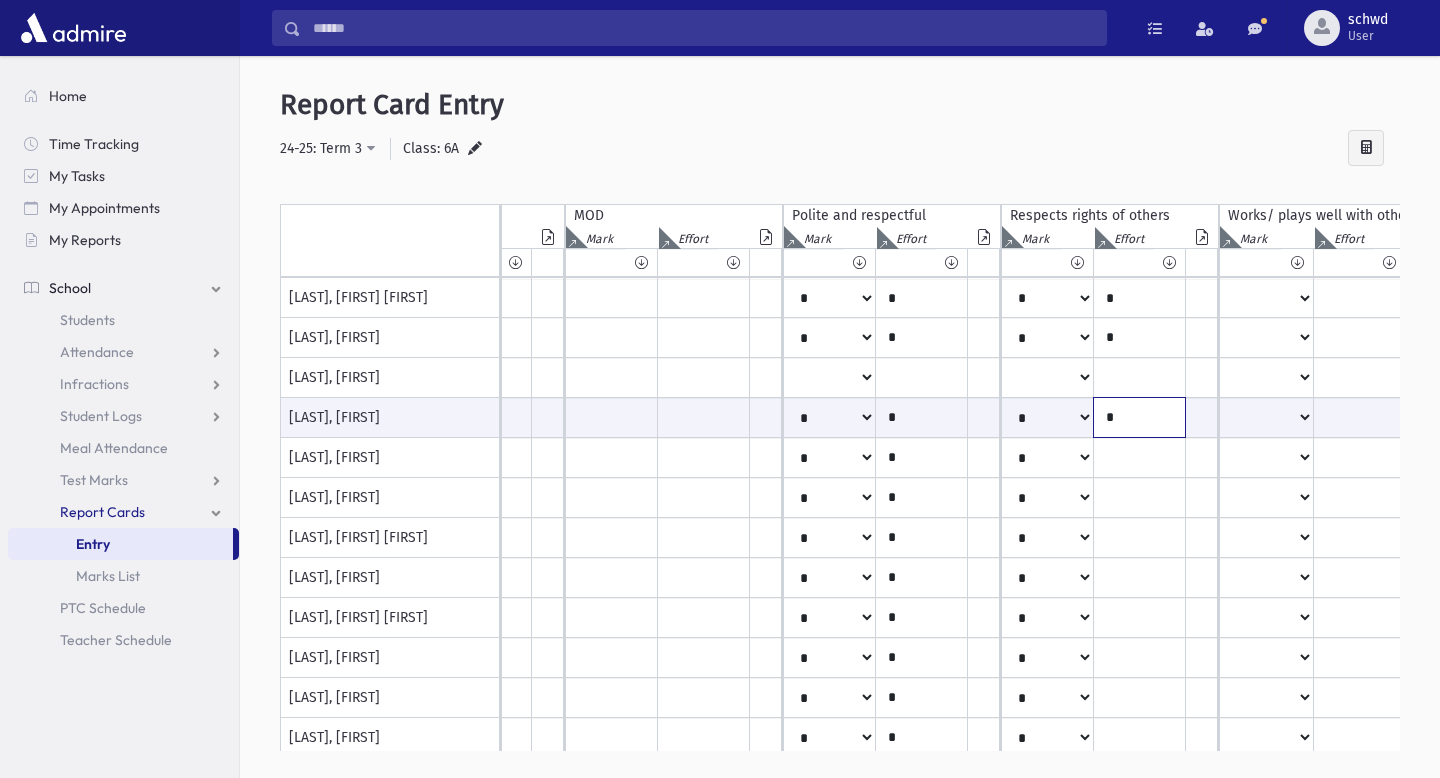 type on "*" 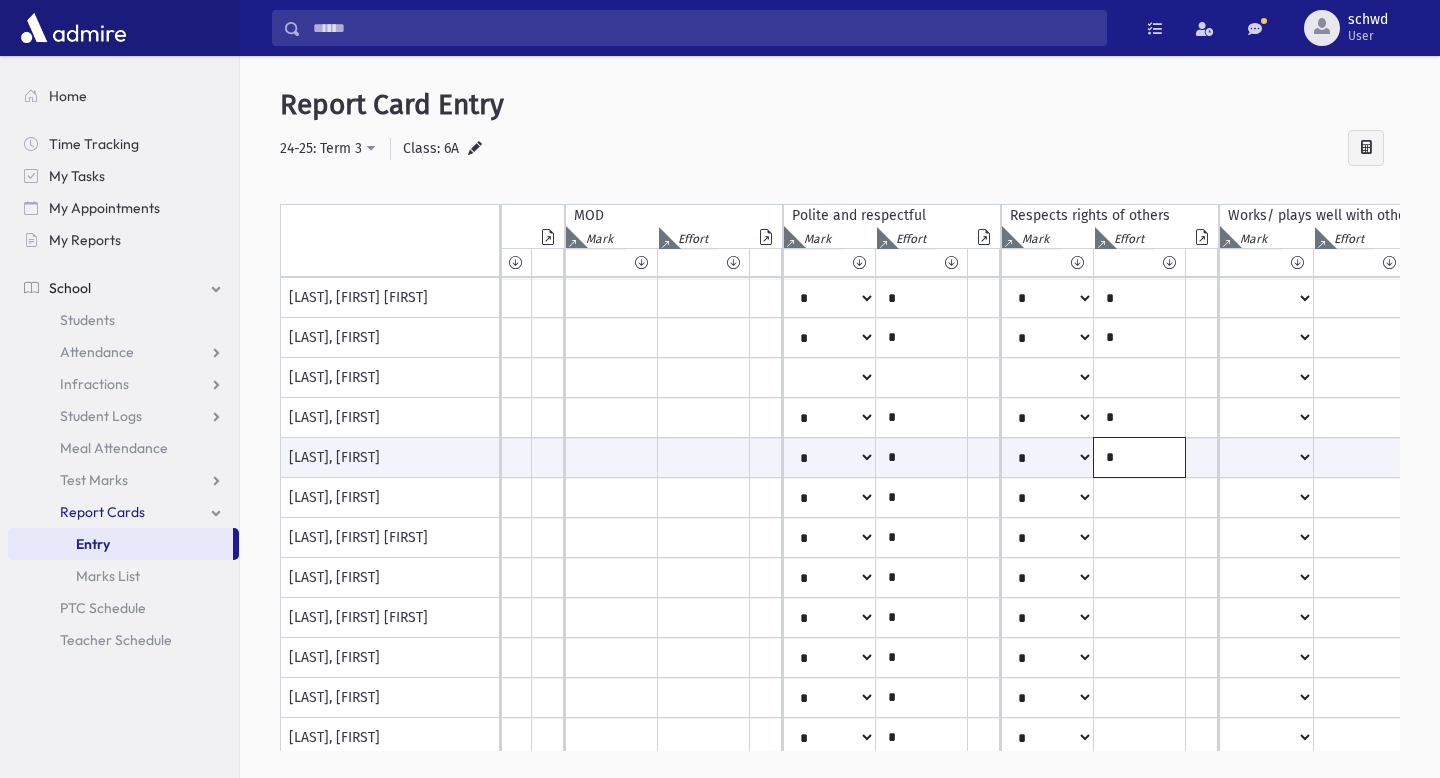 type on "*" 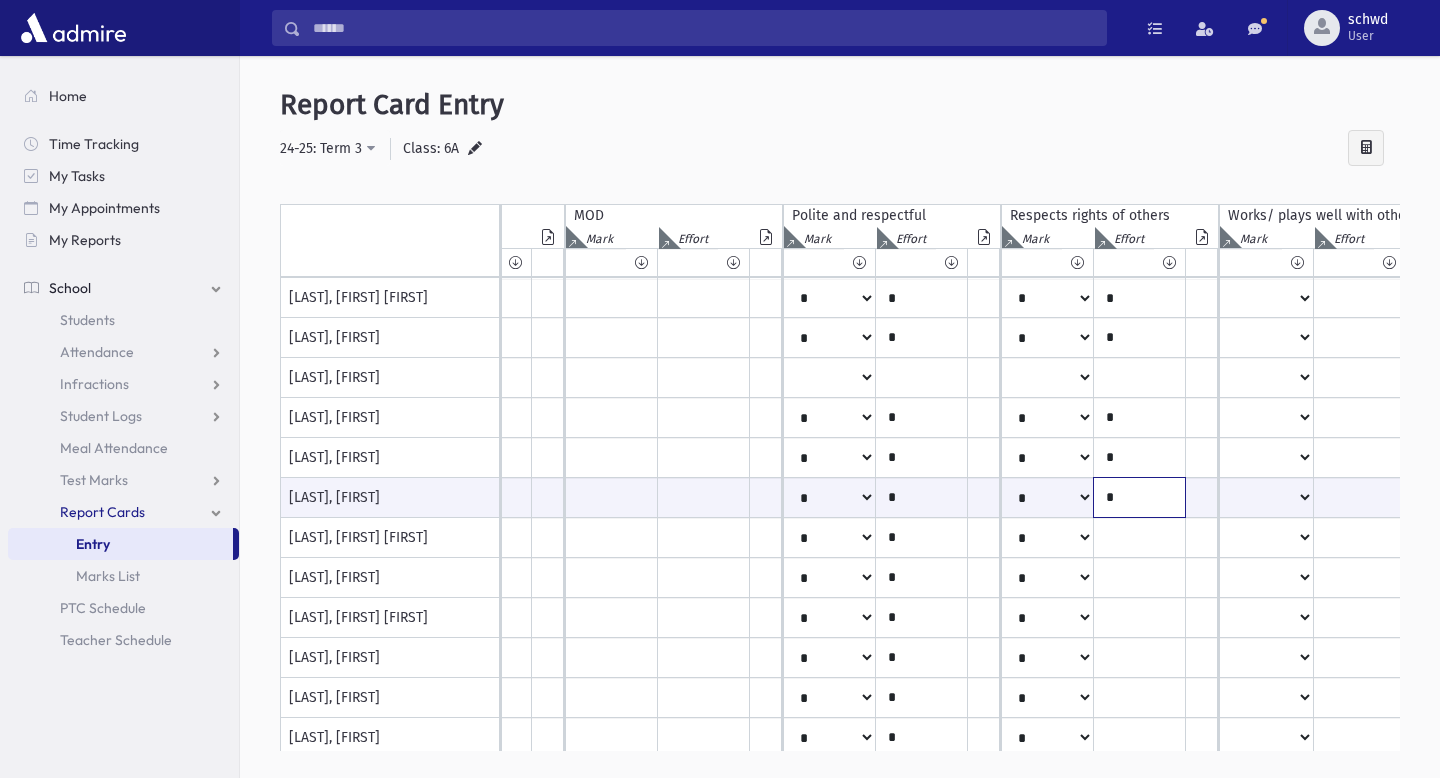 type on "*" 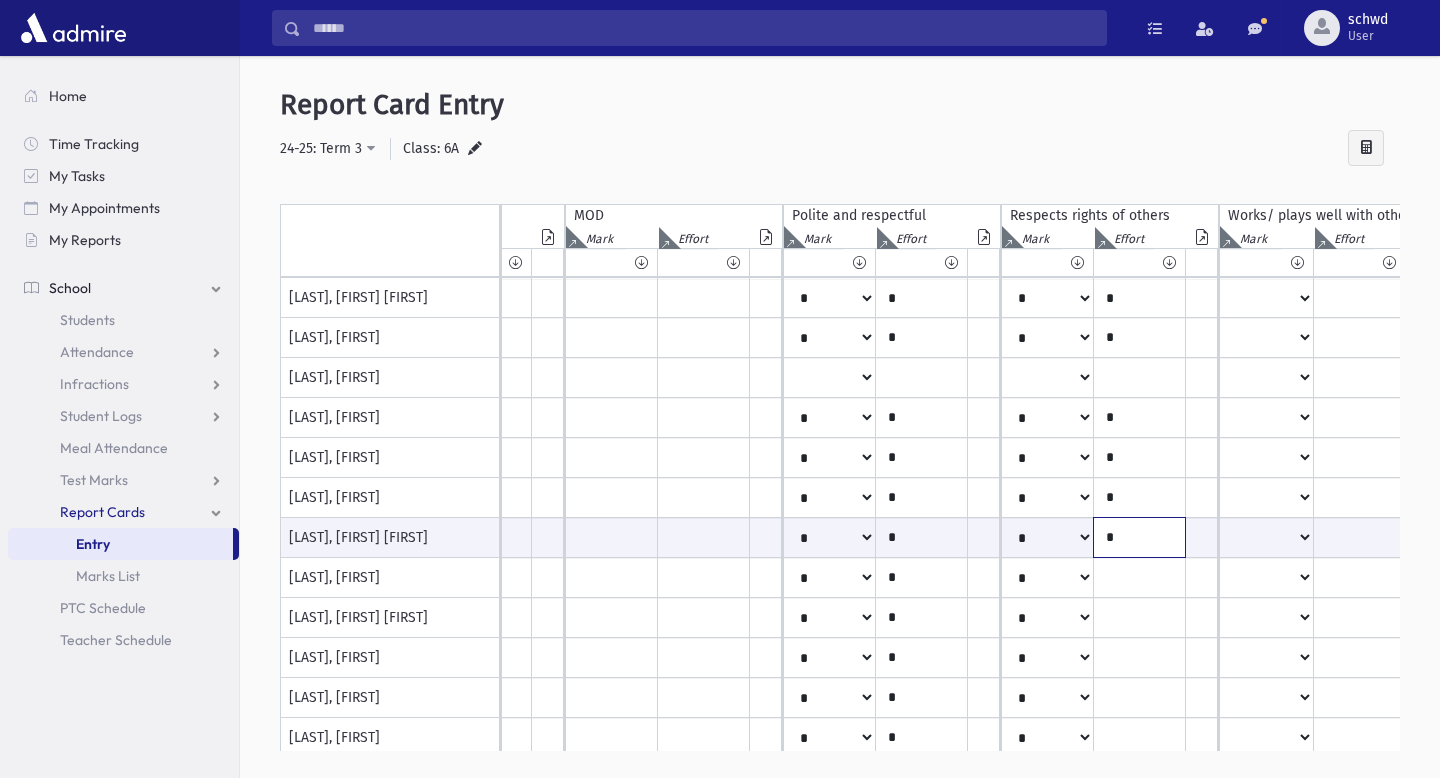 type on "*" 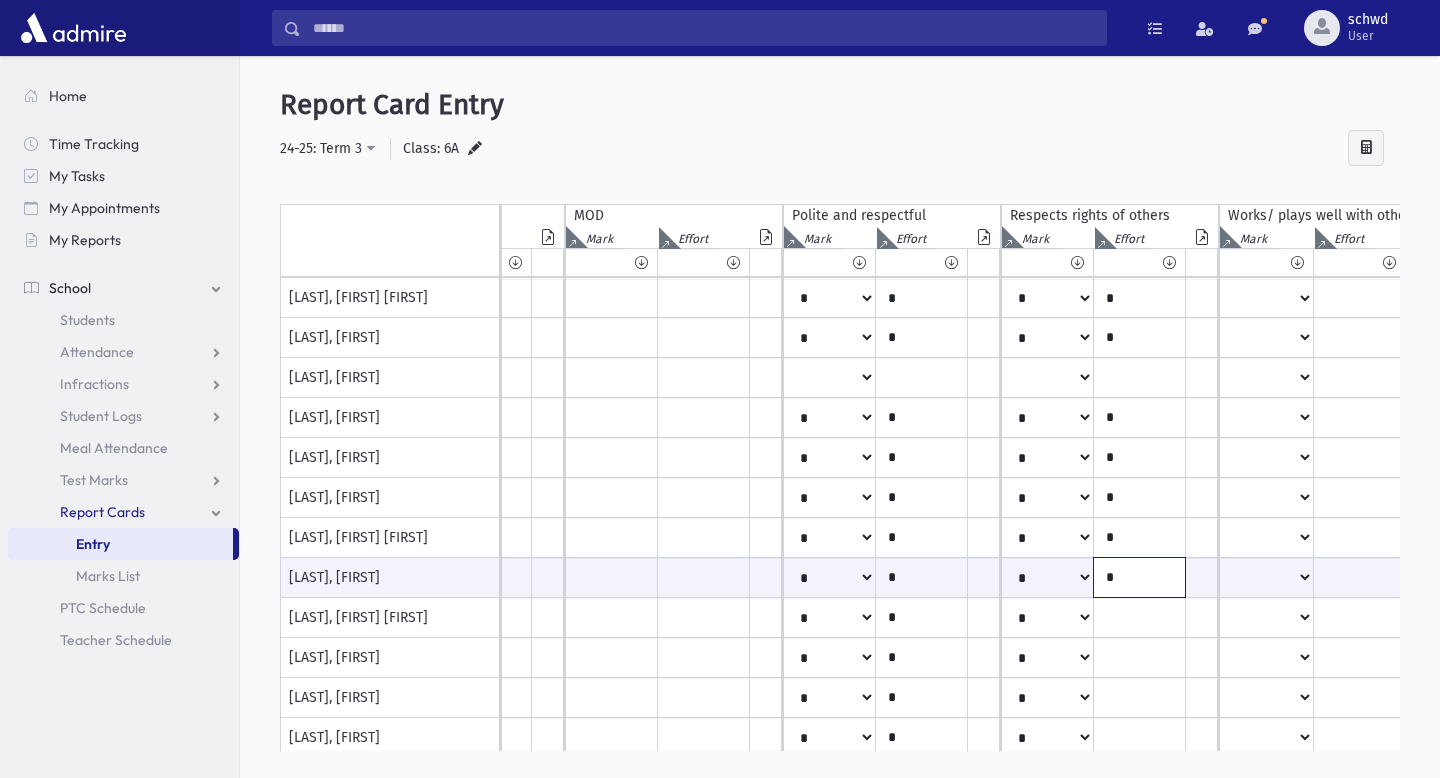 type on "*" 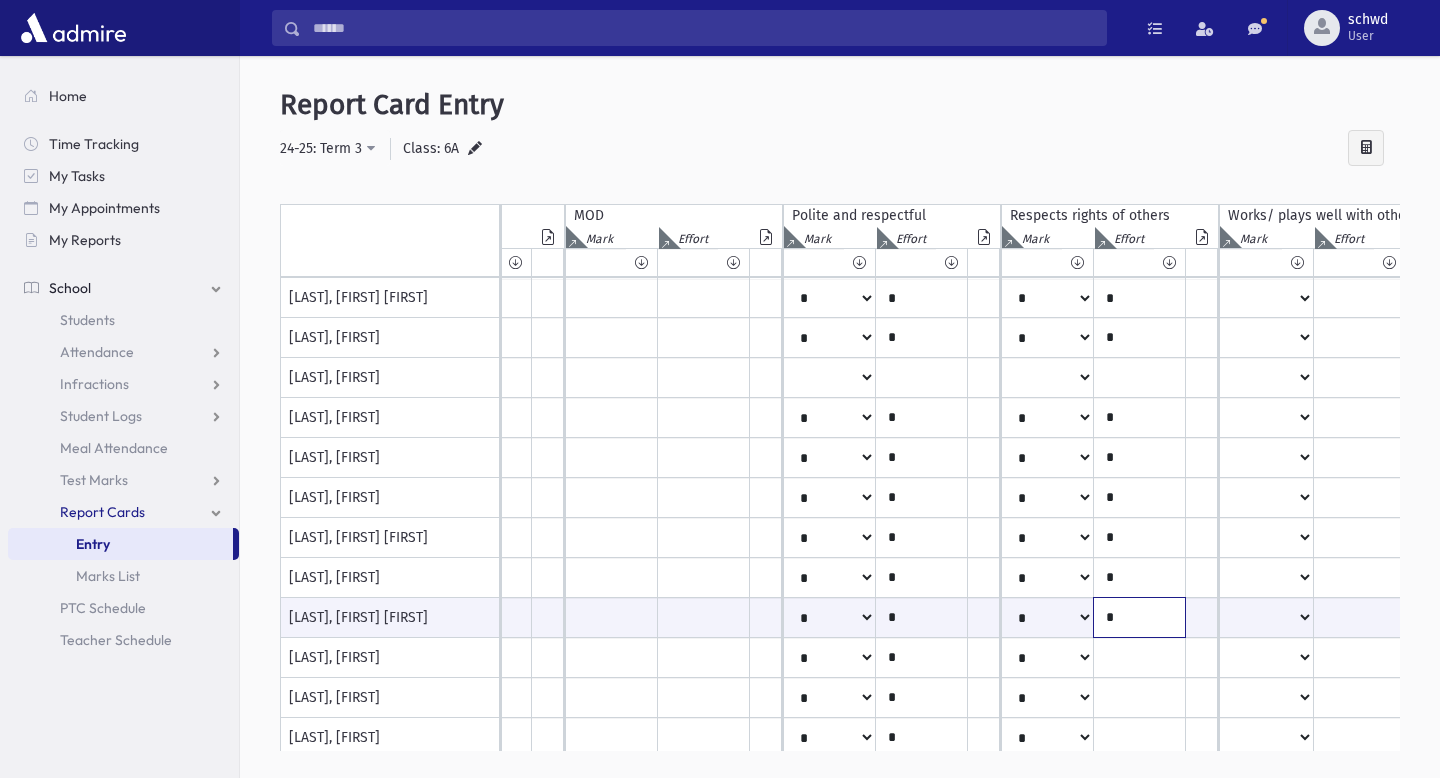 type on "*" 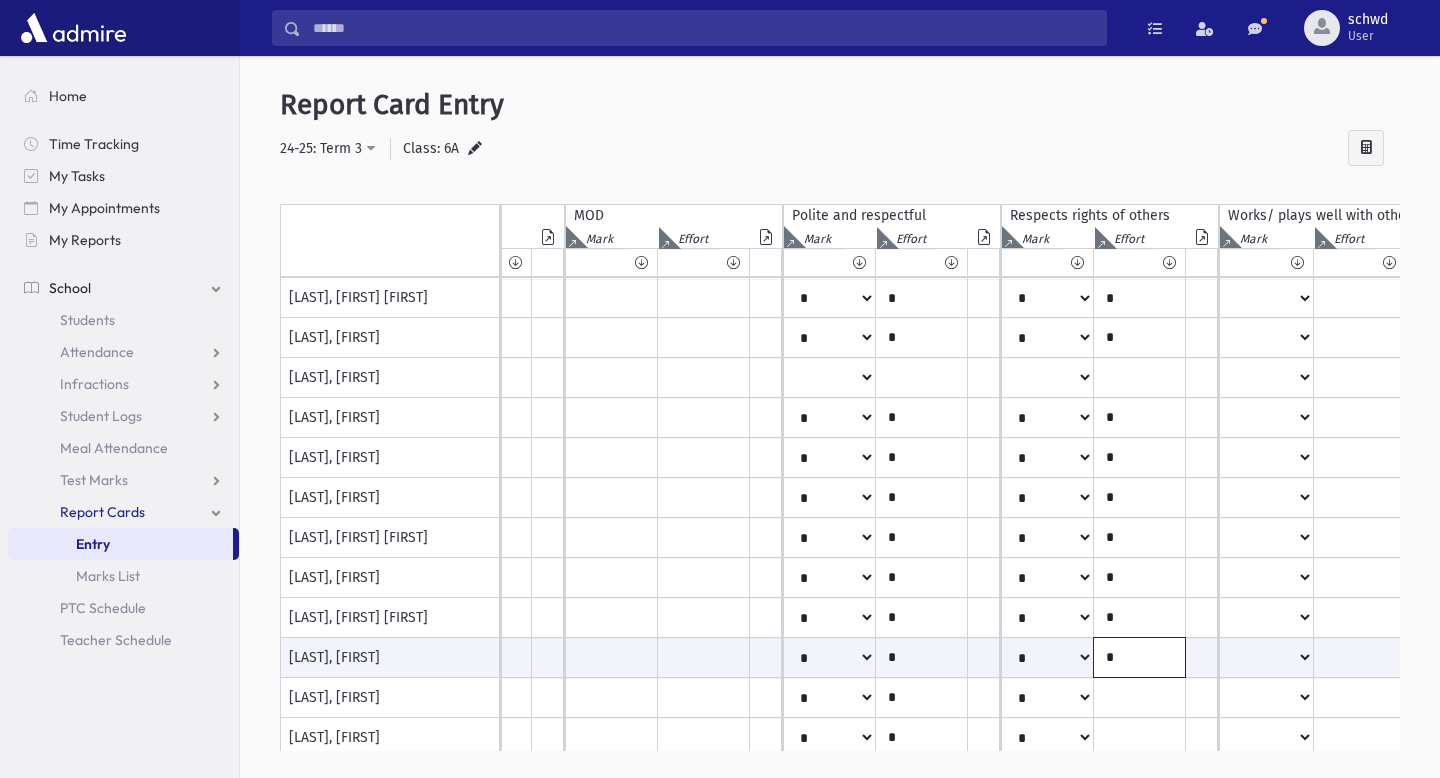 type on "*" 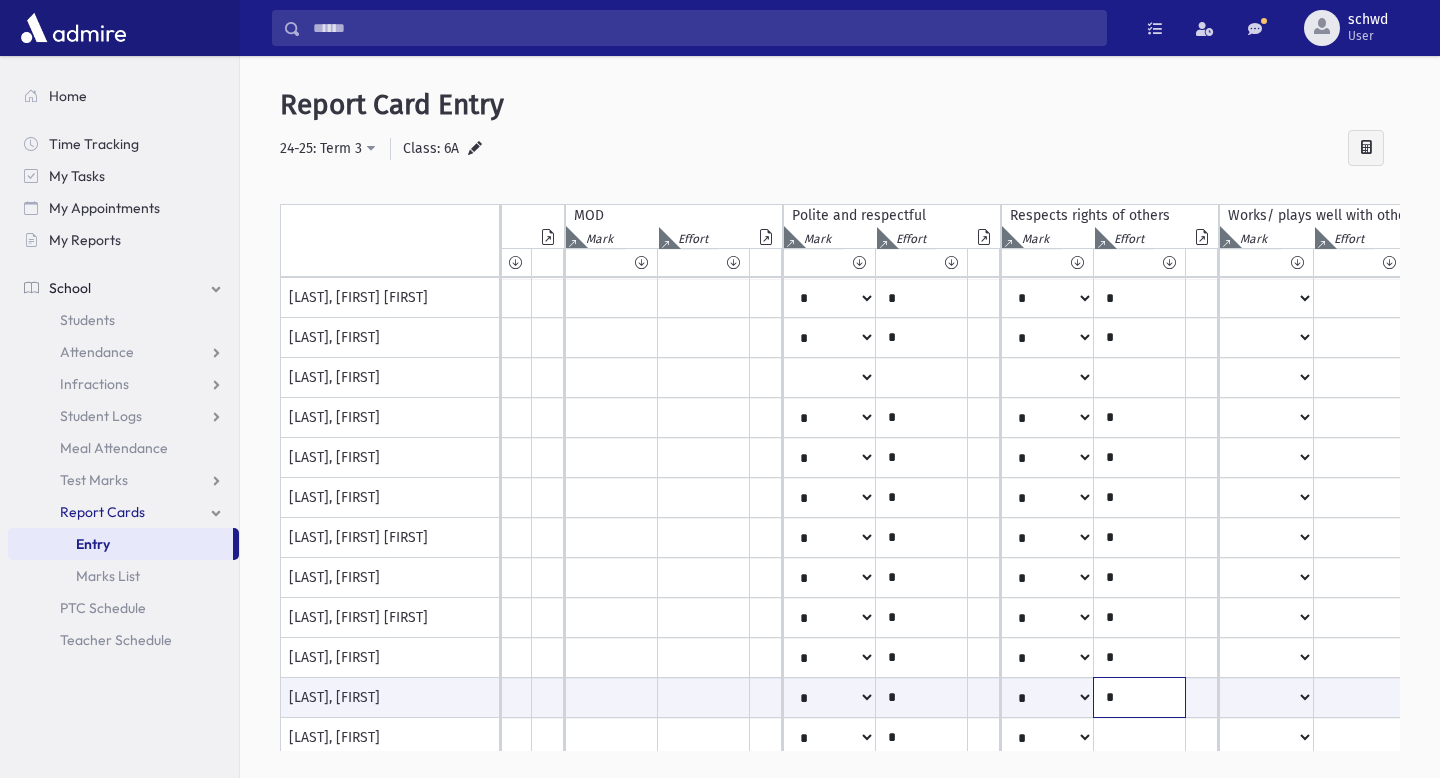 type on "*" 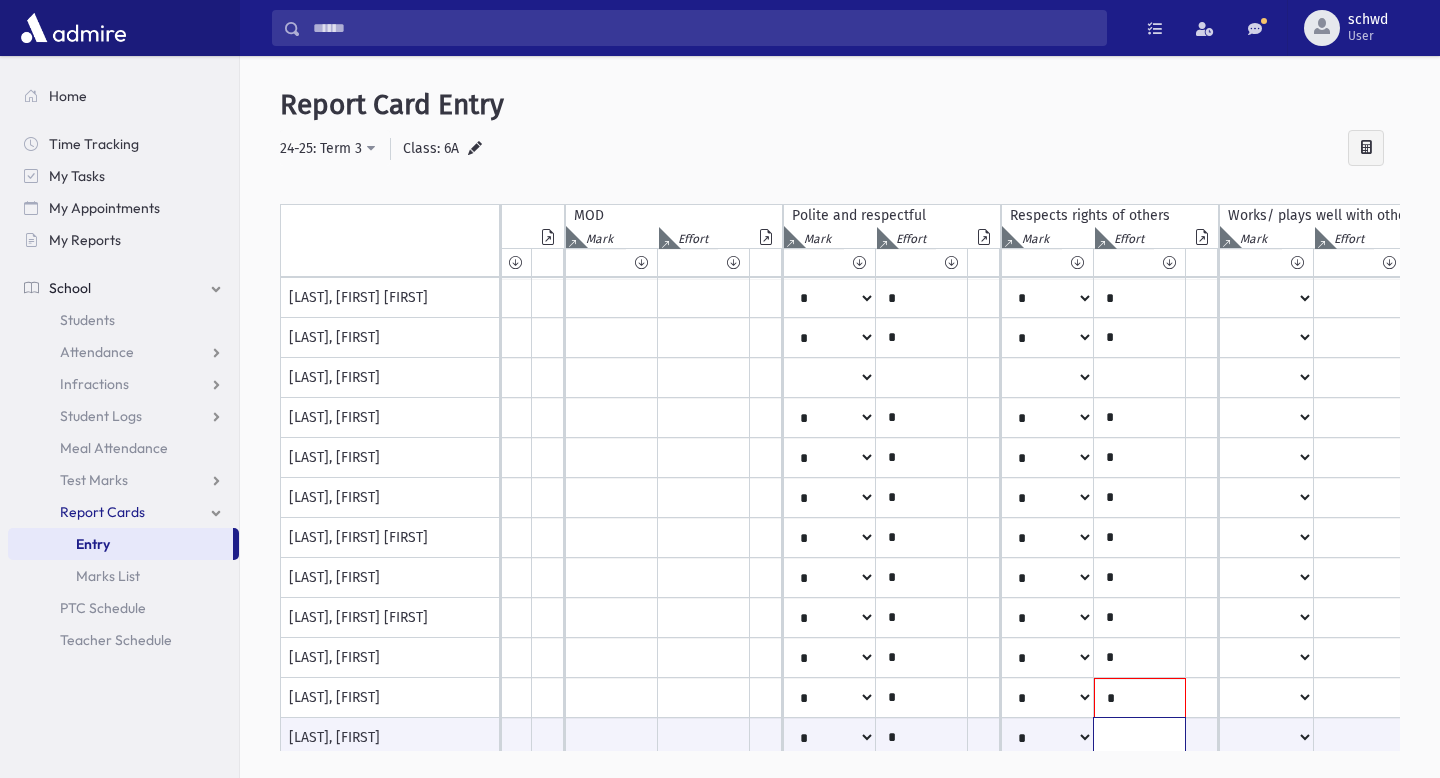 scroll, scrollTop: 14, scrollLeft: 590, axis: both 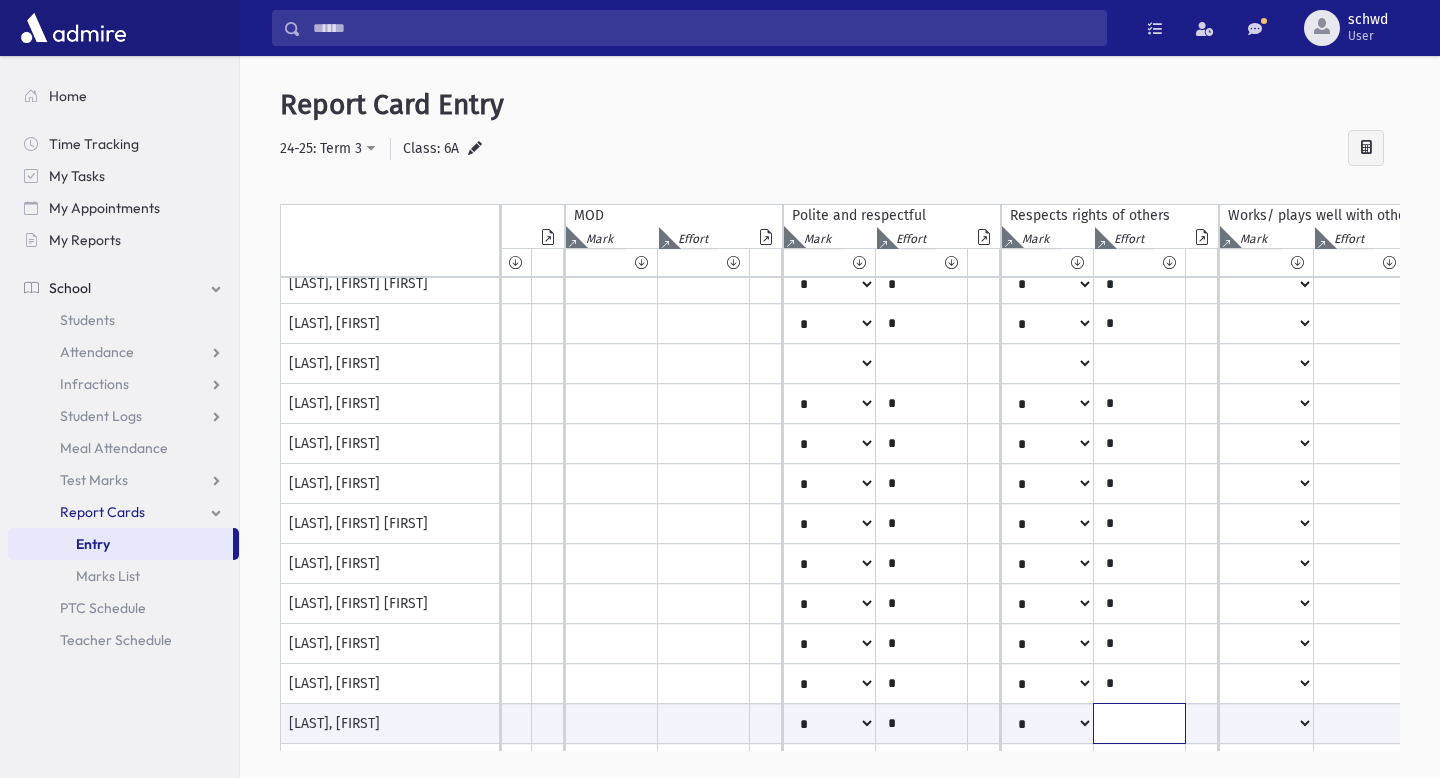 type on "*" 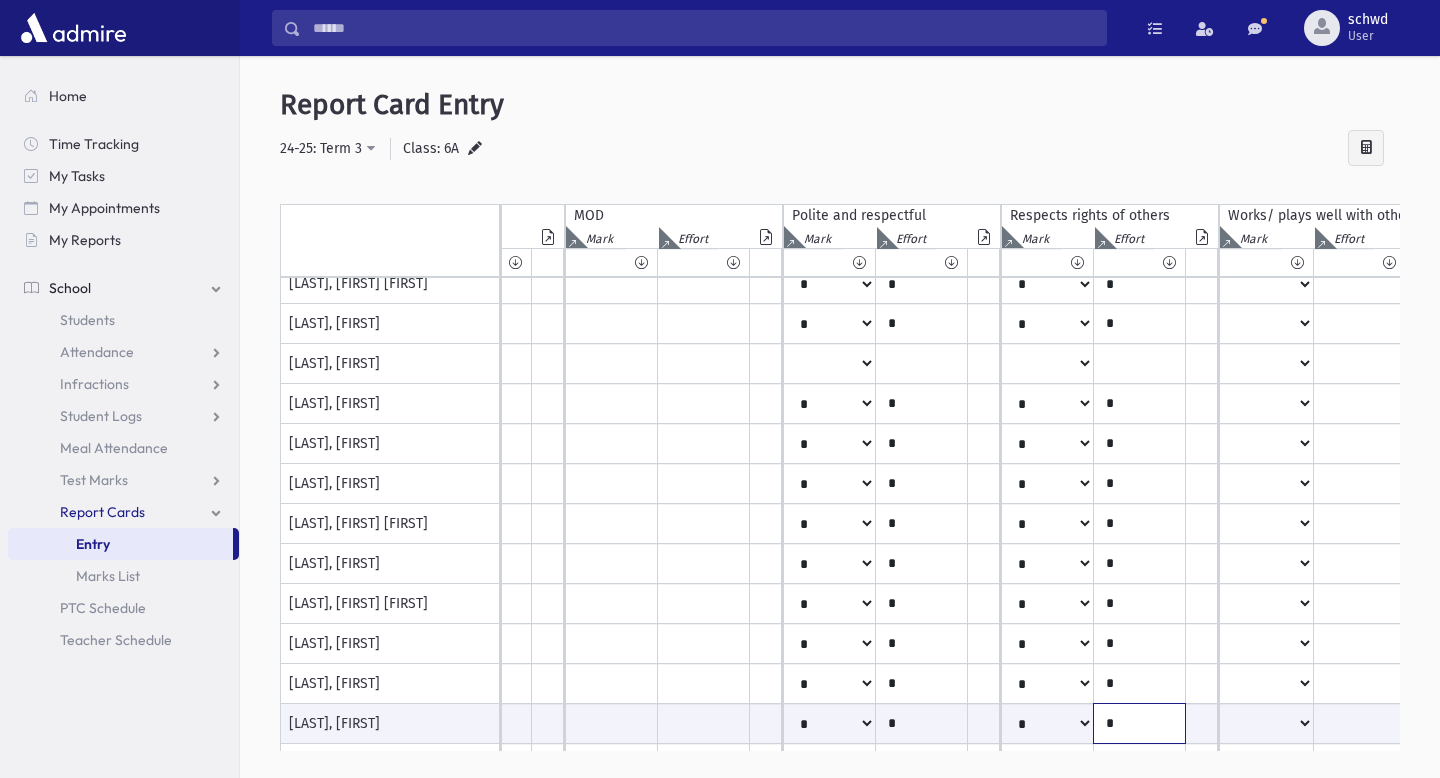type on "*" 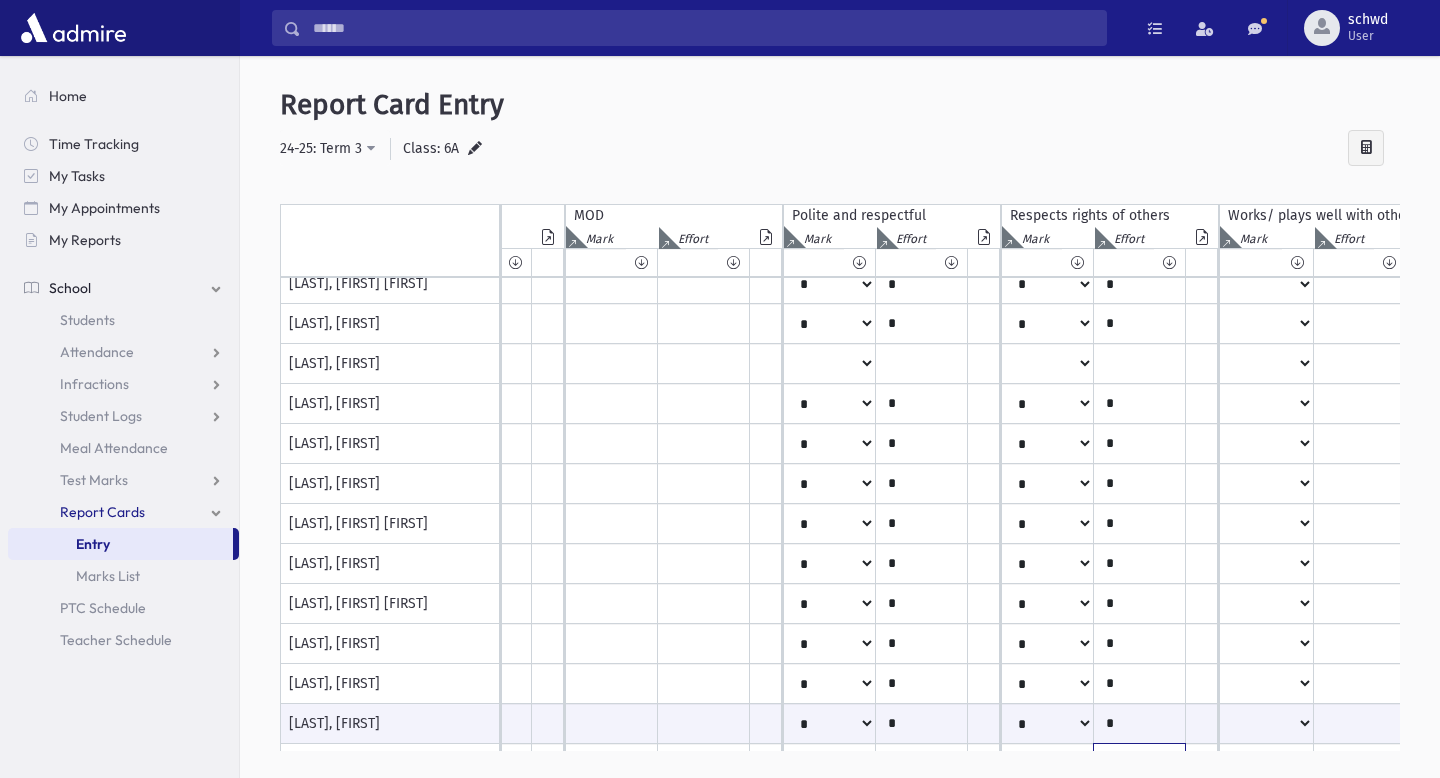 scroll, scrollTop: 175, scrollLeft: 590, axis: both 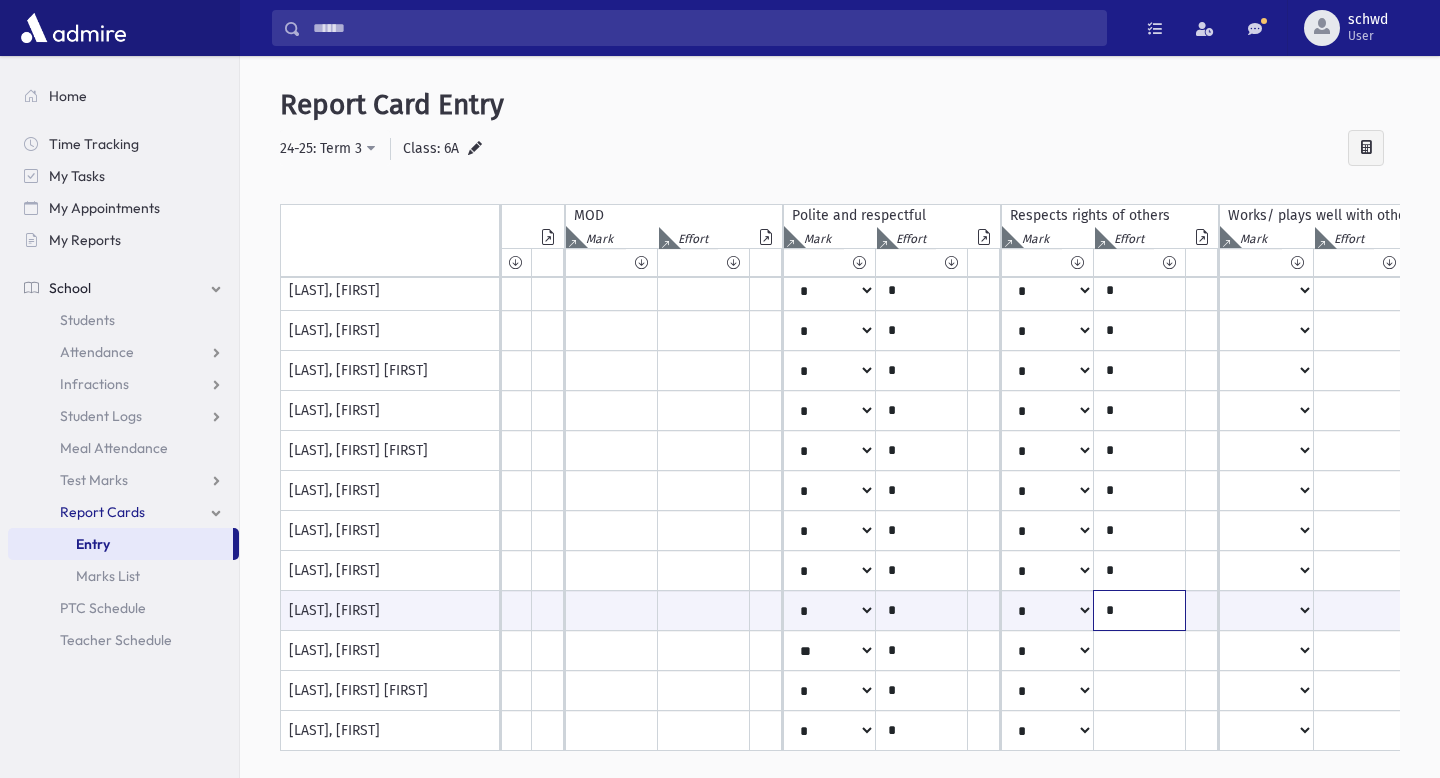 type on "*" 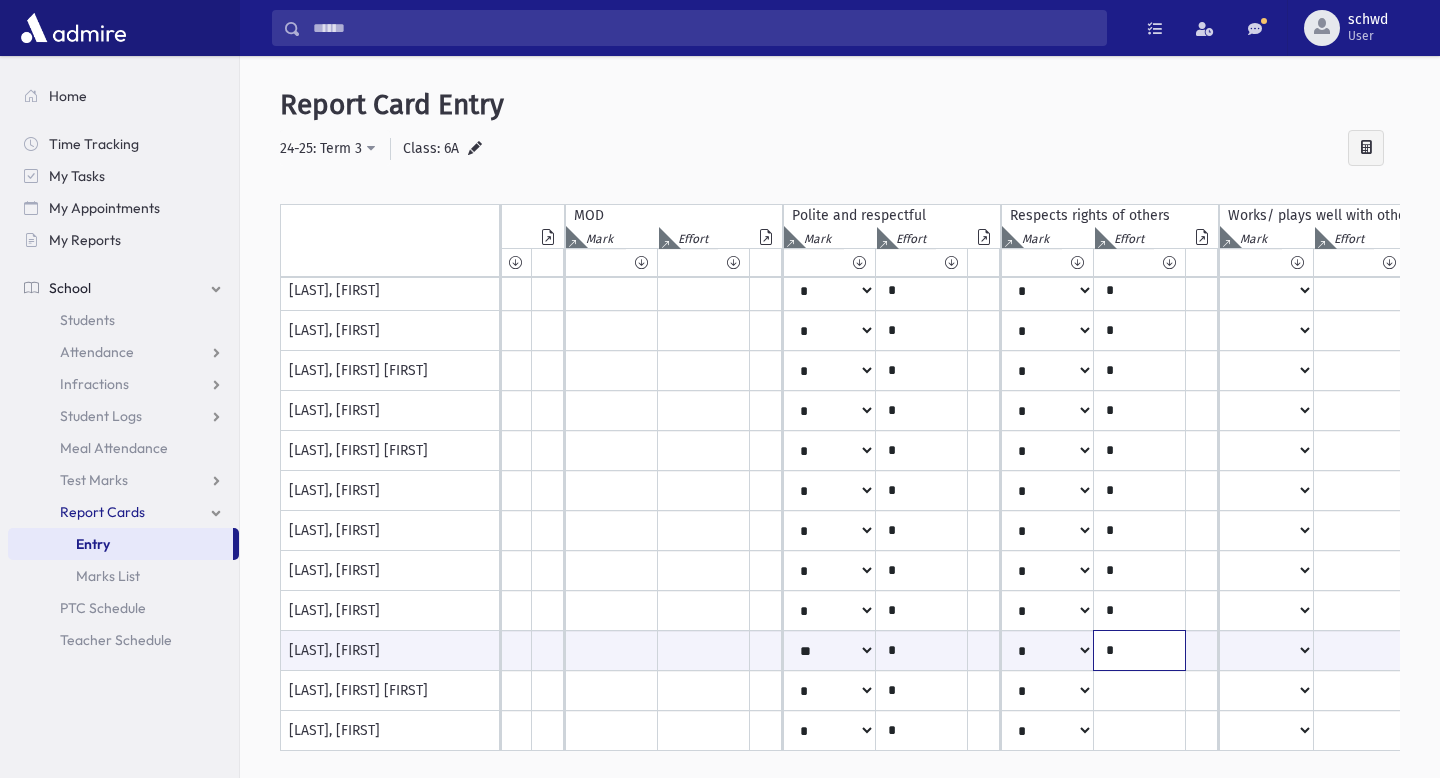 type on "*" 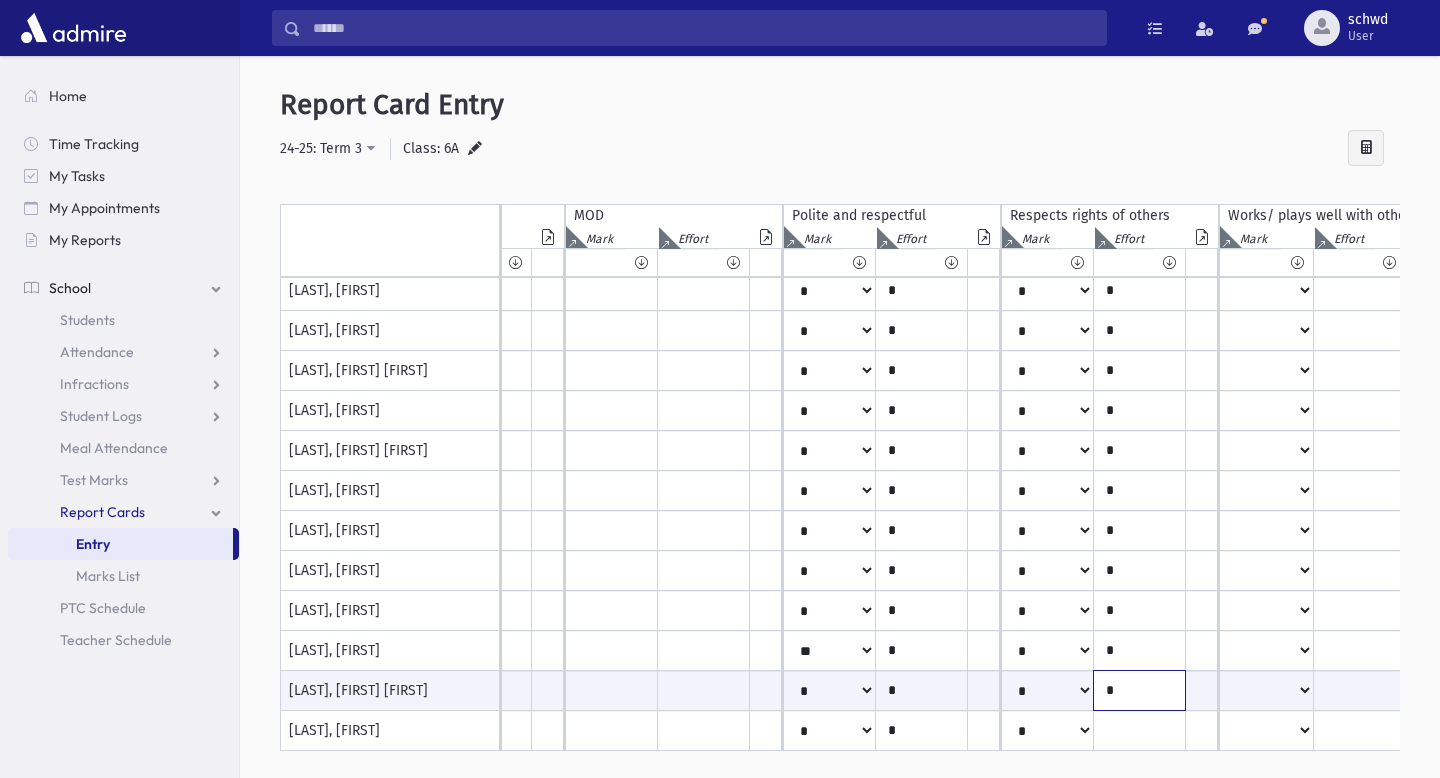 type on "*" 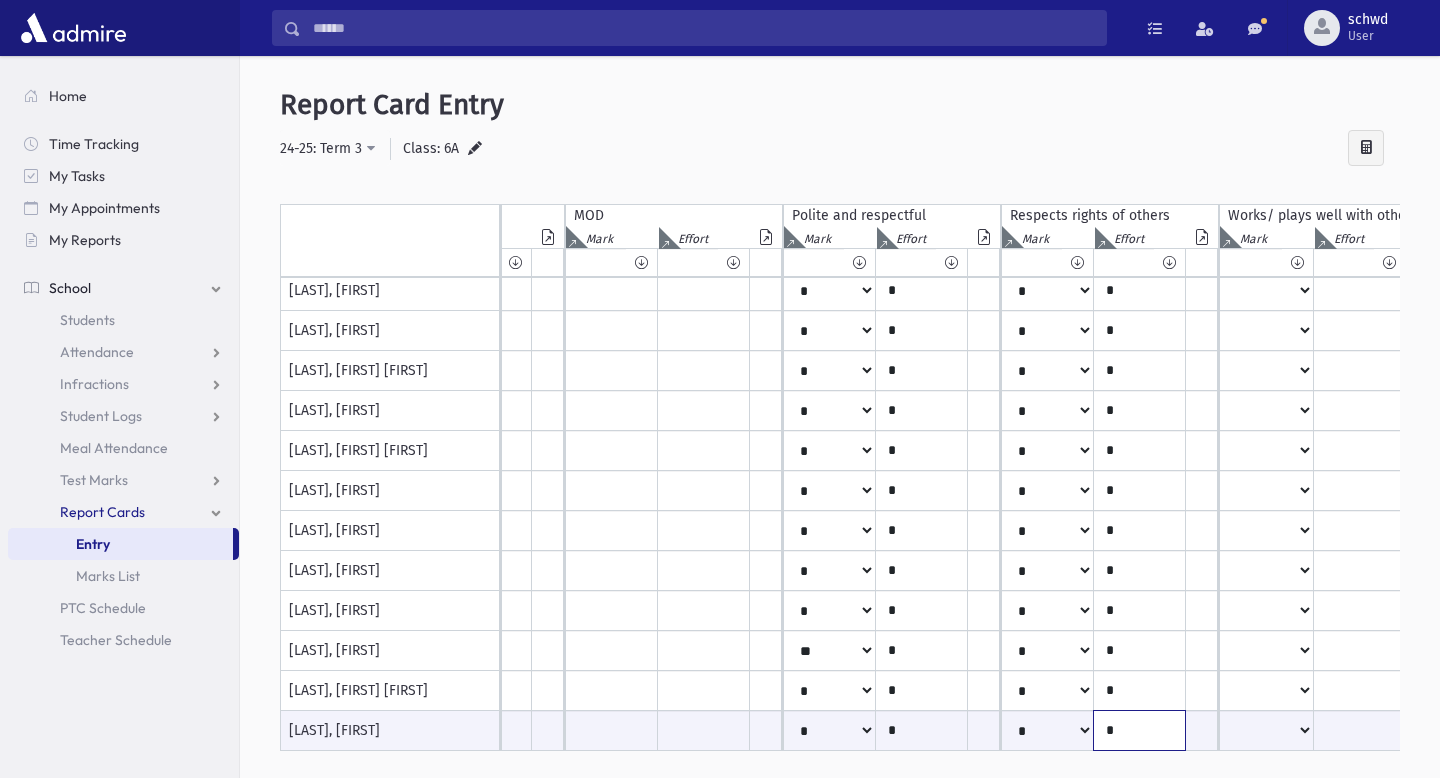 type on "*" 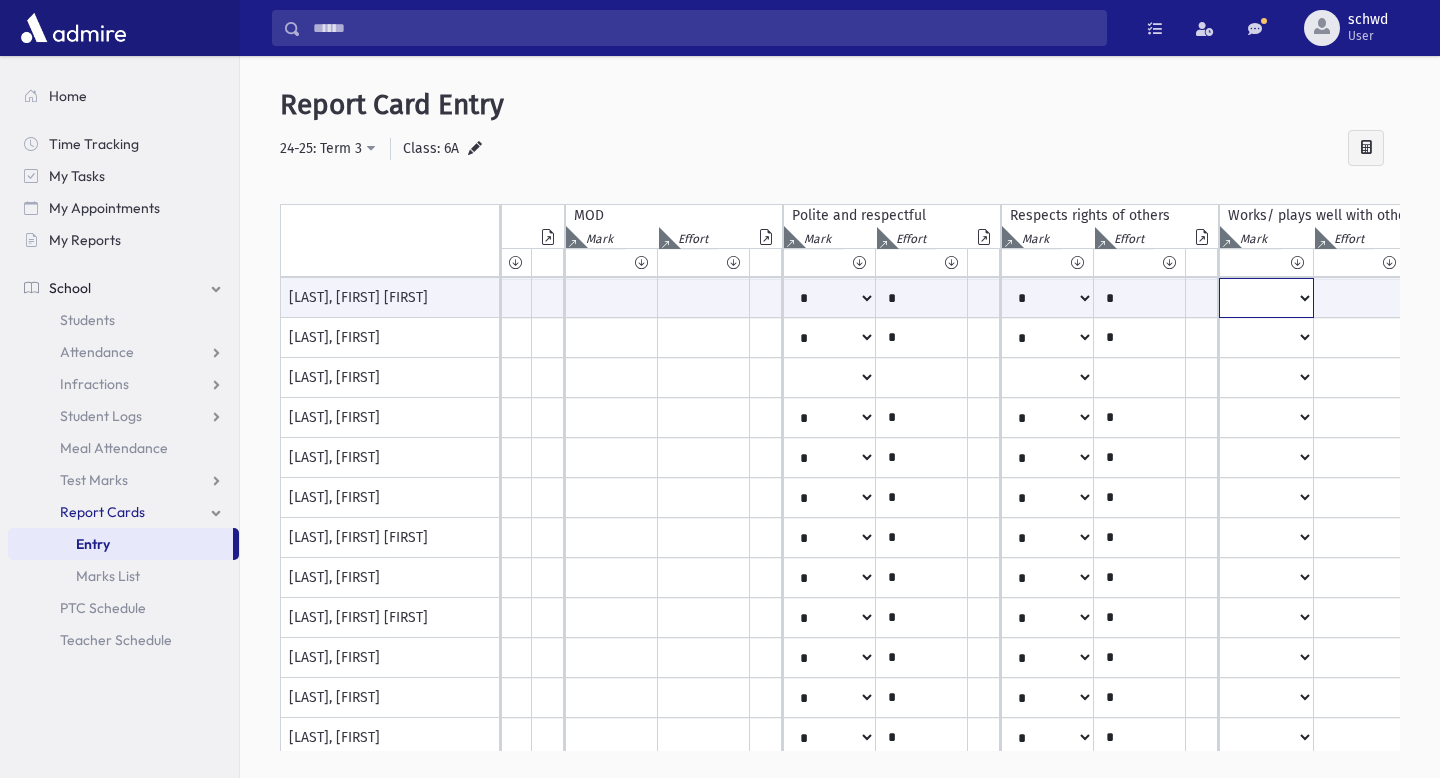 scroll, scrollTop: 0, scrollLeft: 663, axis: horizontal 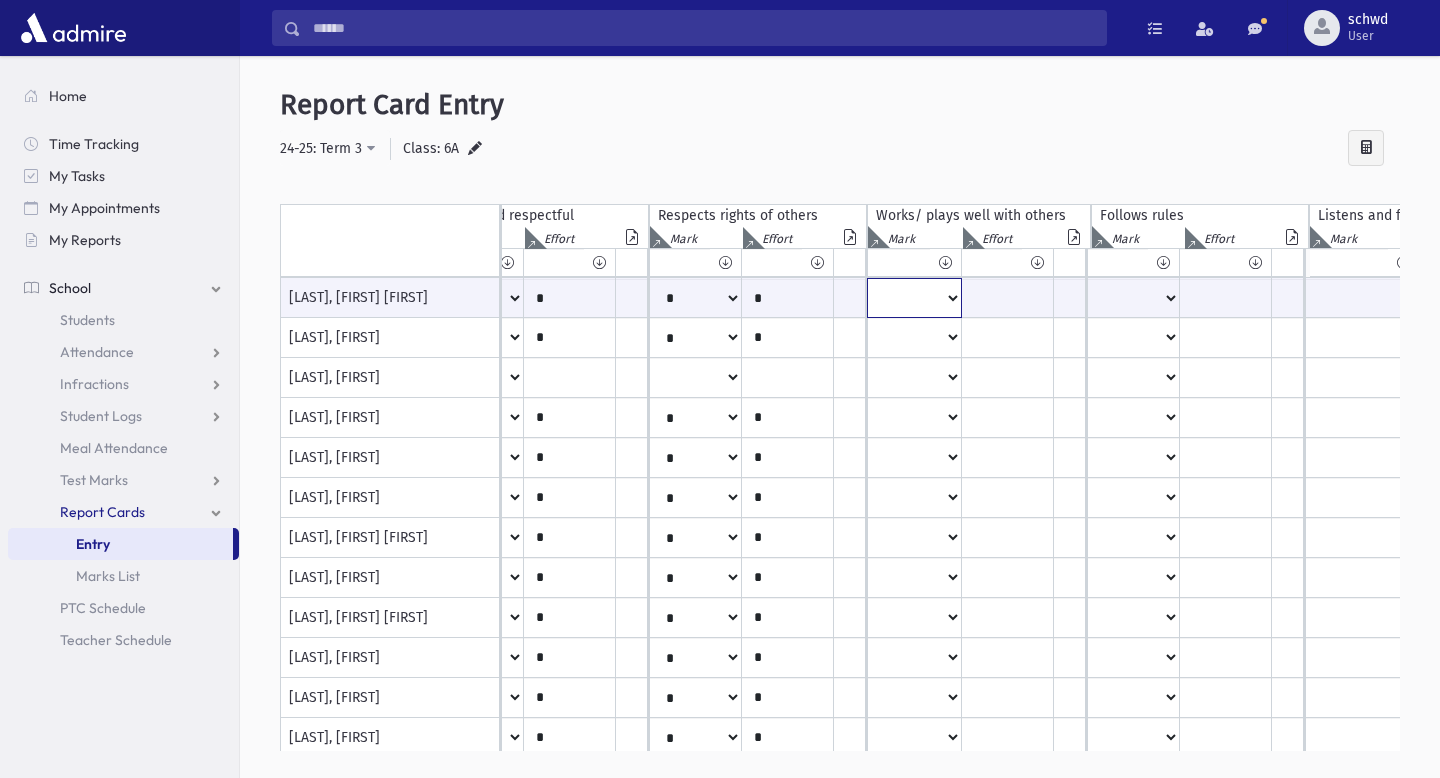 select on "*" 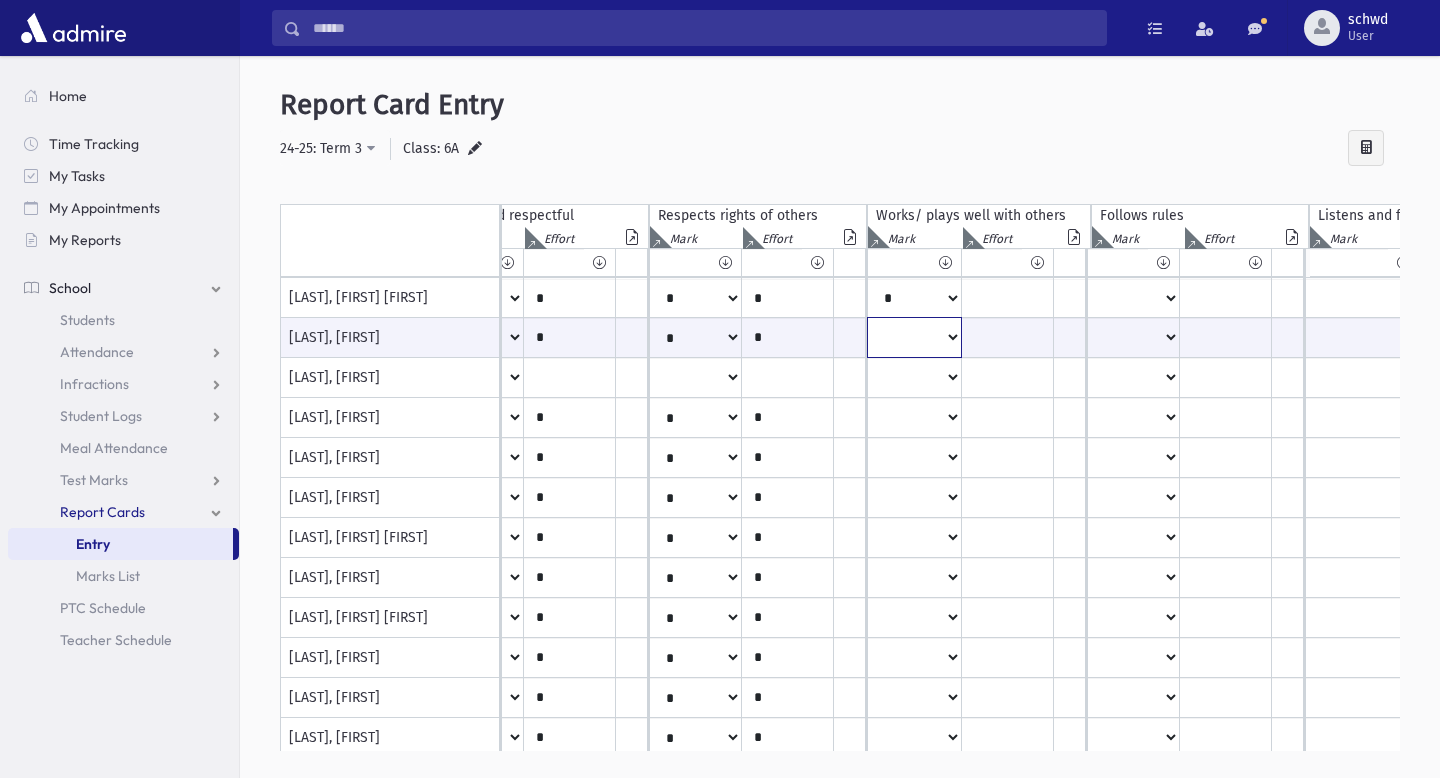 select on "*" 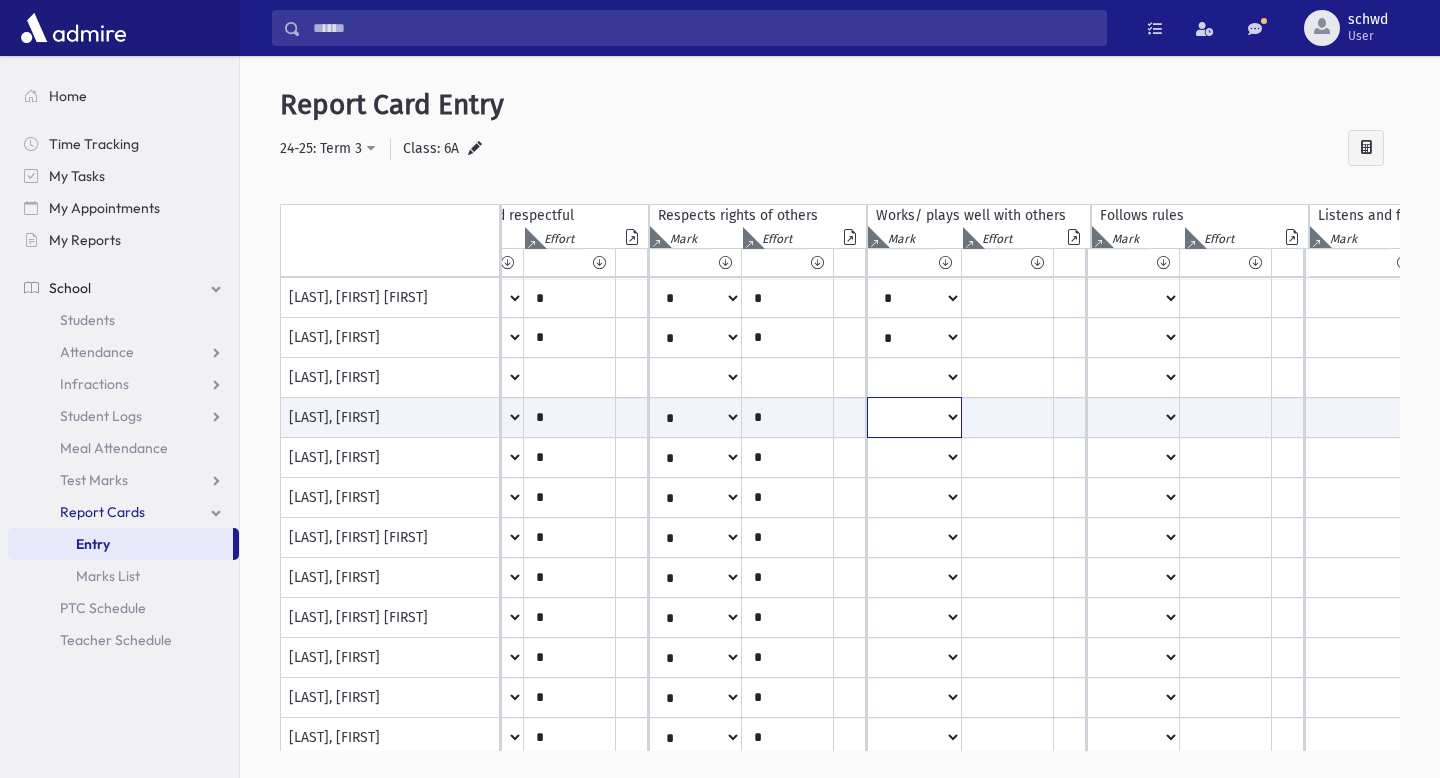 select on "*" 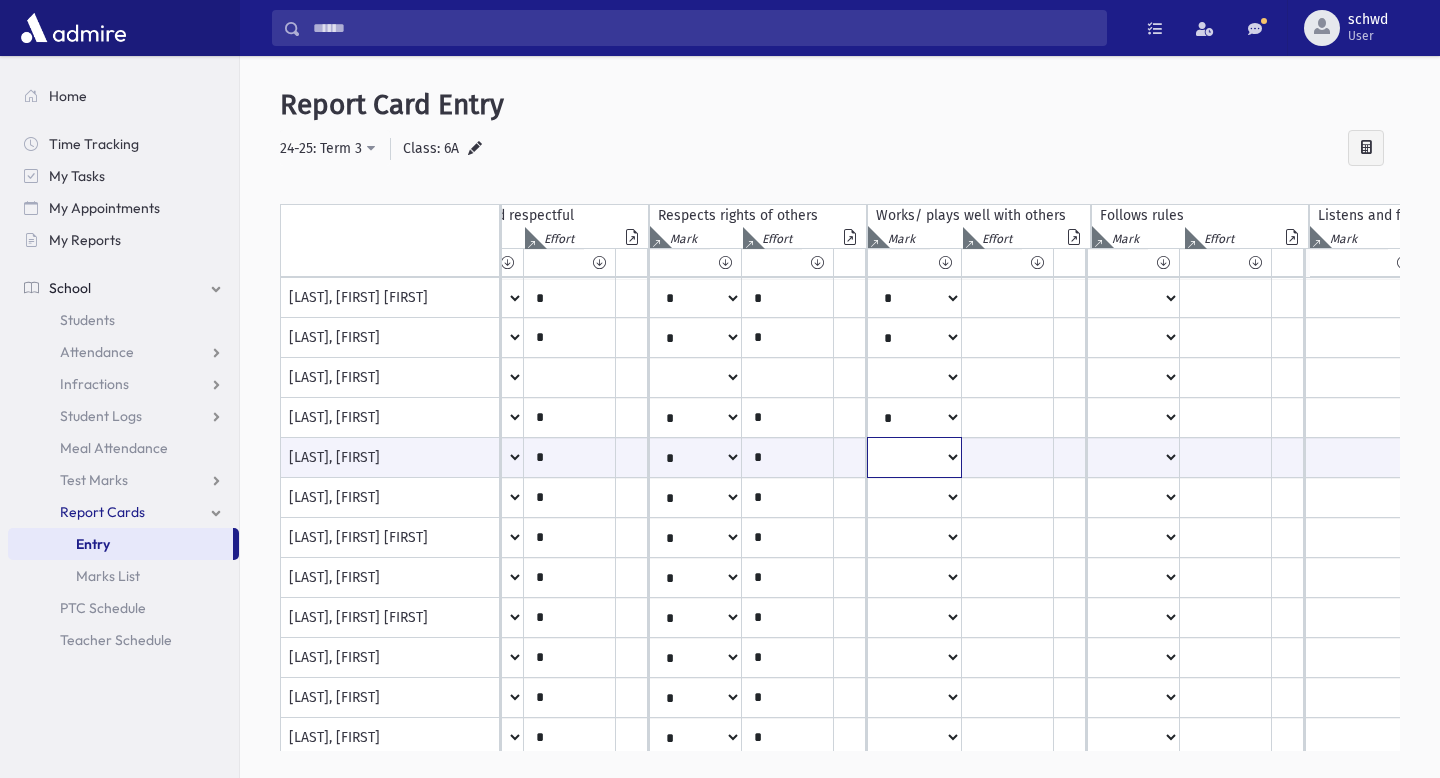 select on "*" 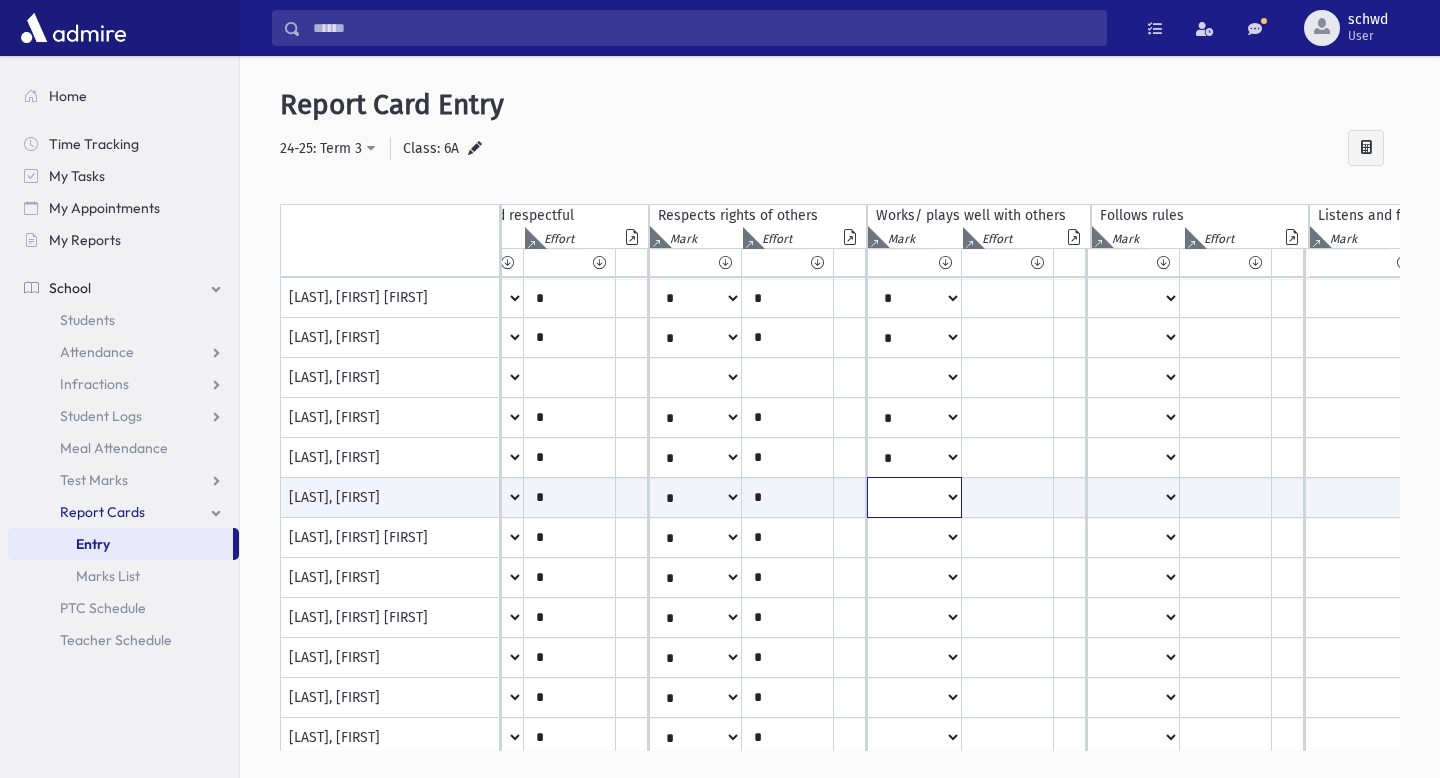 select on "*" 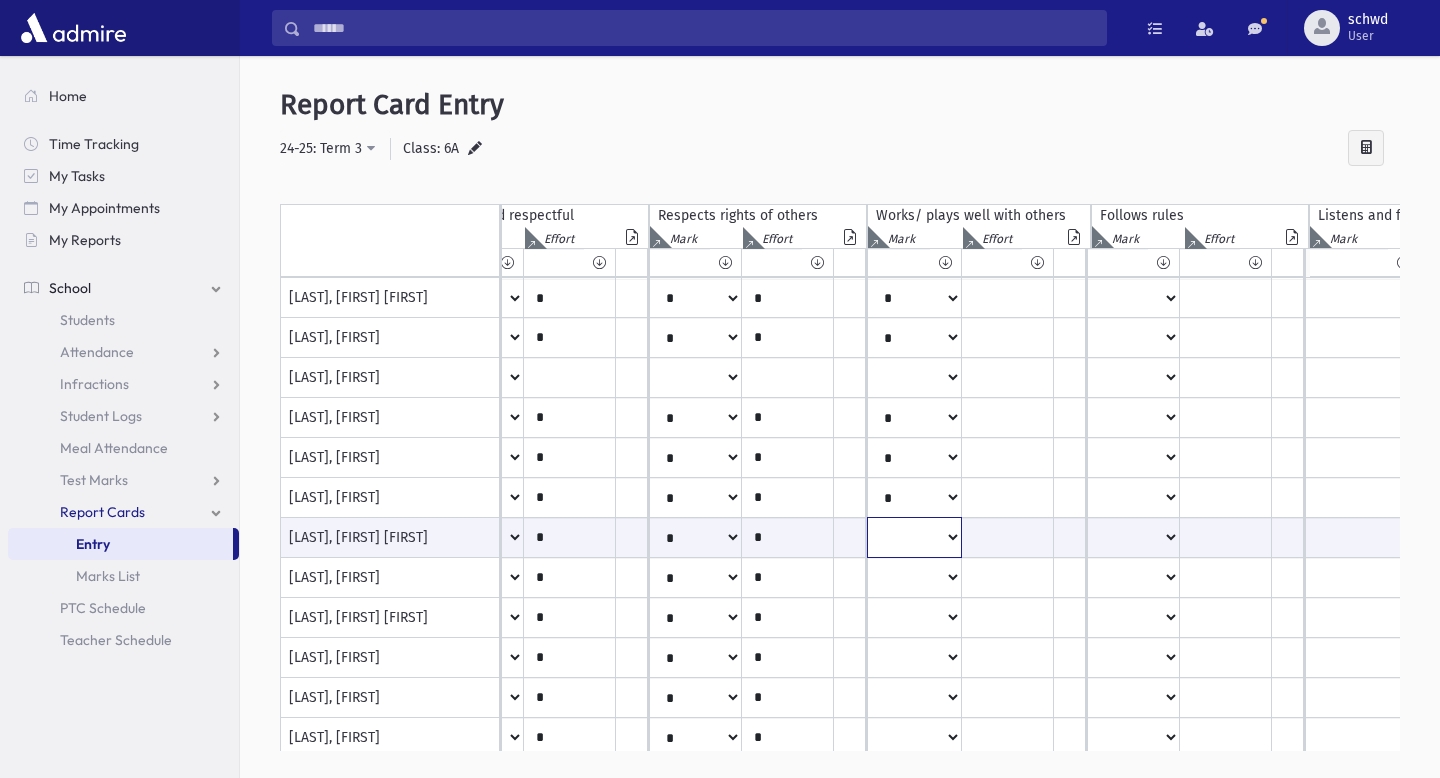 select on "*" 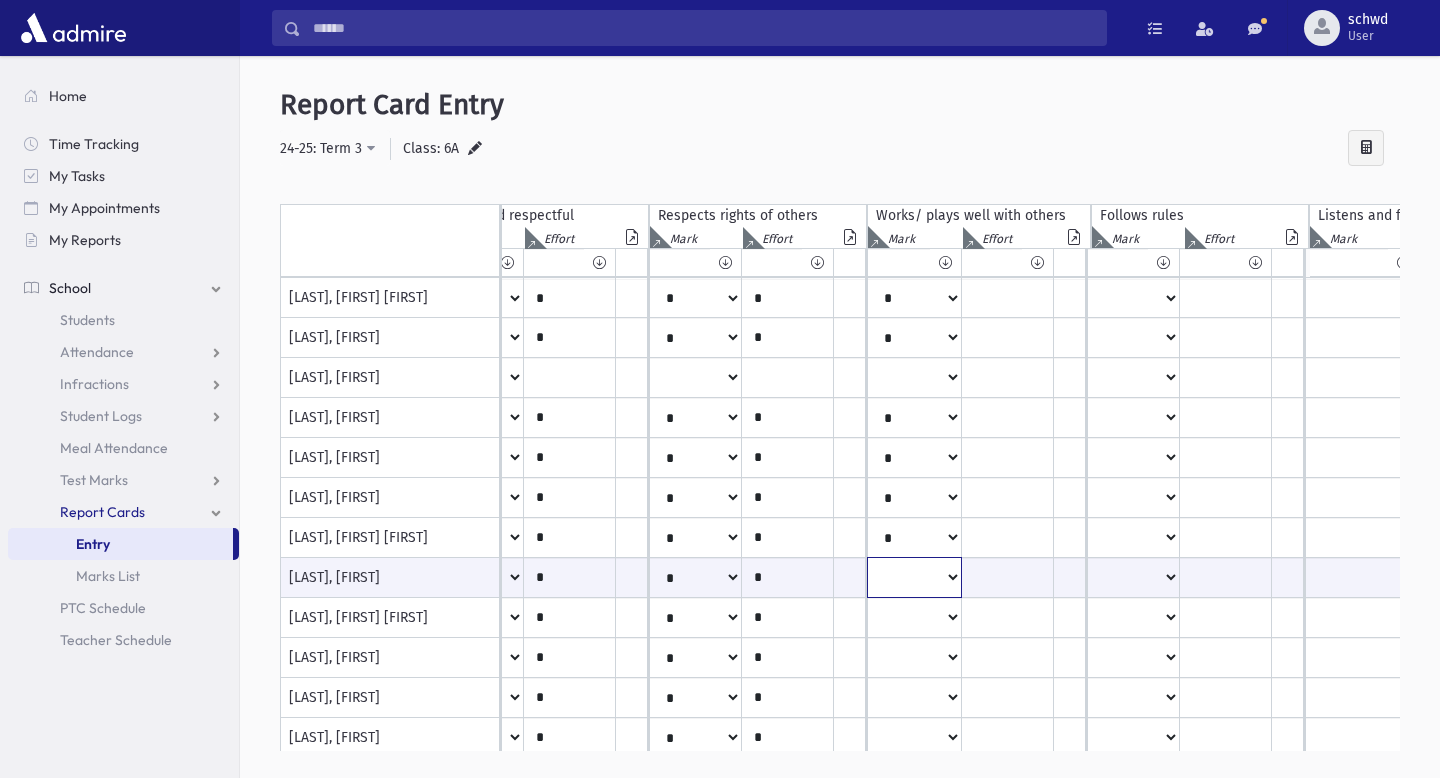 select on "*" 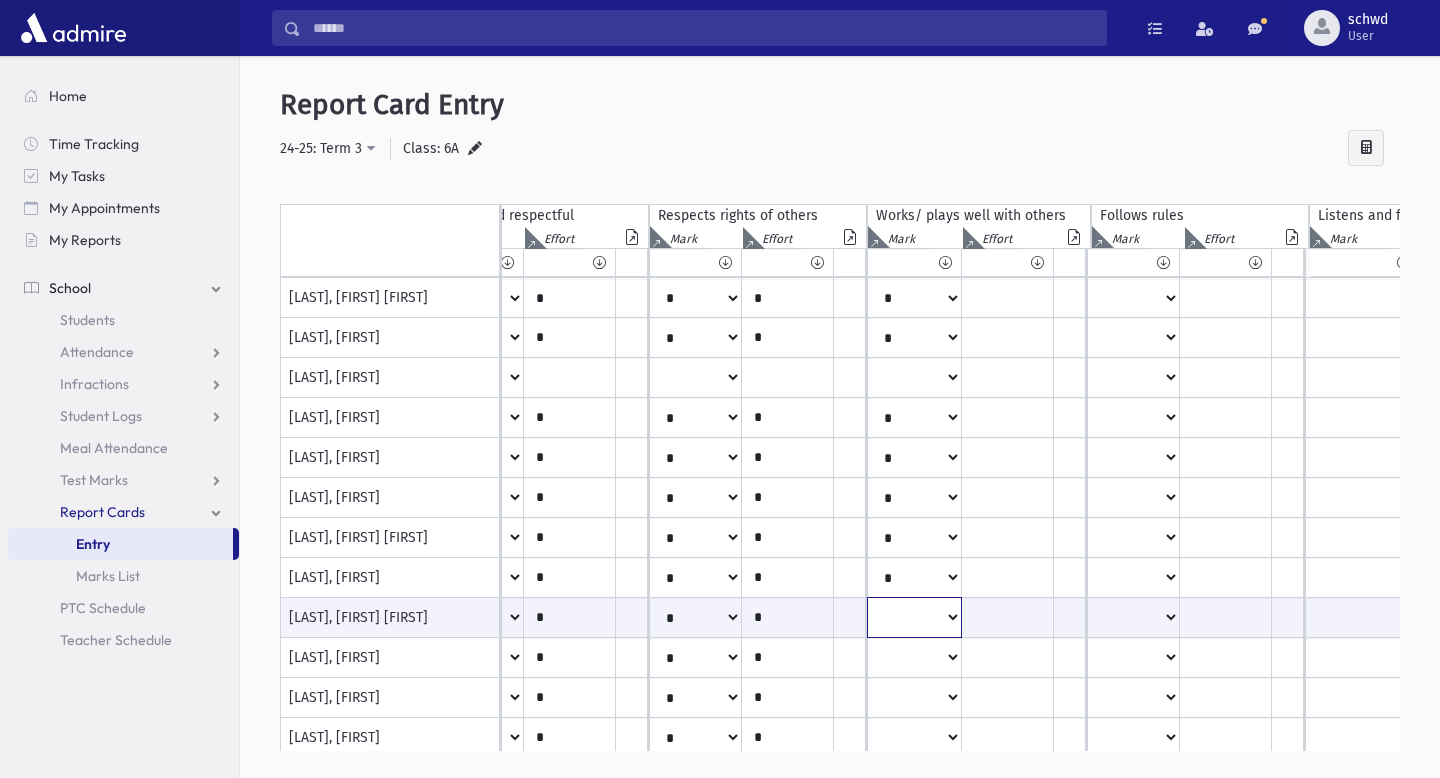 select on "*" 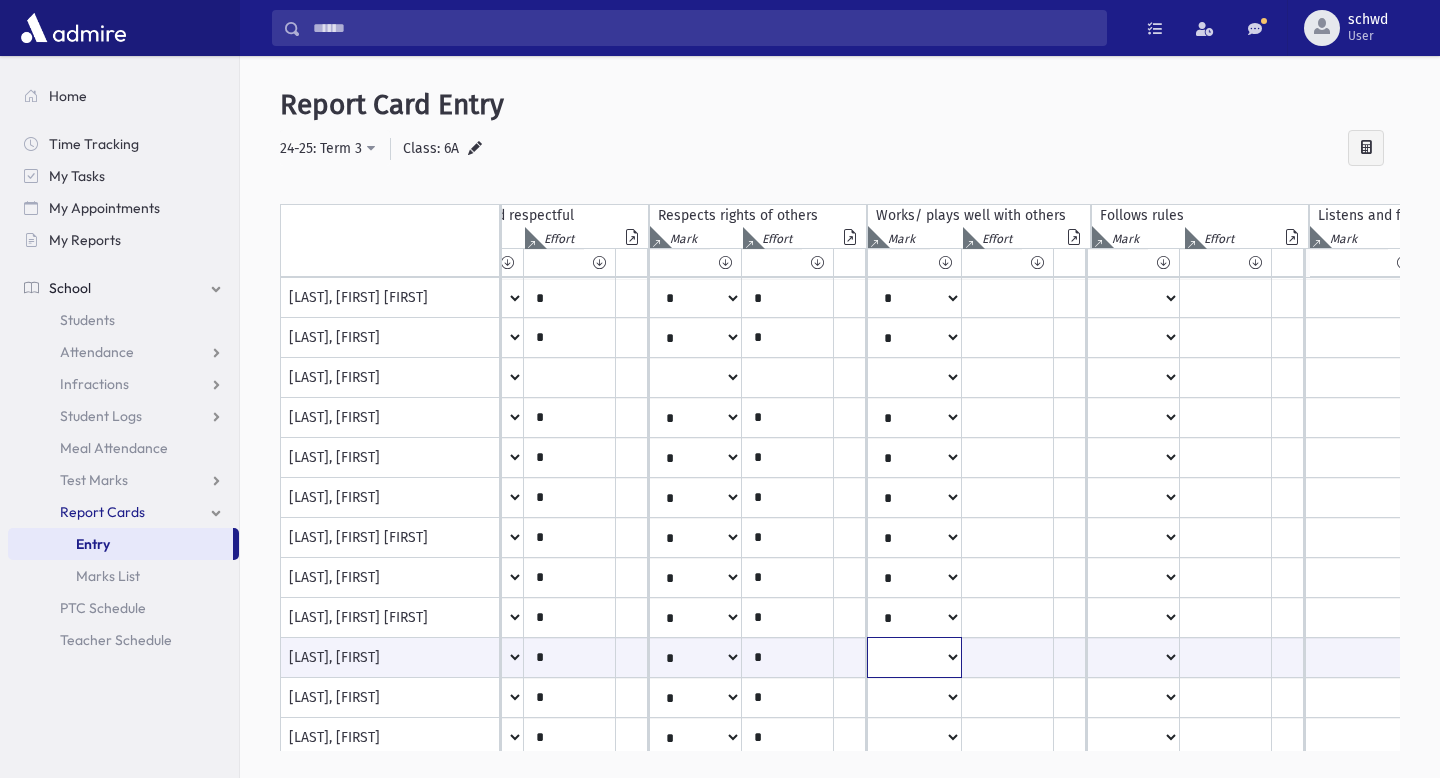 select on "*" 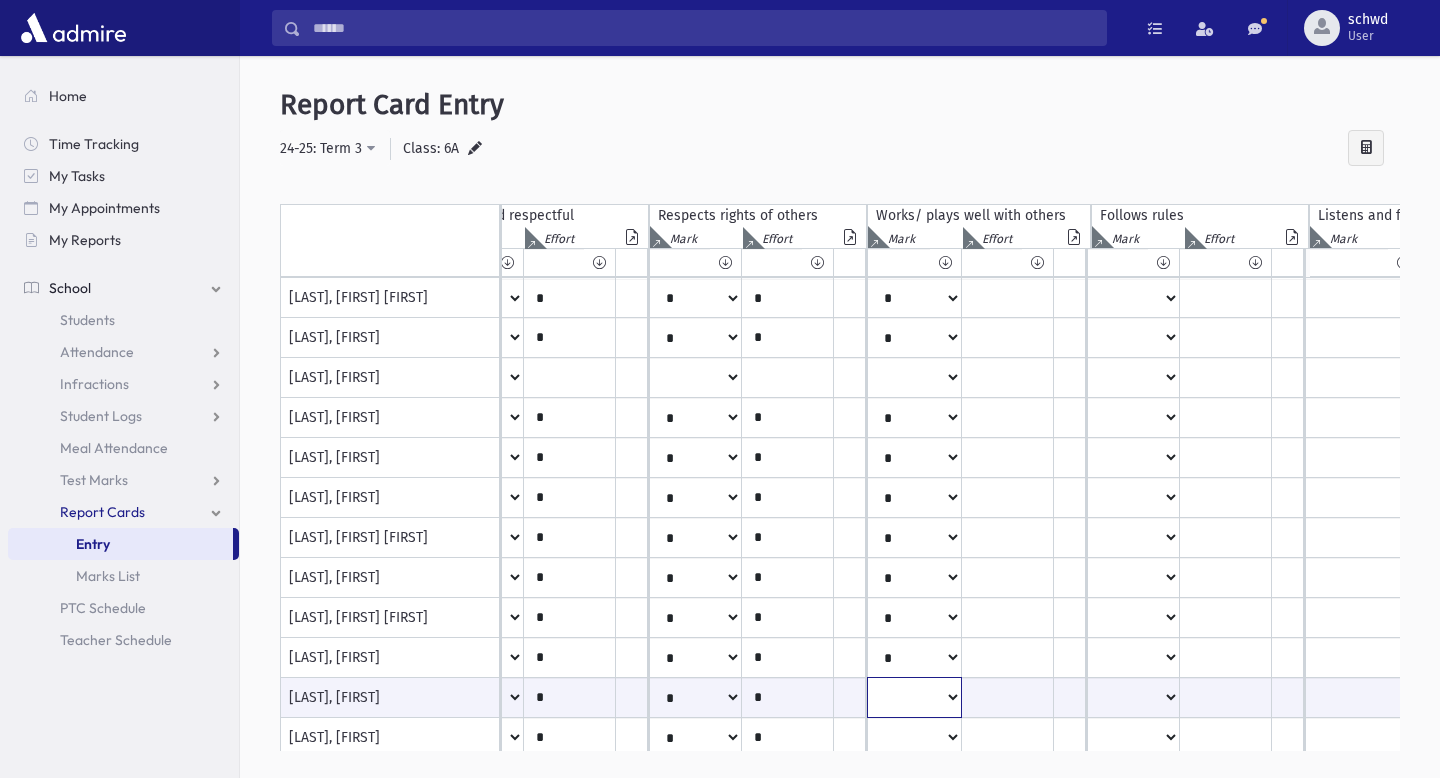 select on "*" 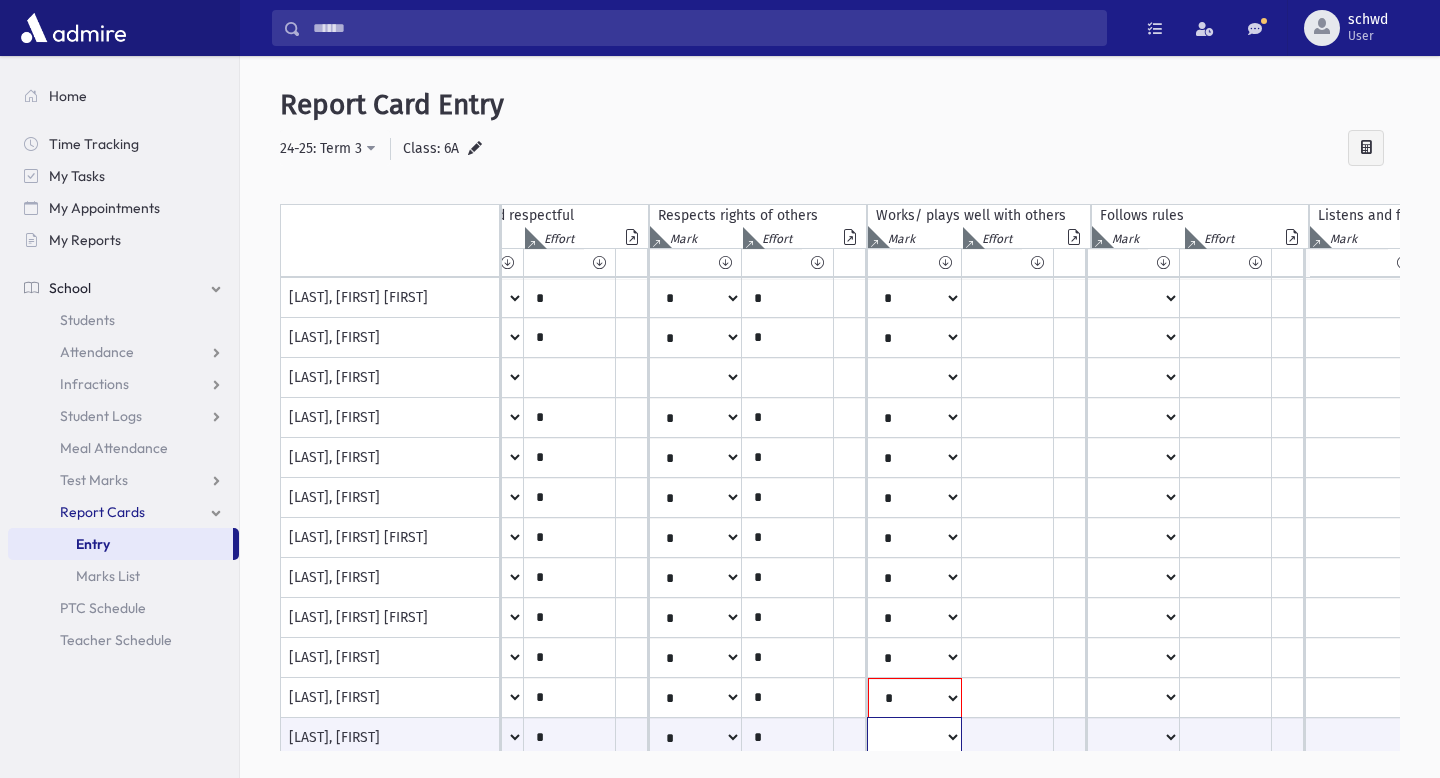 scroll, scrollTop: 14, scrollLeft: 942, axis: both 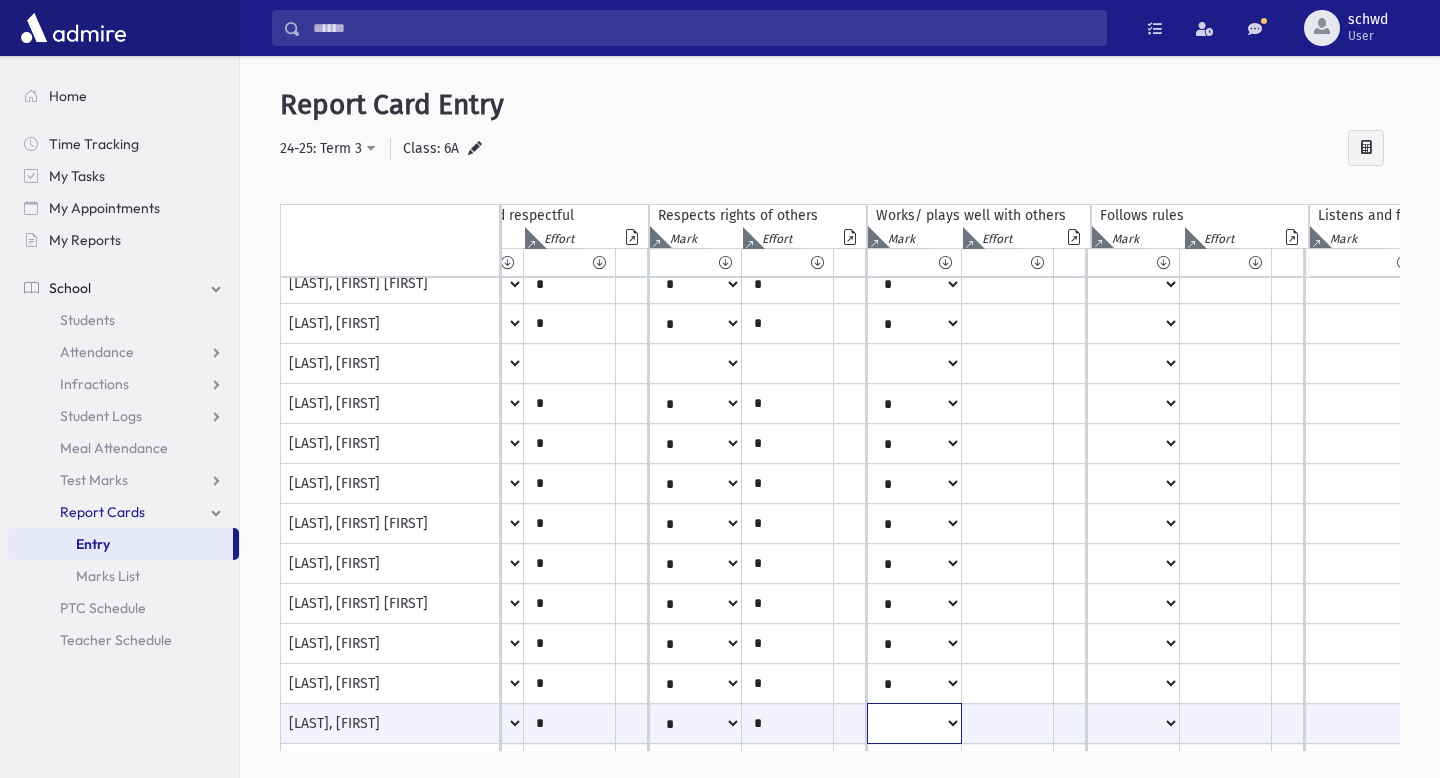 select on "*" 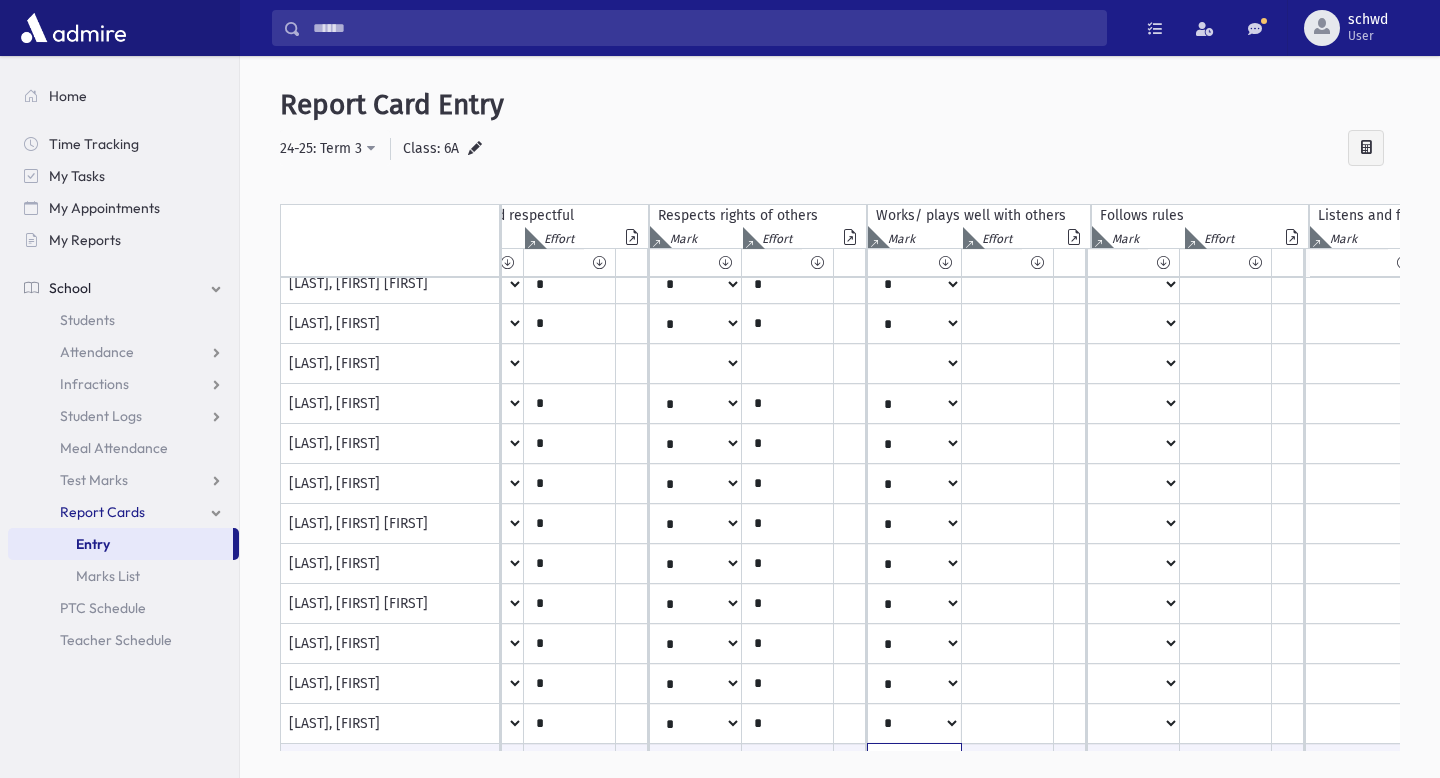 scroll, scrollTop: 175, scrollLeft: 942, axis: both 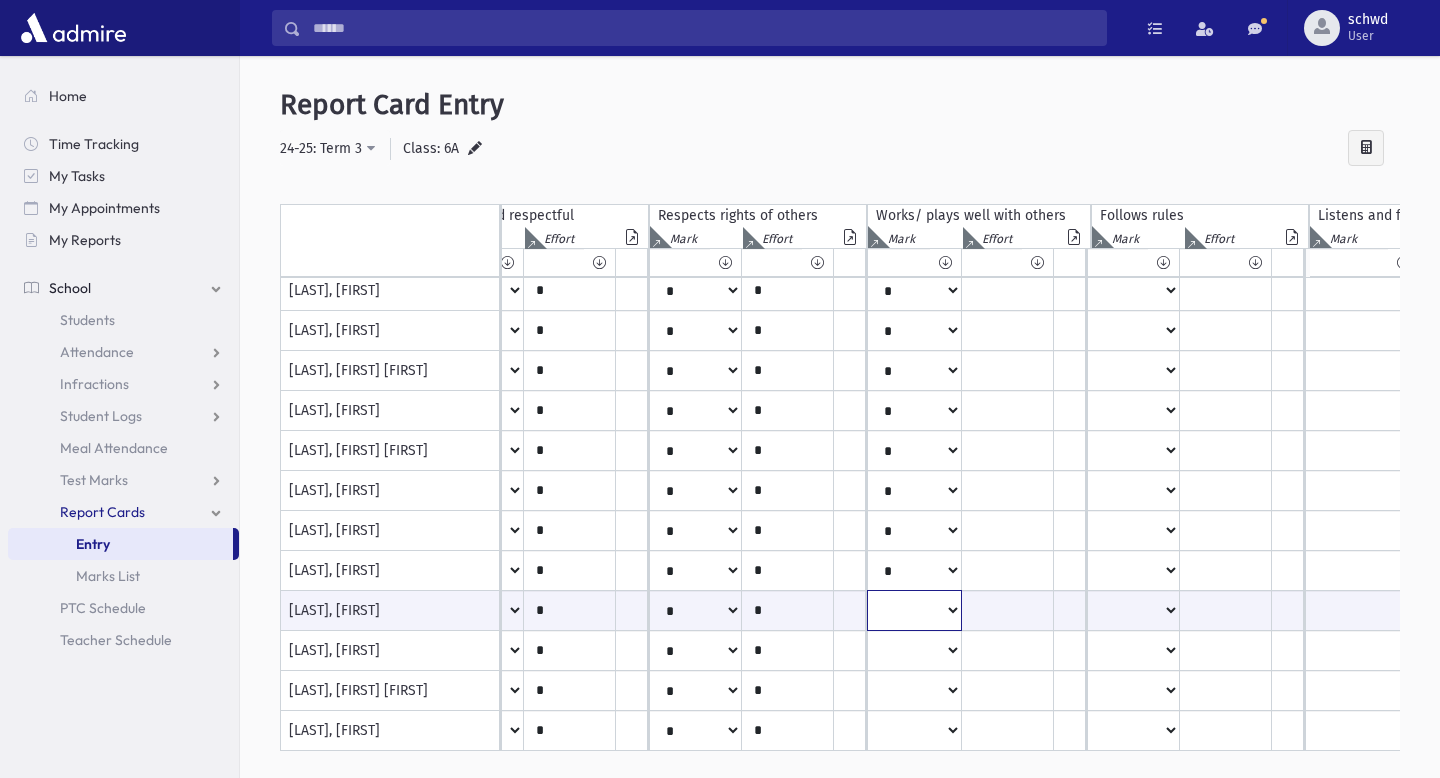 select on "*" 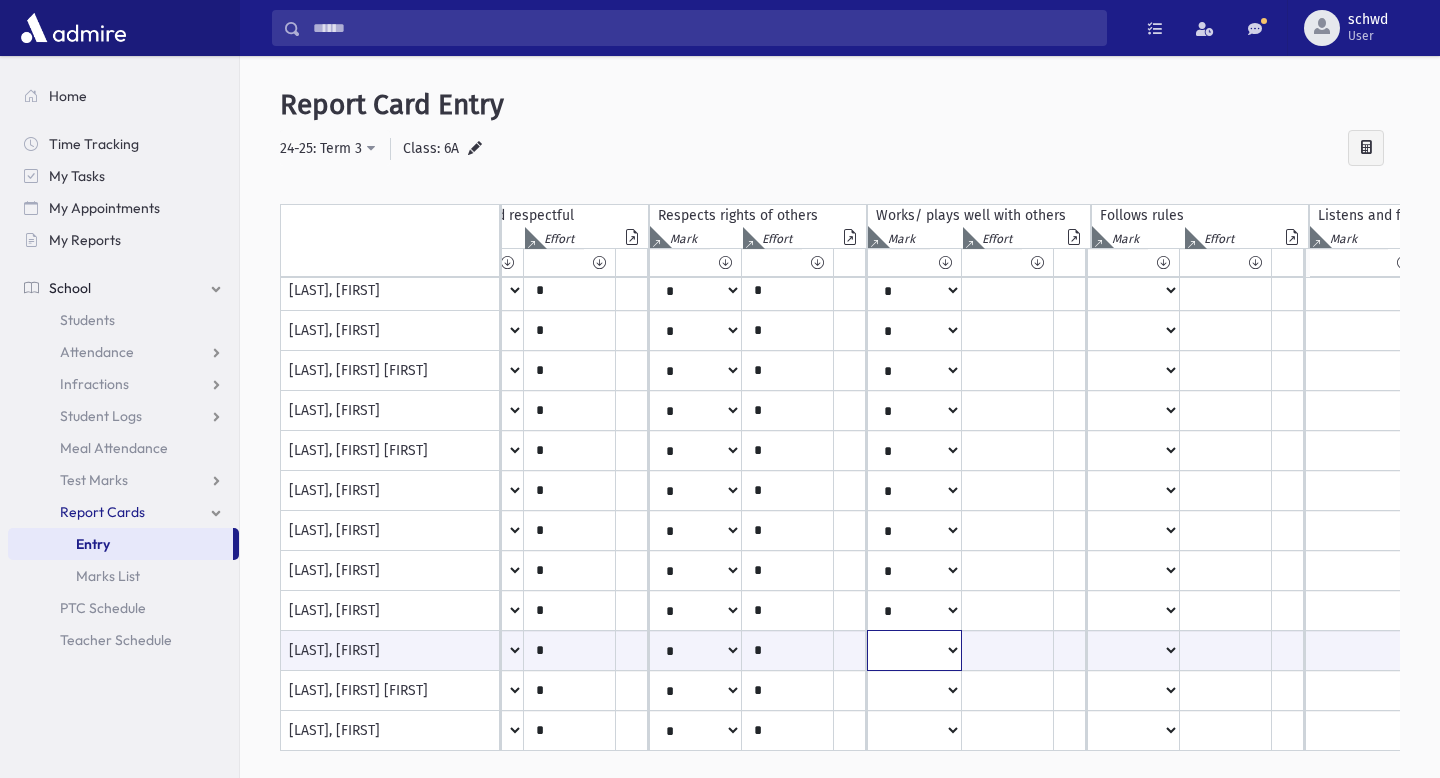 select on "*" 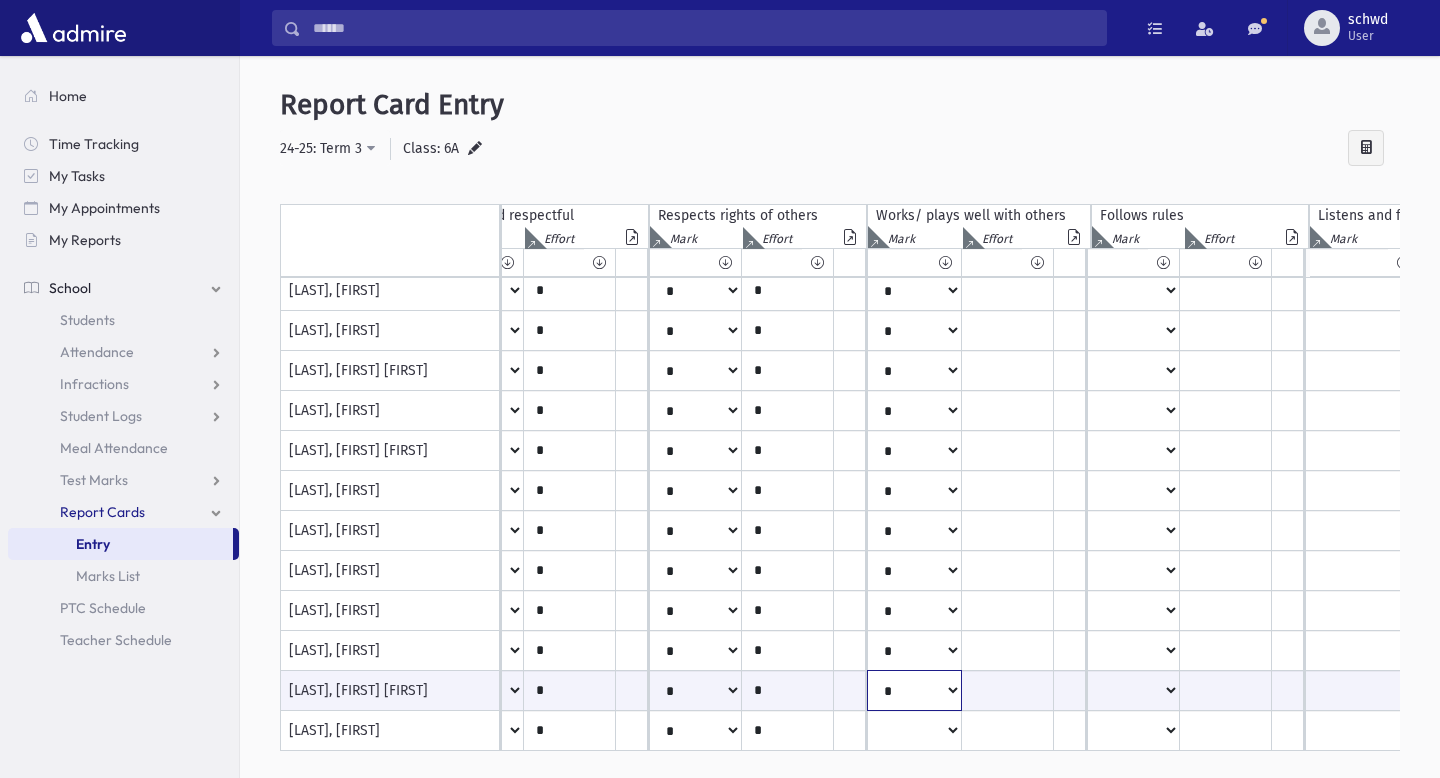 select on "*" 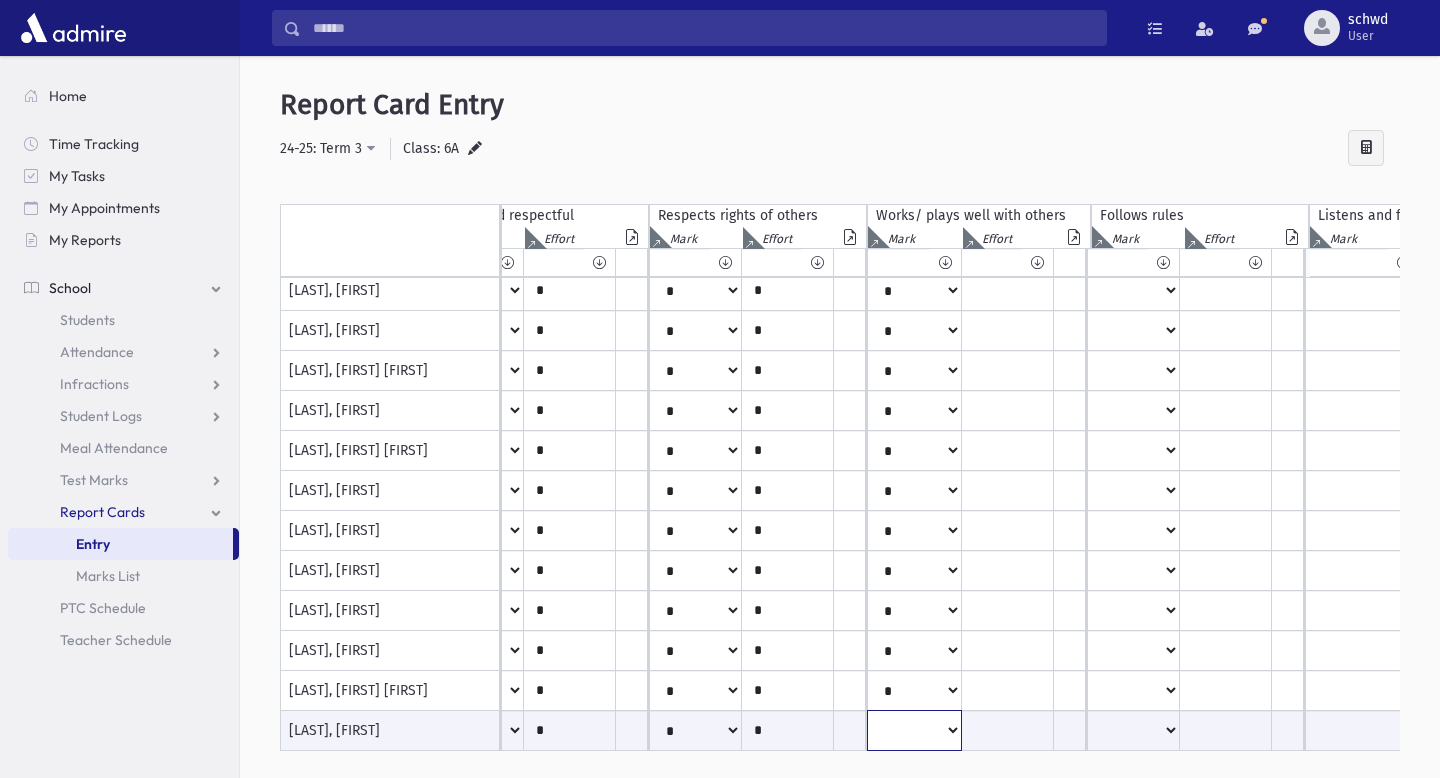 select on "*" 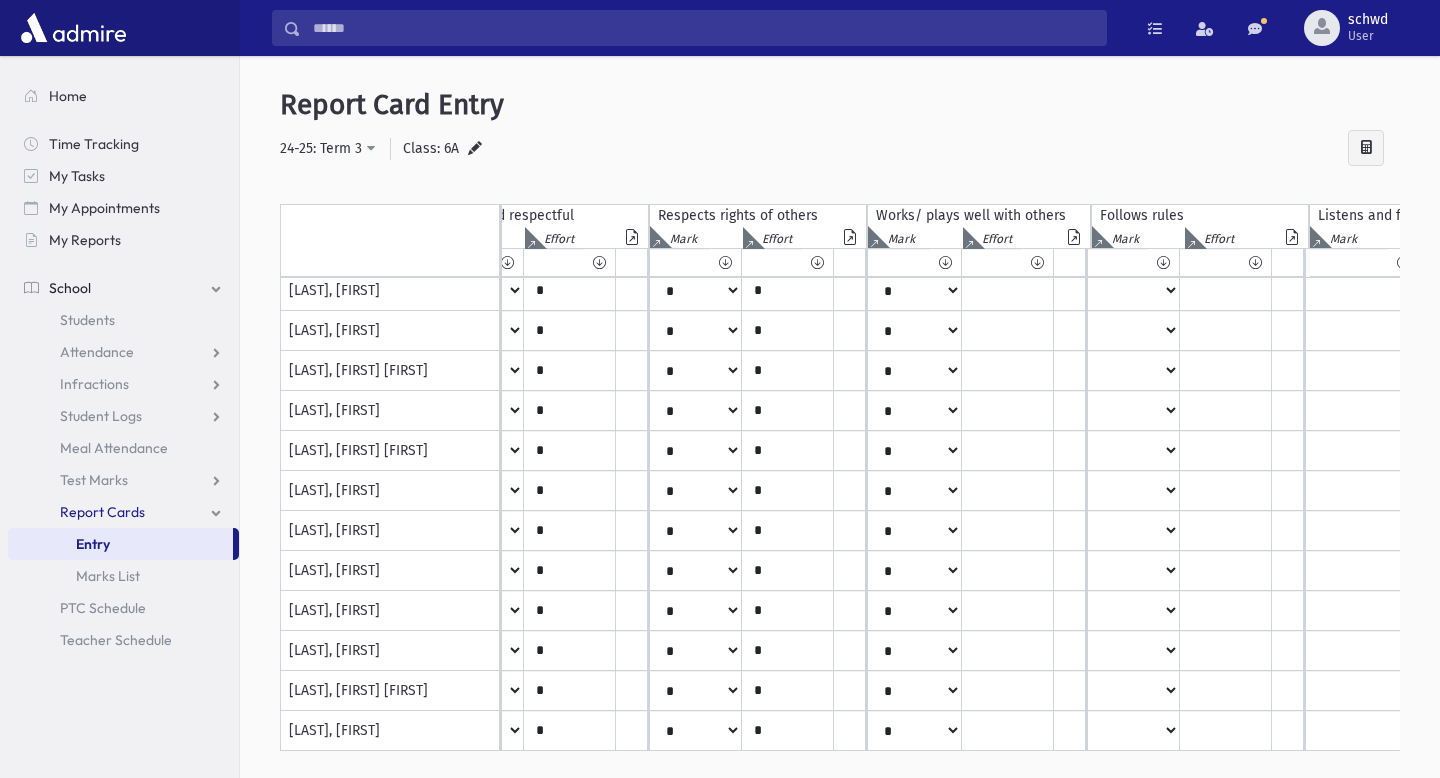 scroll, scrollTop: 0, scrollLeft: 942, axis: horizontal 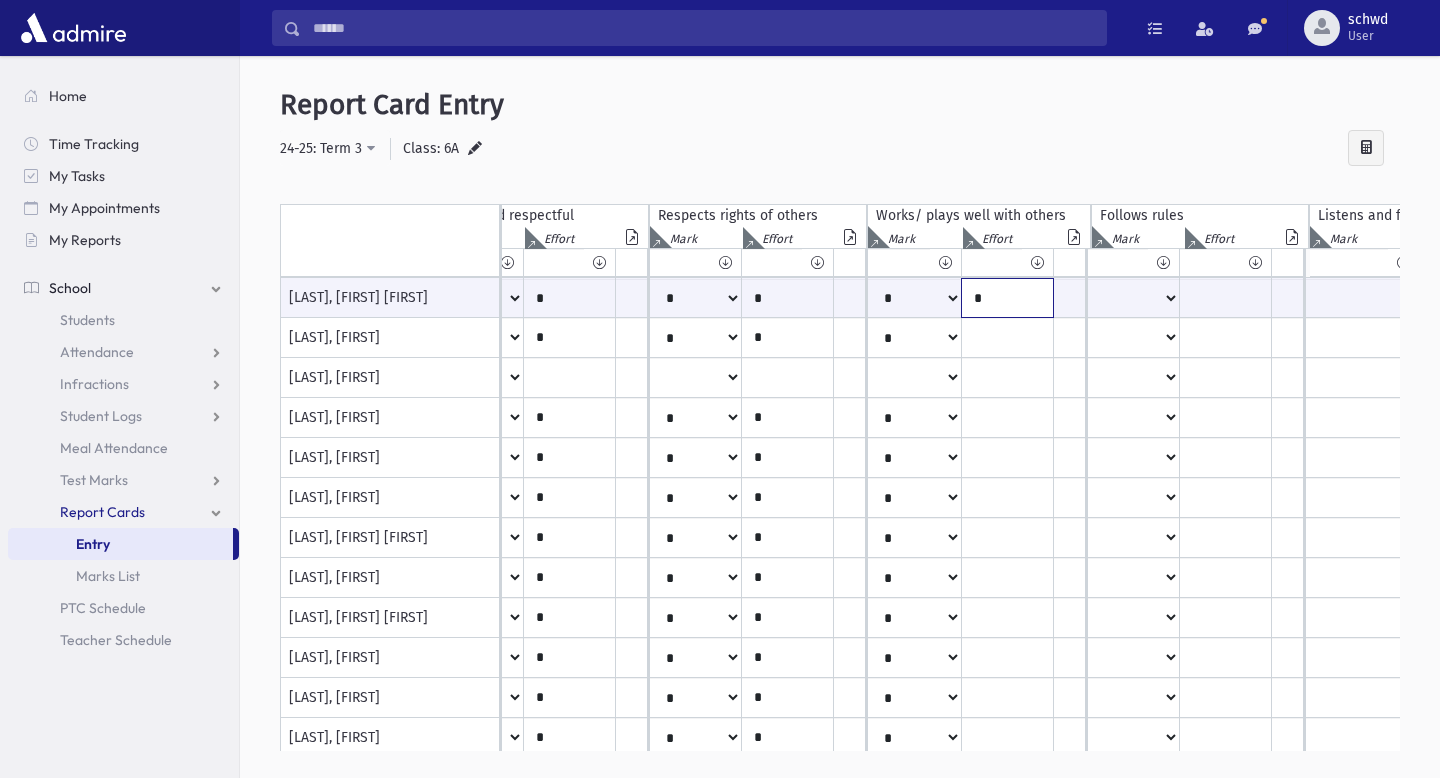 type on "*" 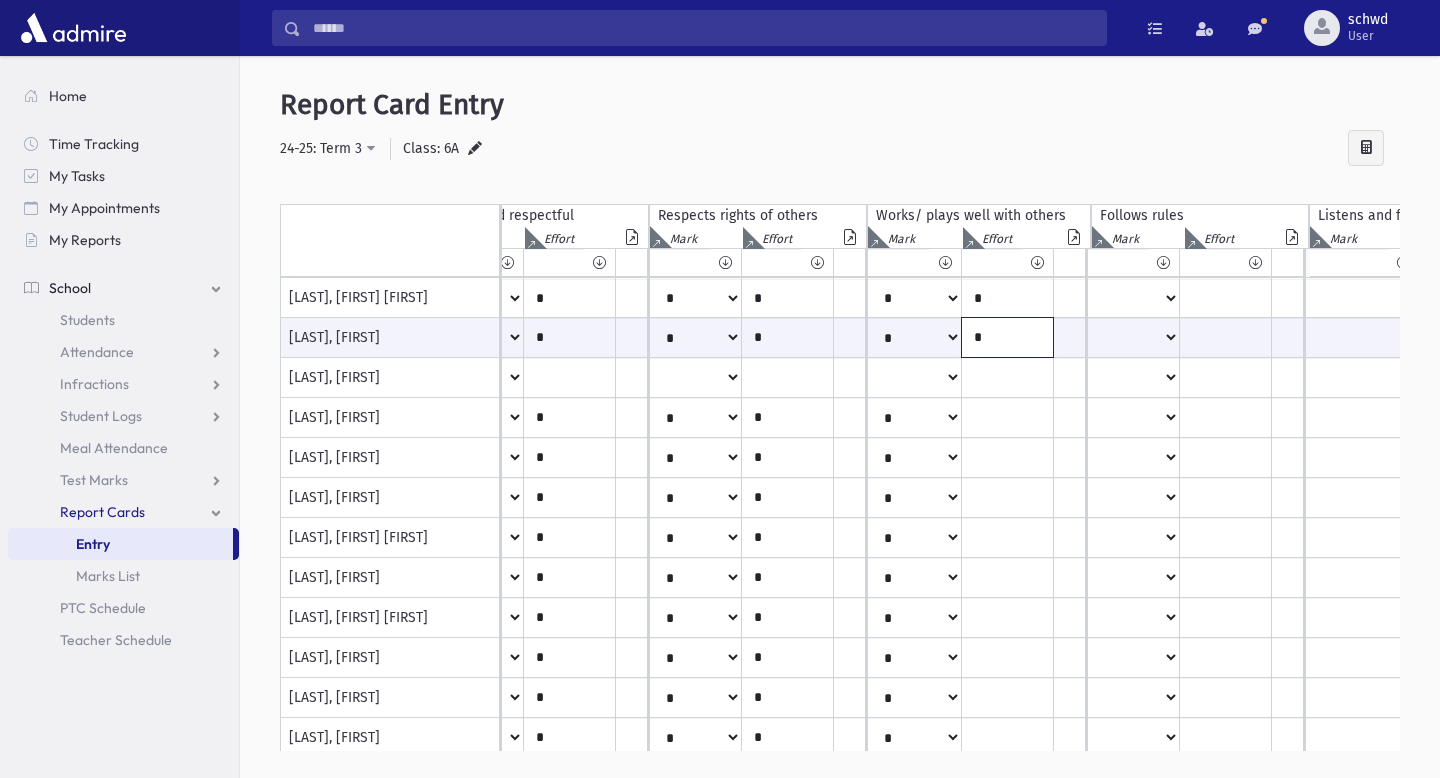 type on "*" 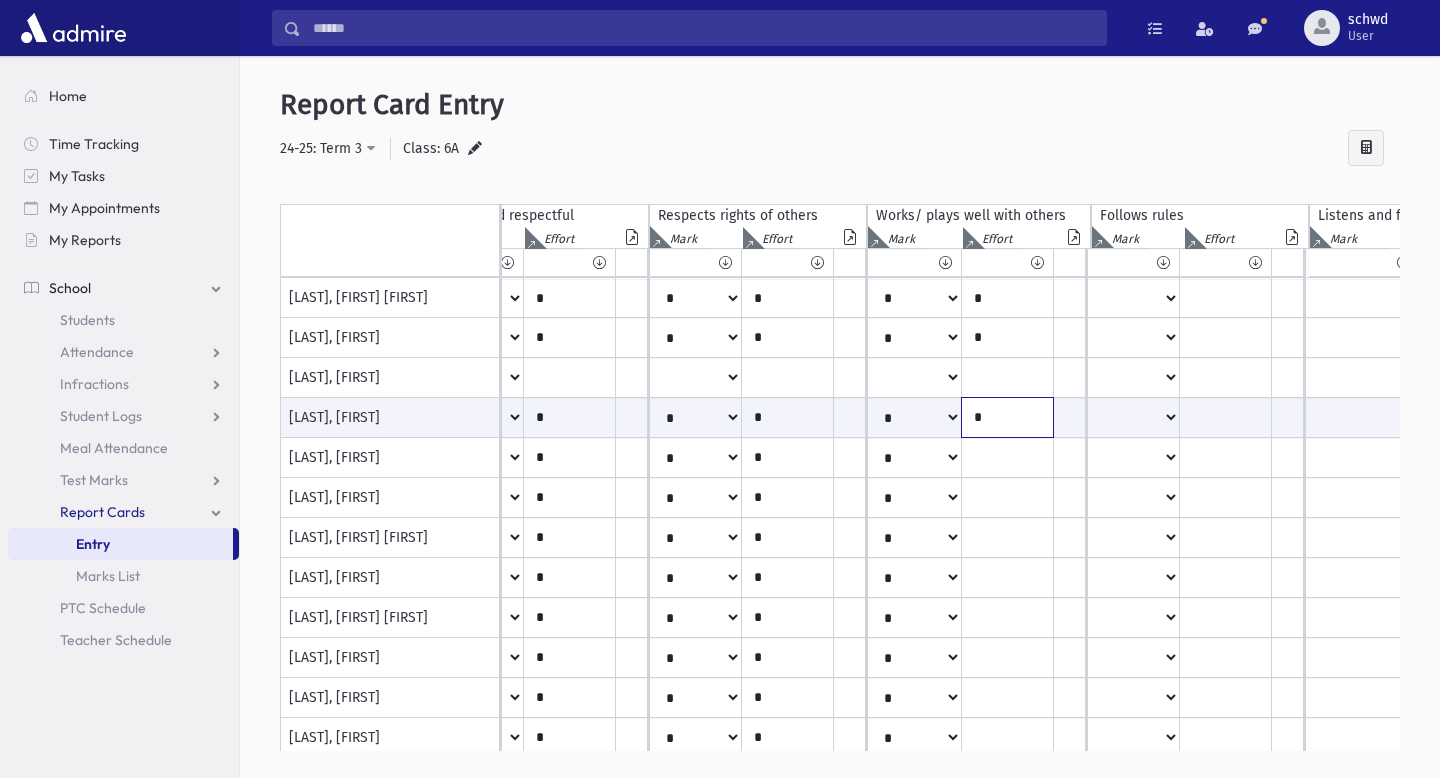 type on "*" 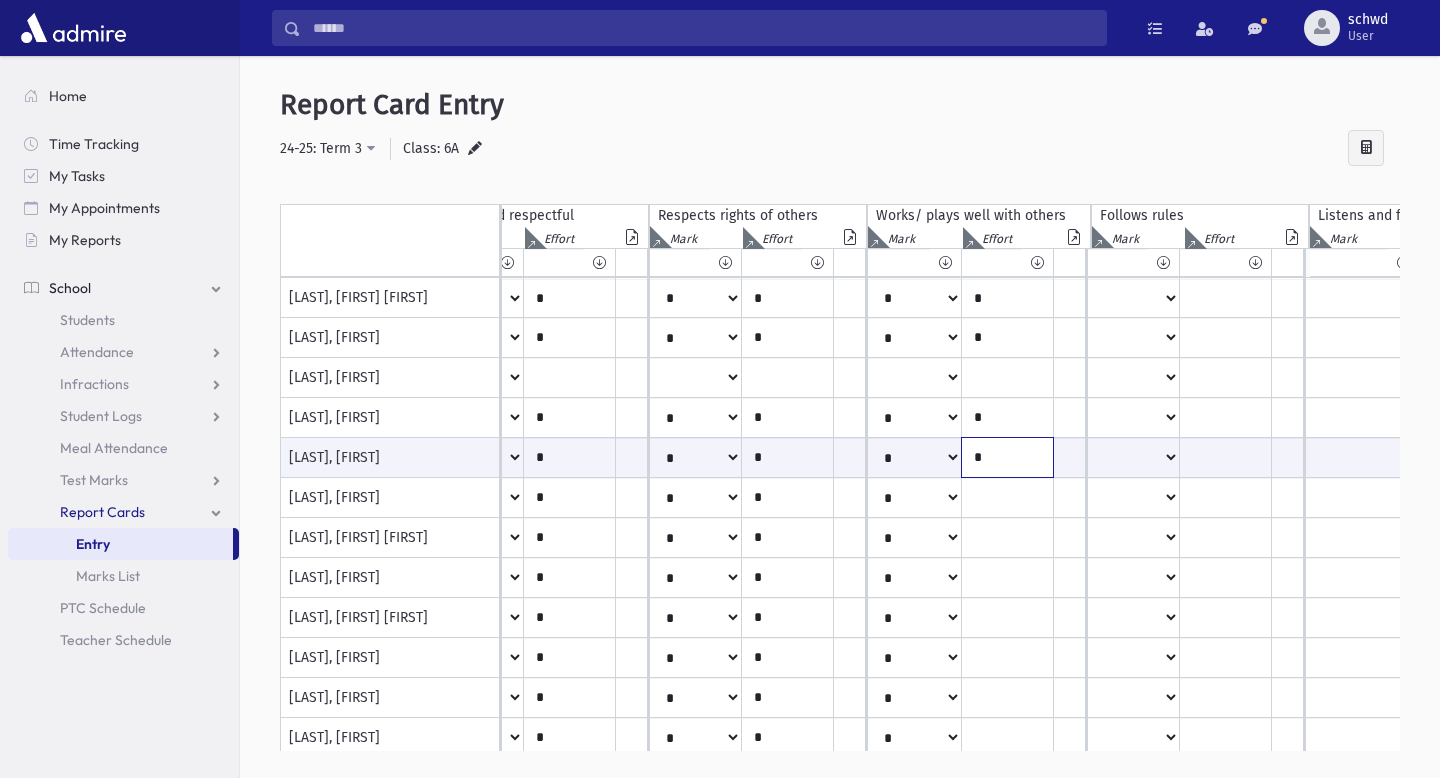 type on "*" 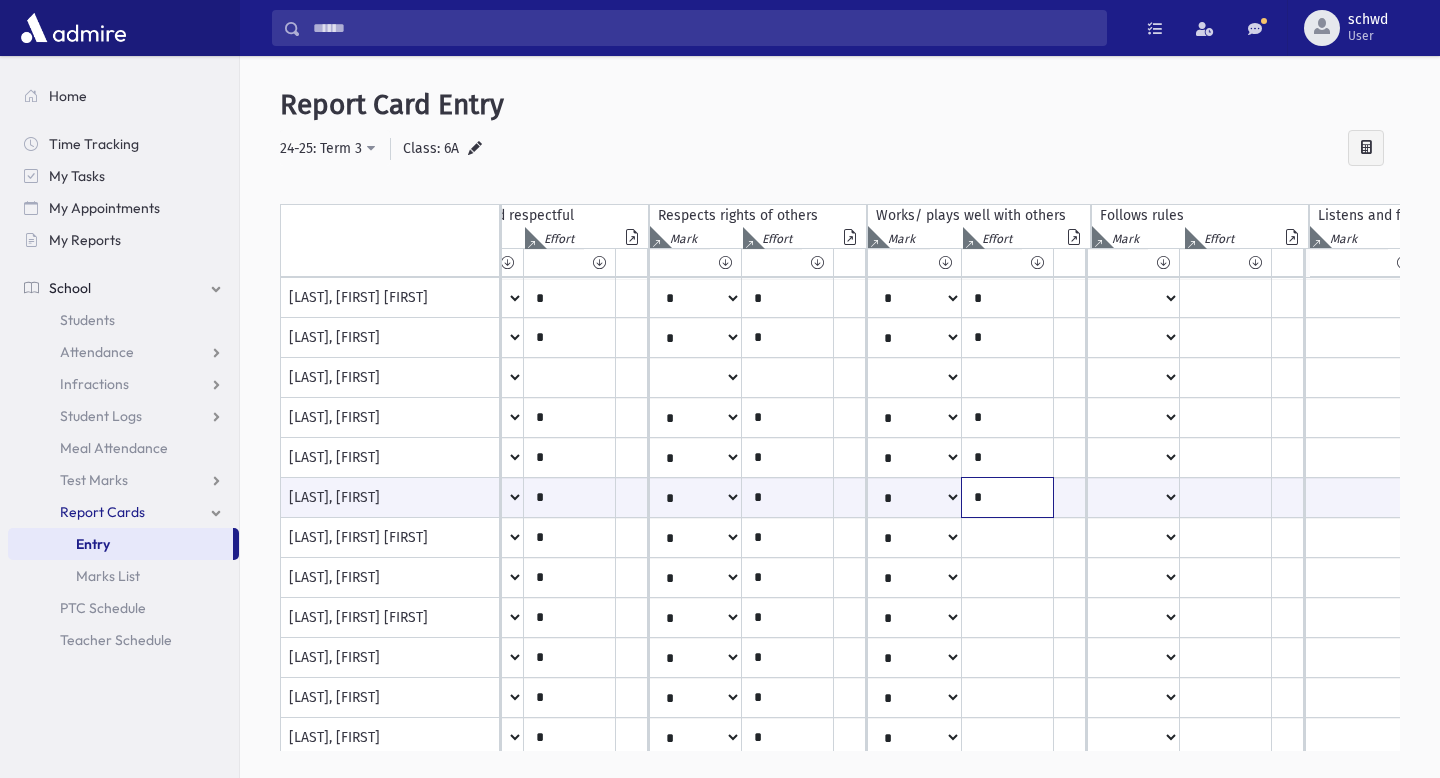 type on "*" 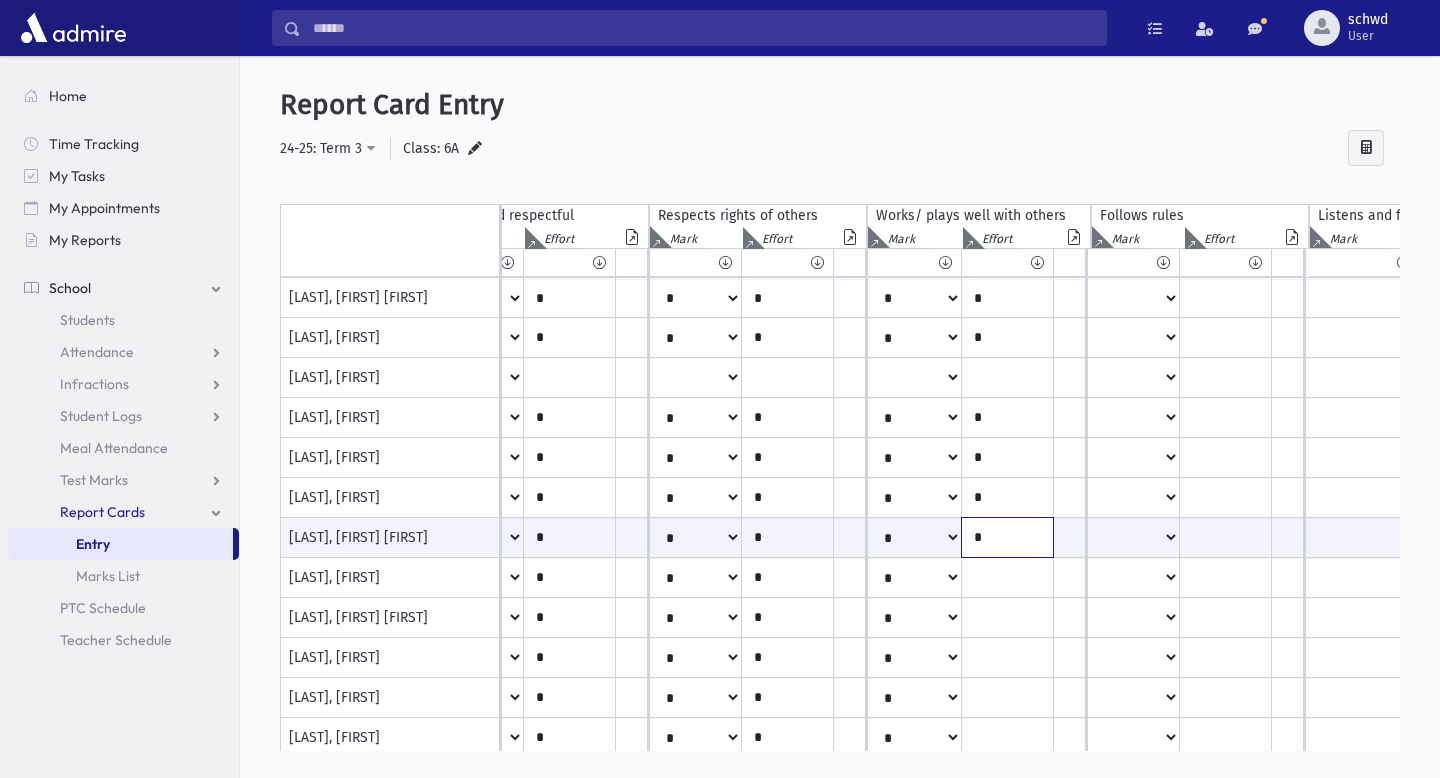type on "*" 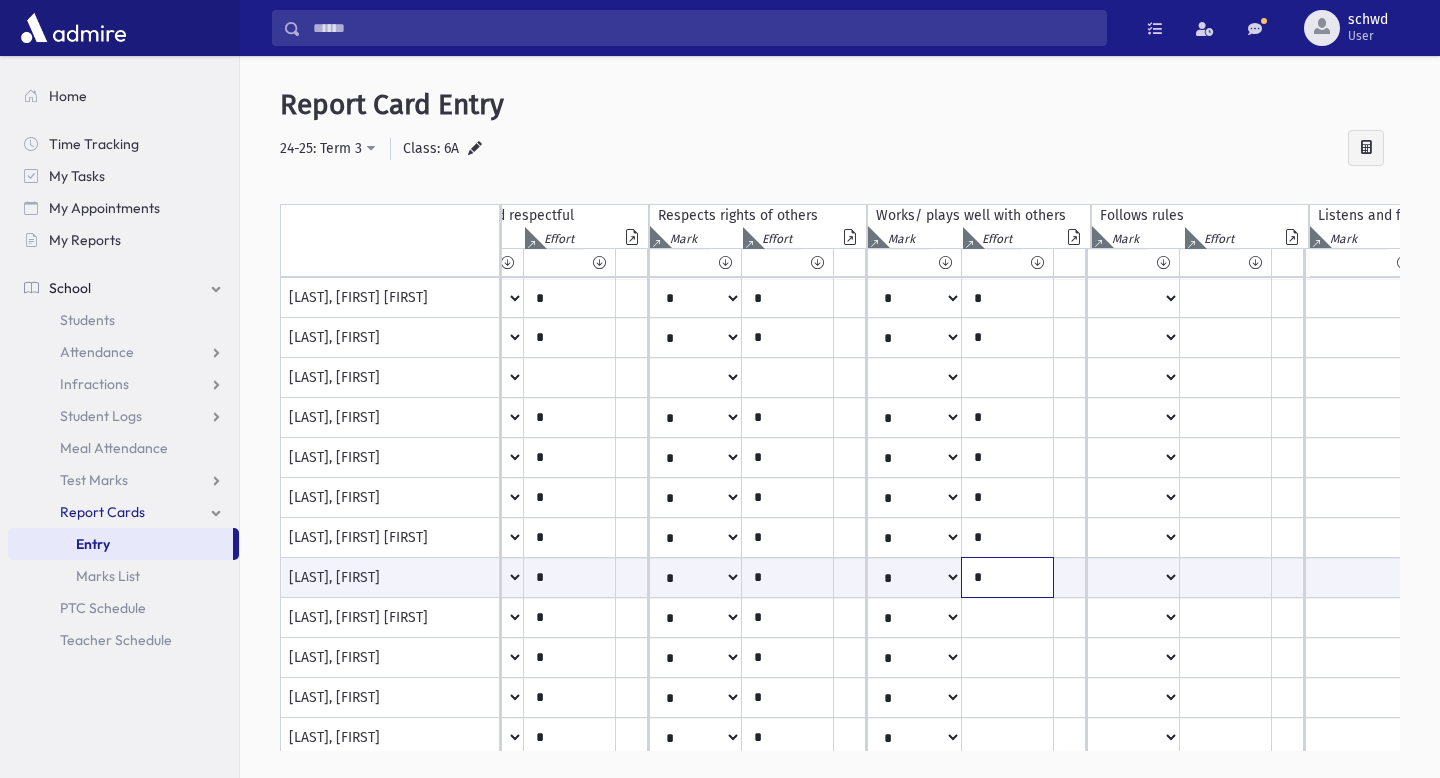 type on "*" 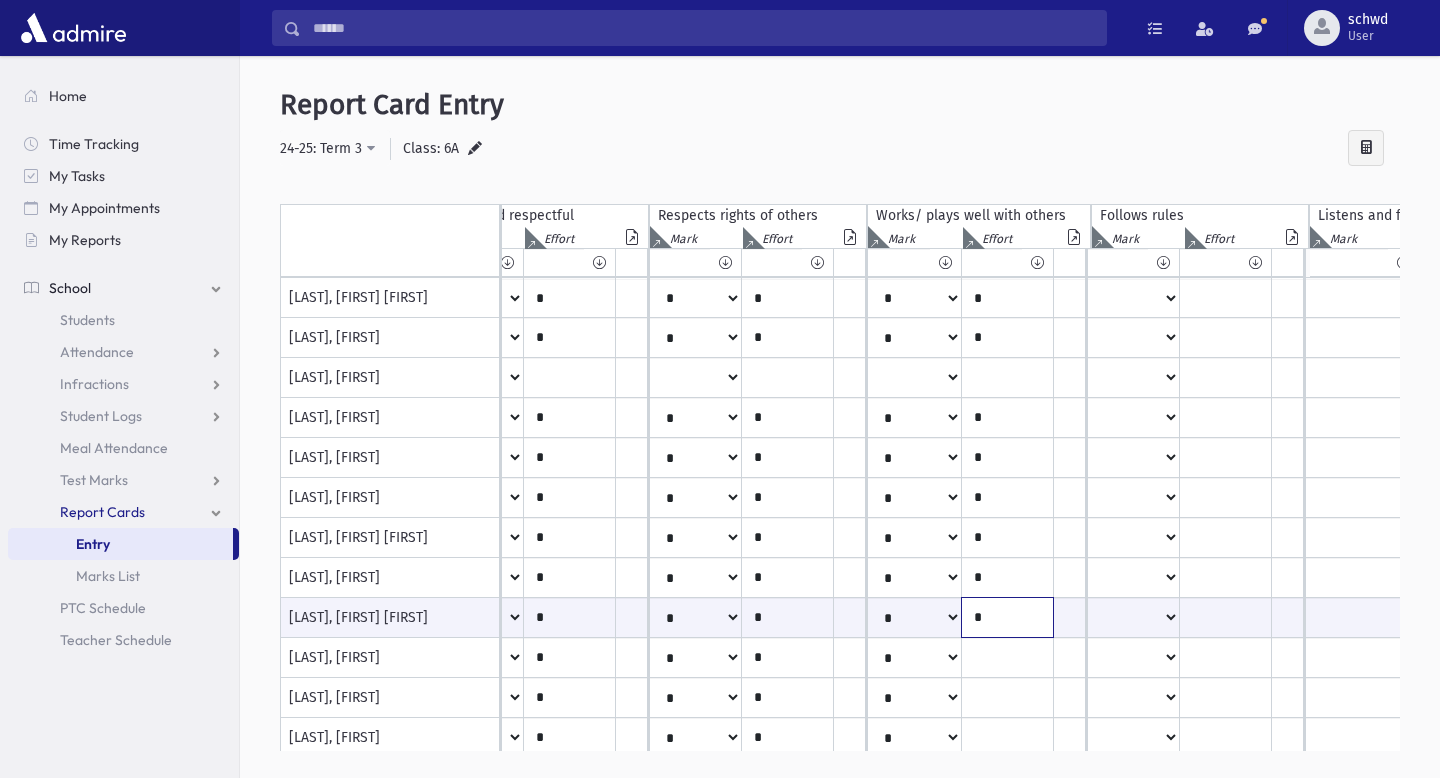 type on "*" 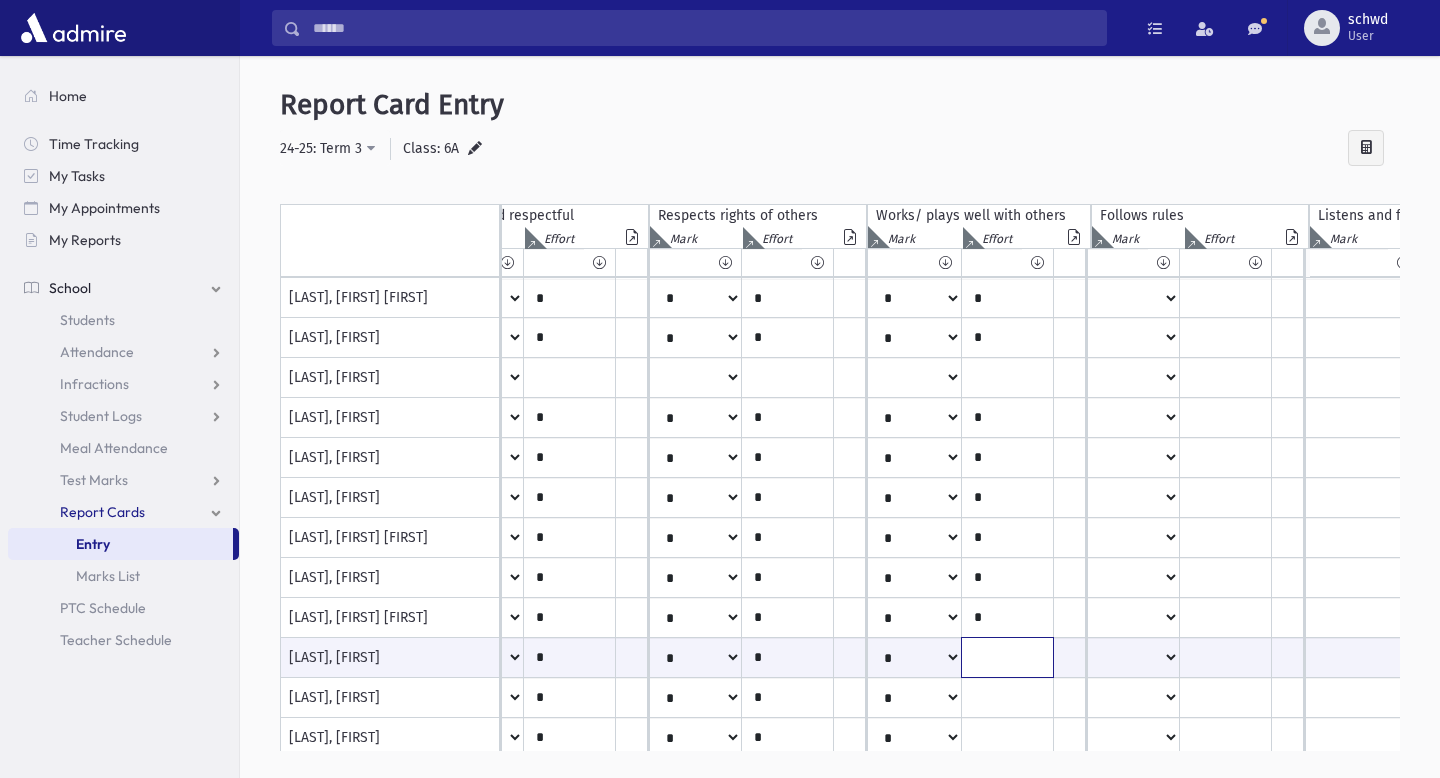 type on "*" 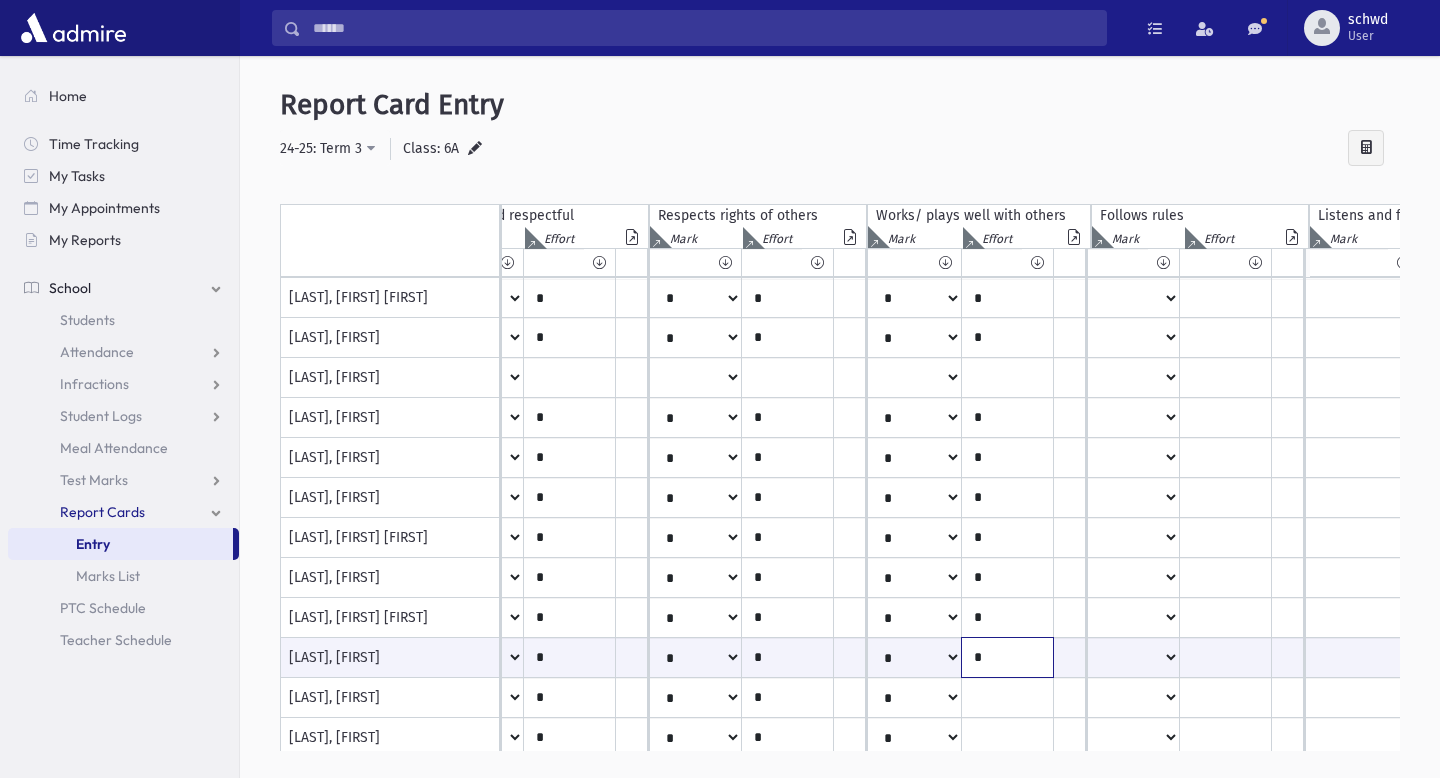 type on "*" 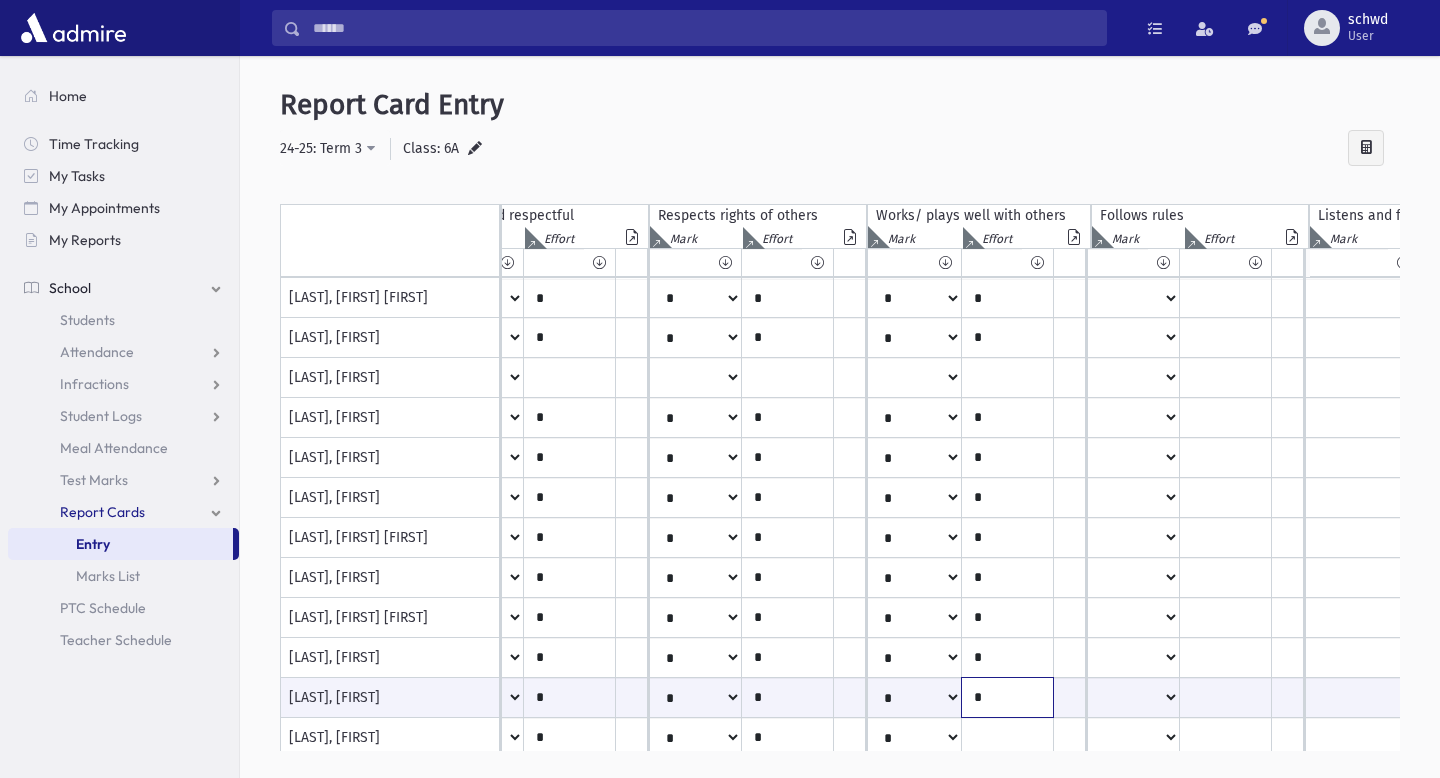 type on "*" 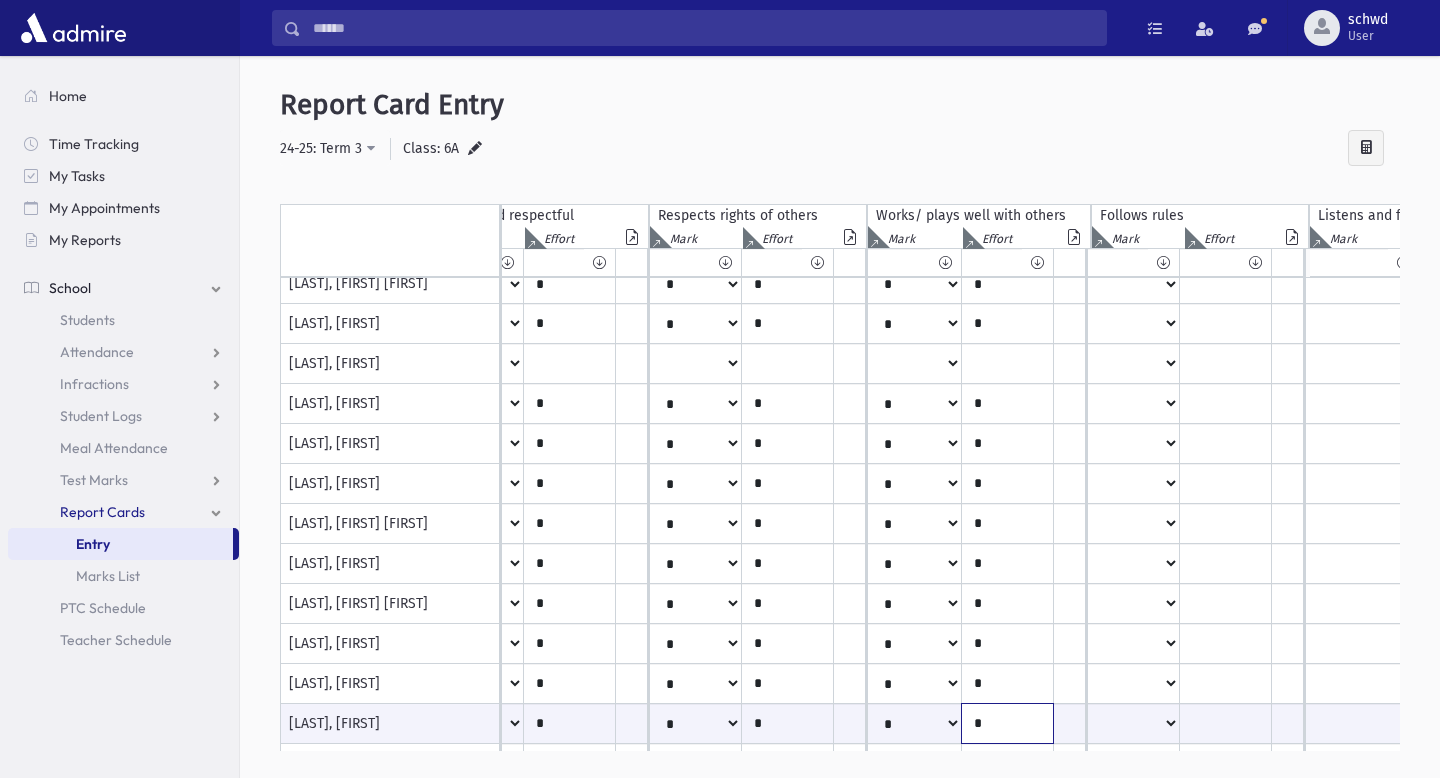 type on "*" 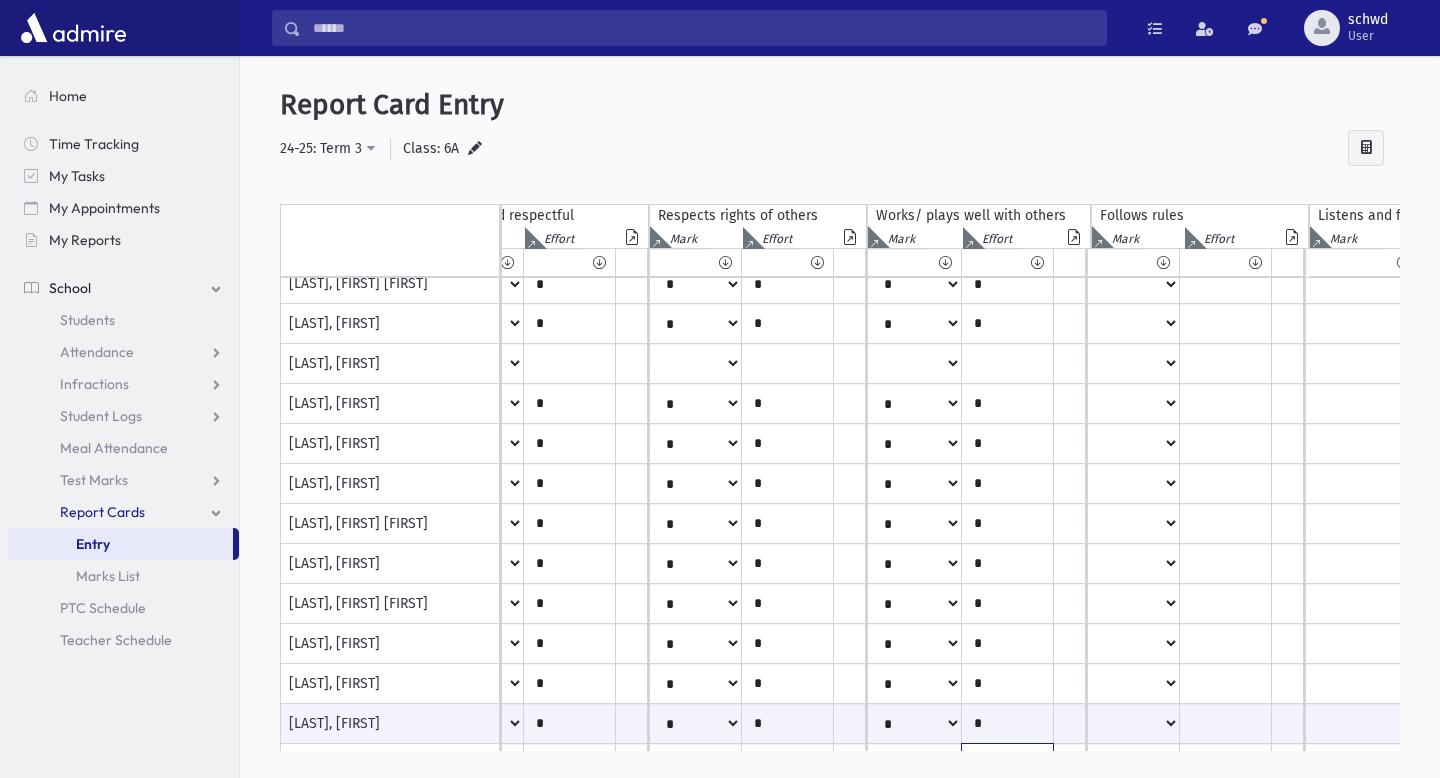 scroll, scrollTop: 175, scrollLeft: 942, axis: both 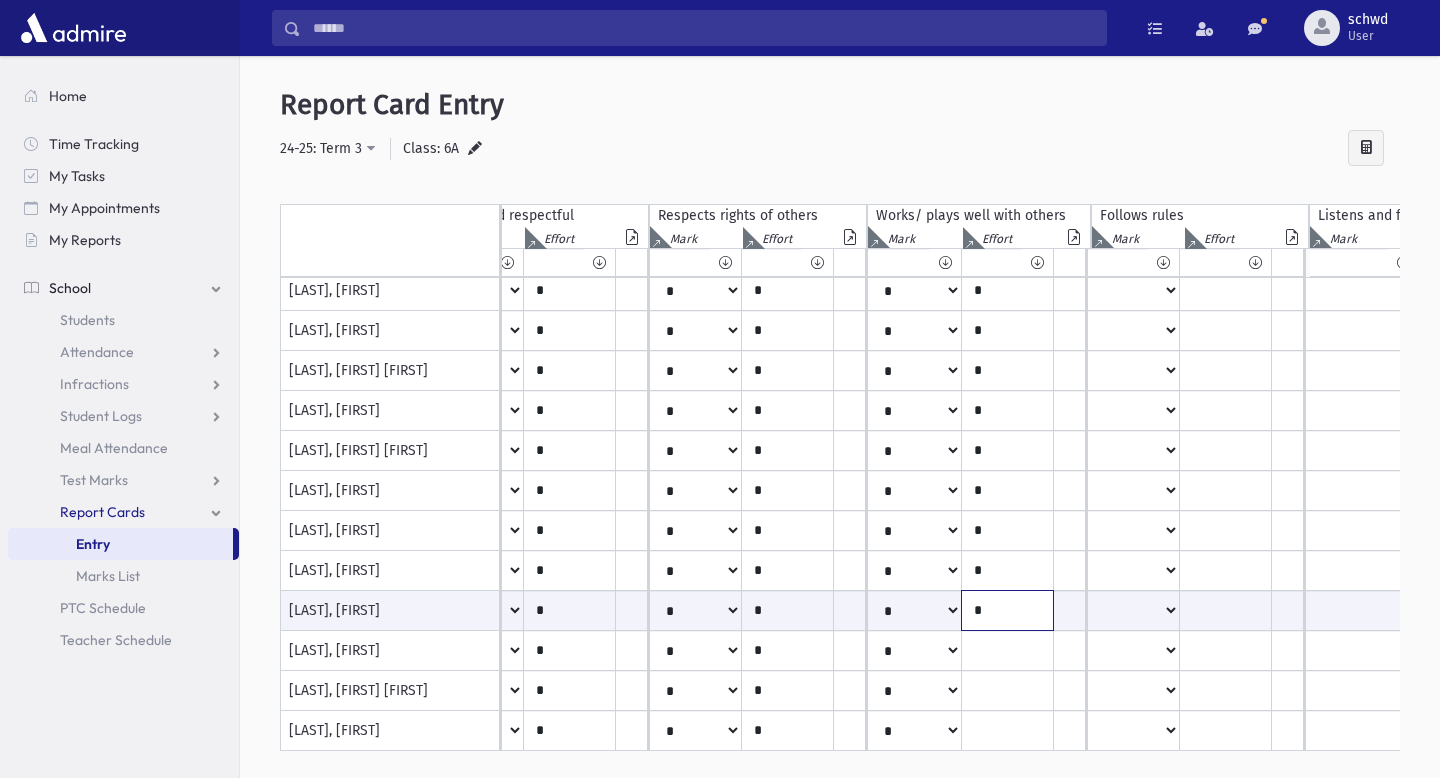 type on "*" 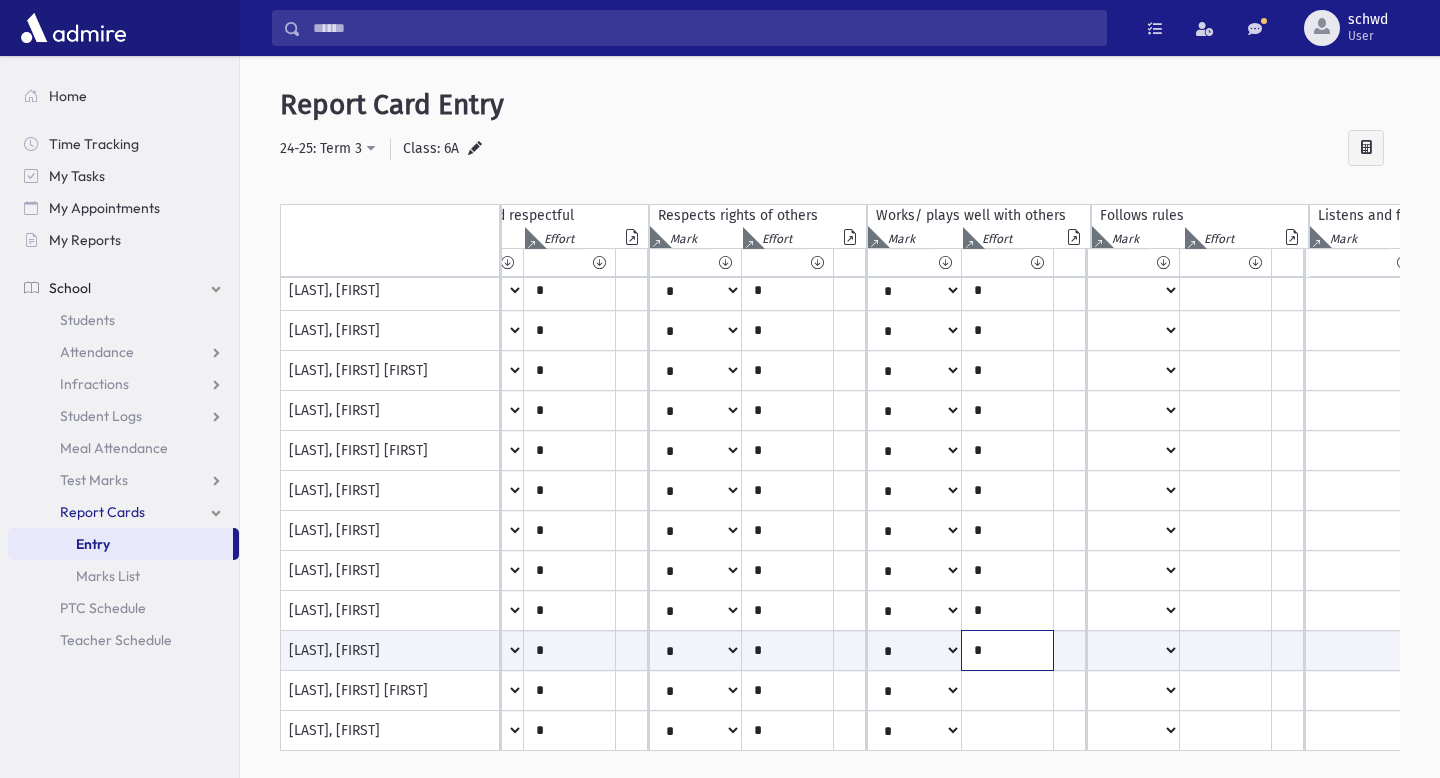 type on "*" 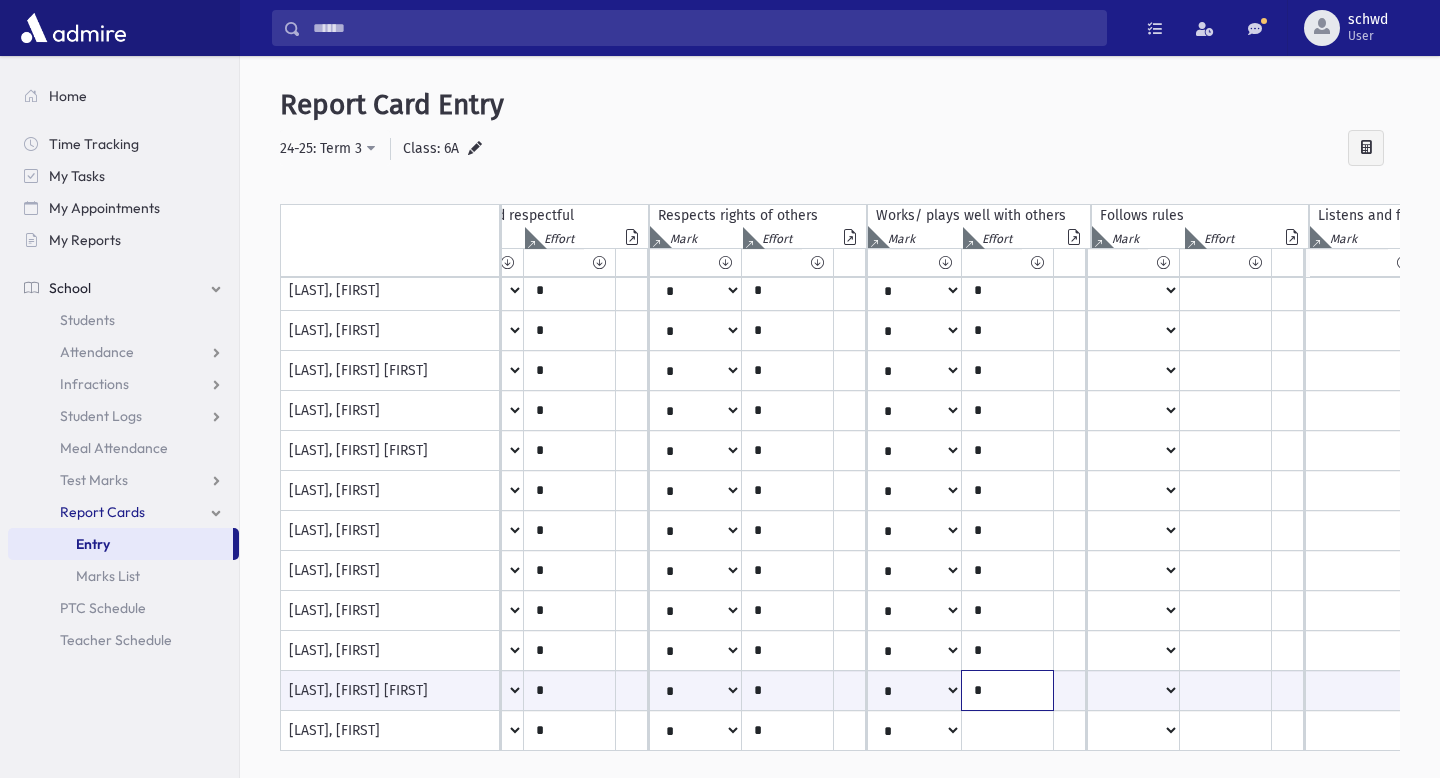 type on "*" 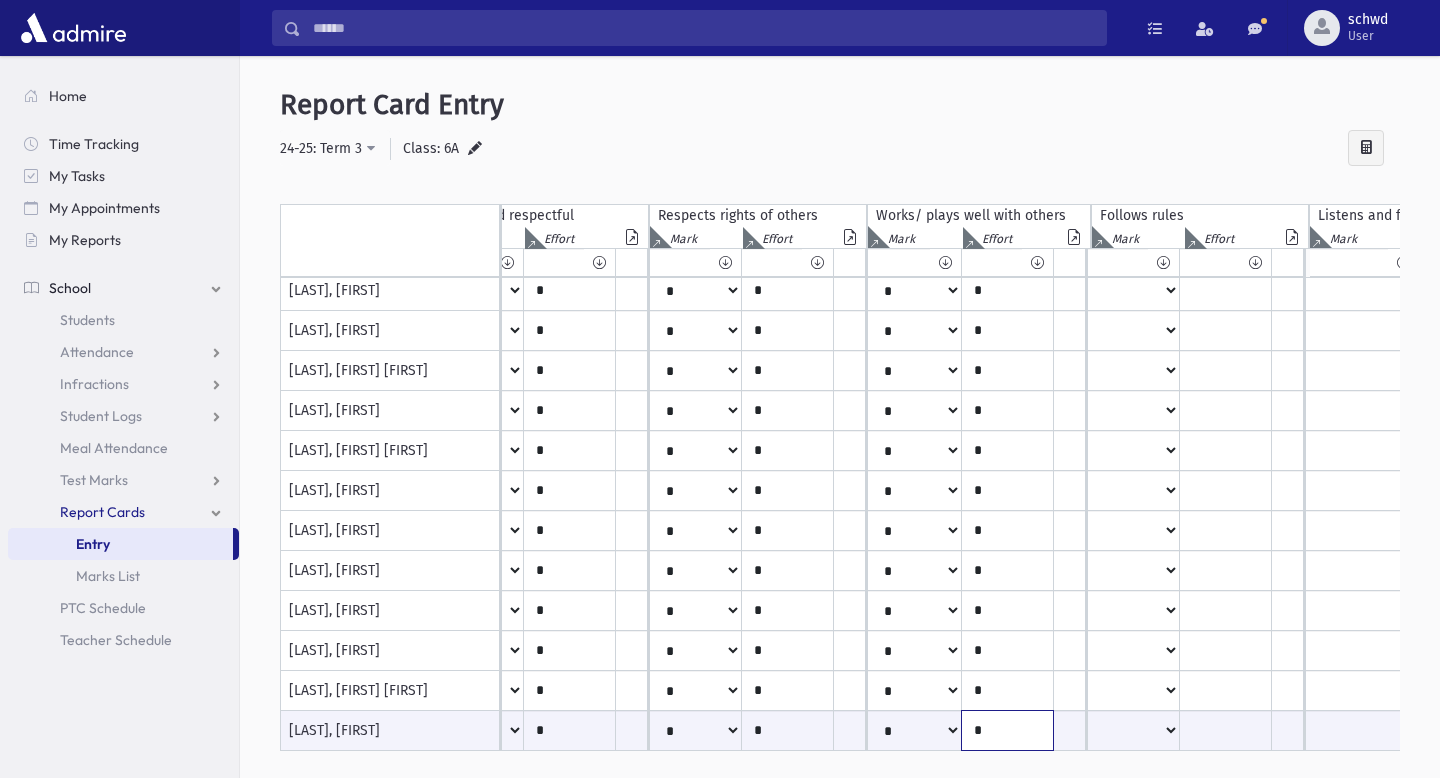 type on "*" 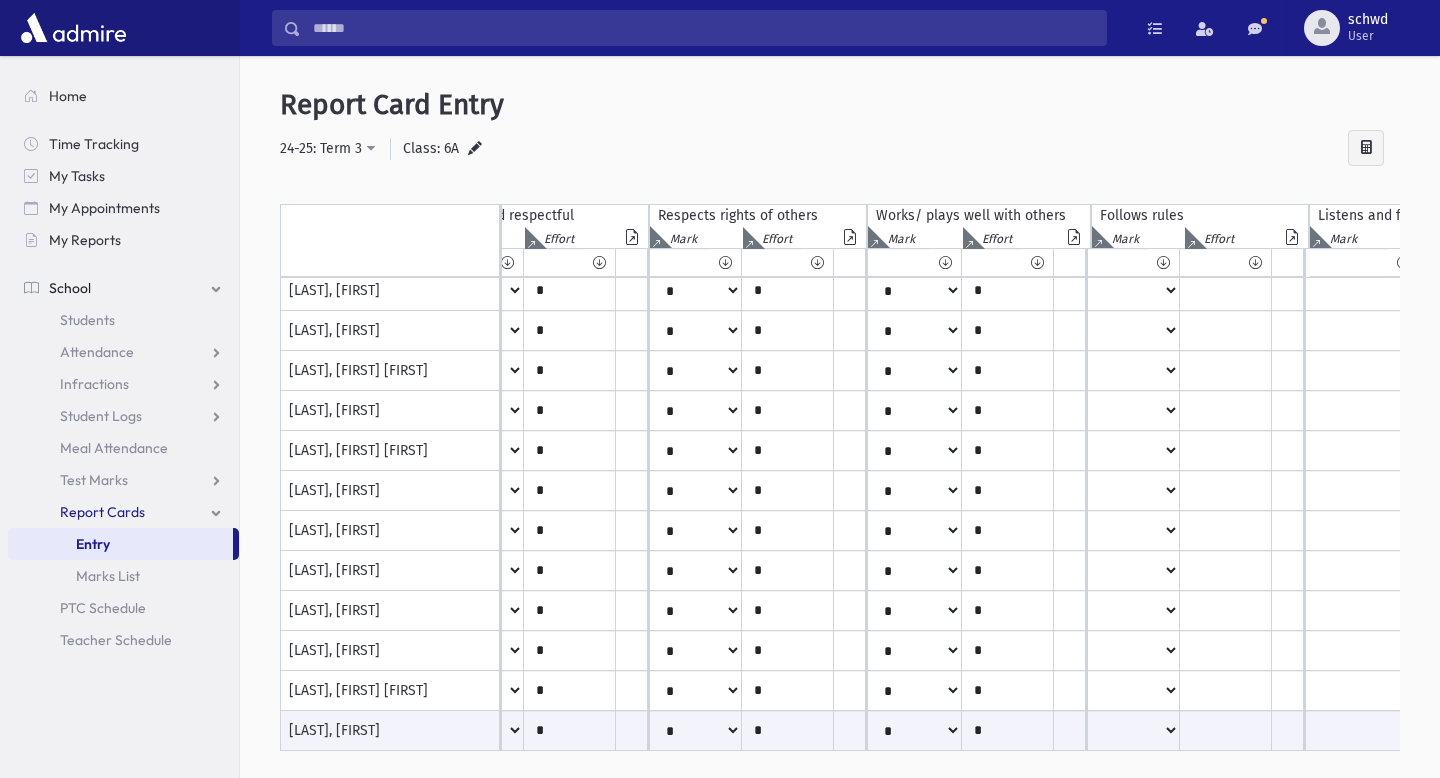 scroll, scrollTop: 0, scrollLeft: 942, axis: horizontal 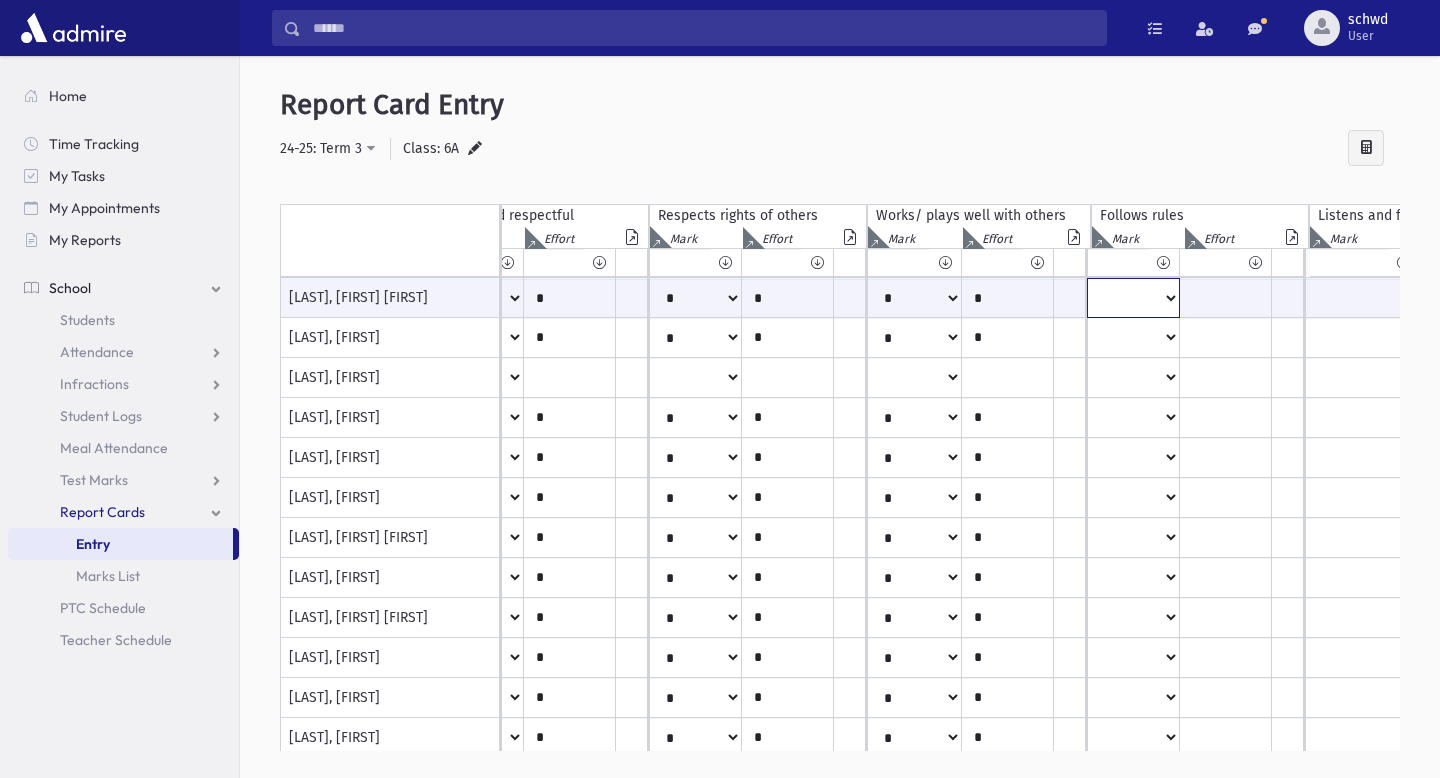select on "*" 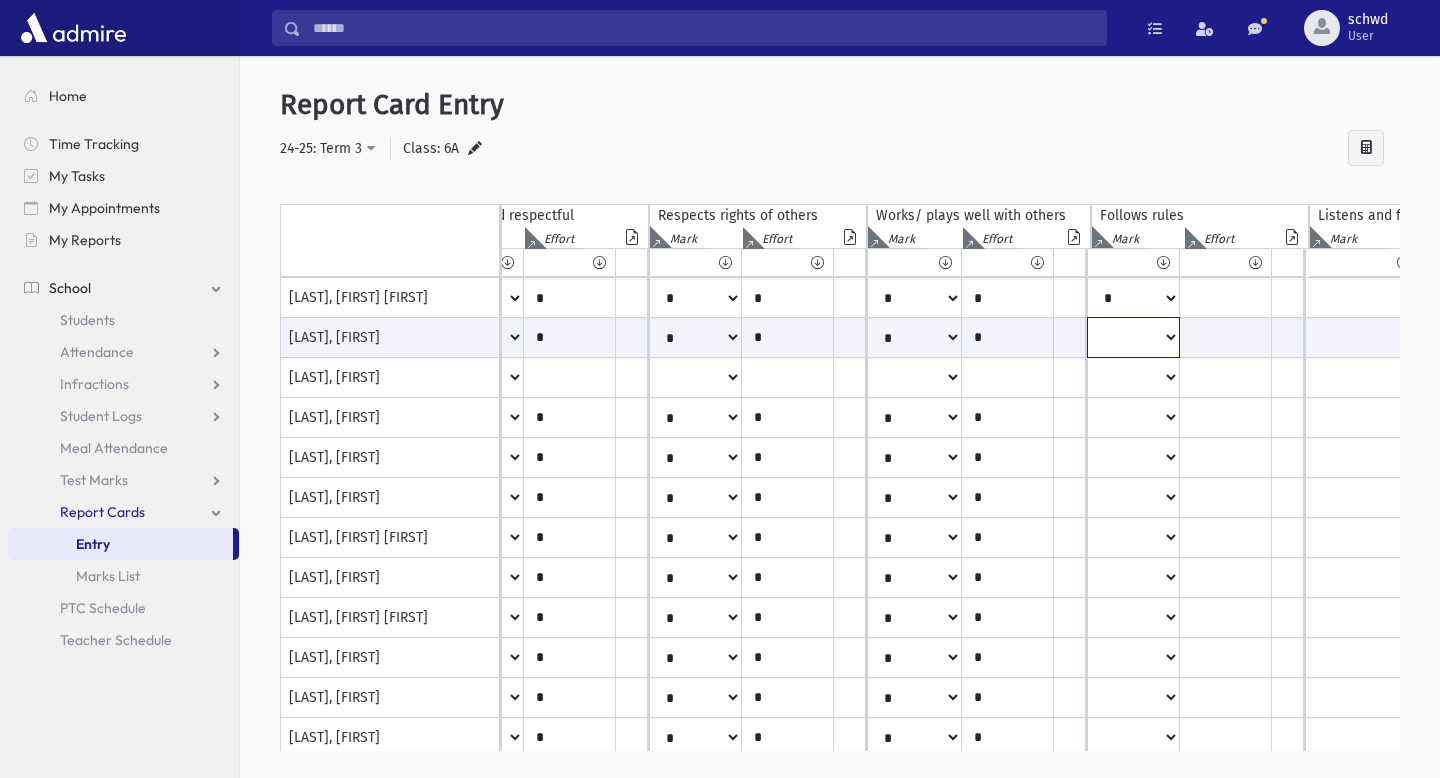 select on "*" 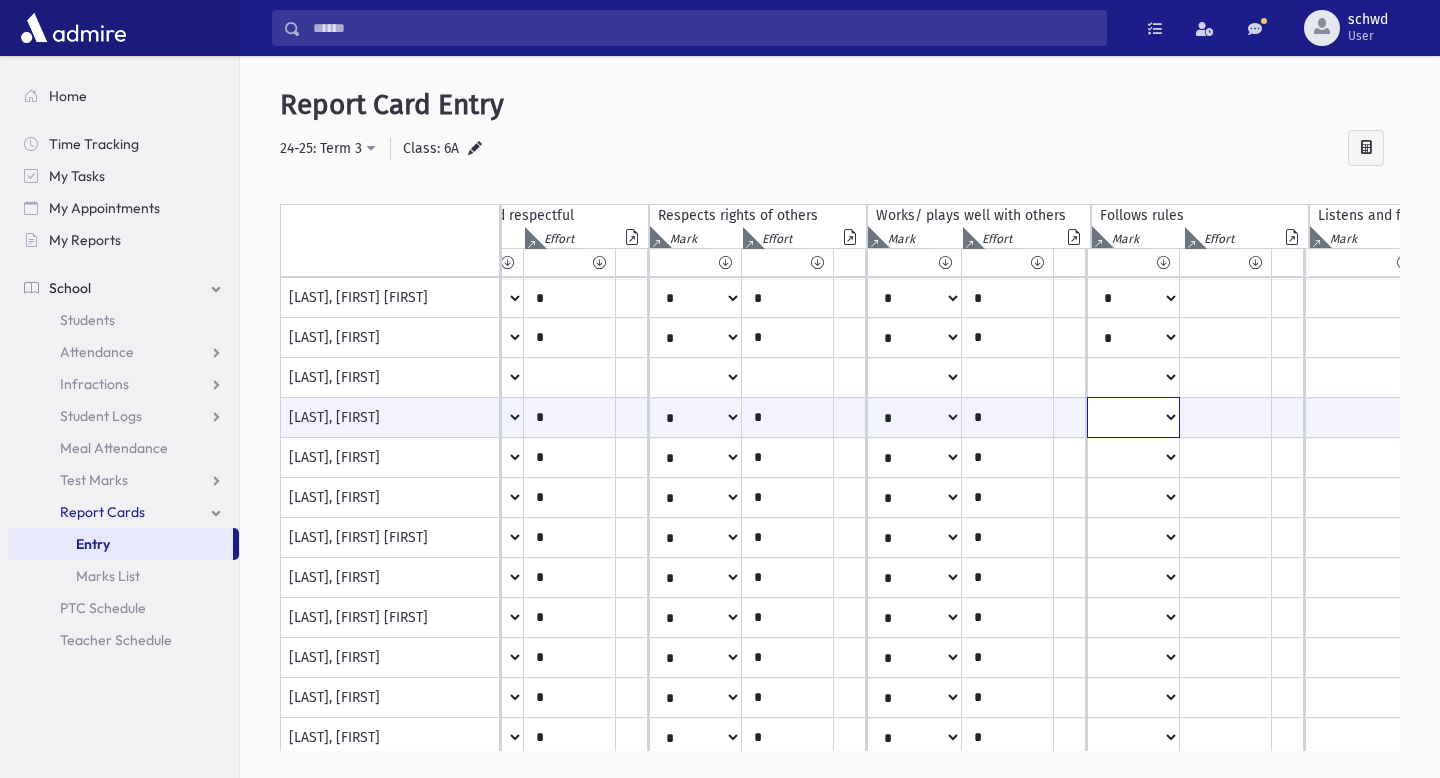 select on "*" 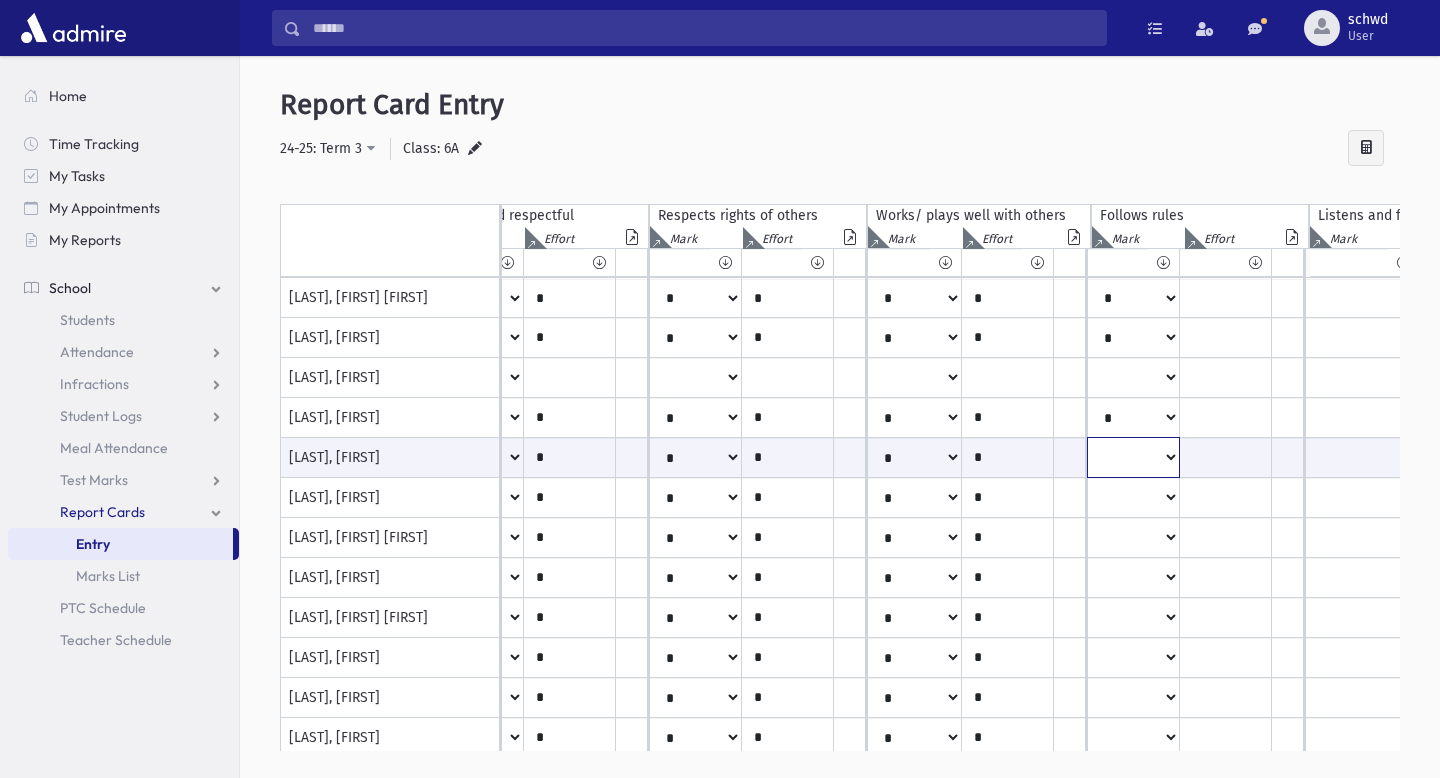 select on "*" 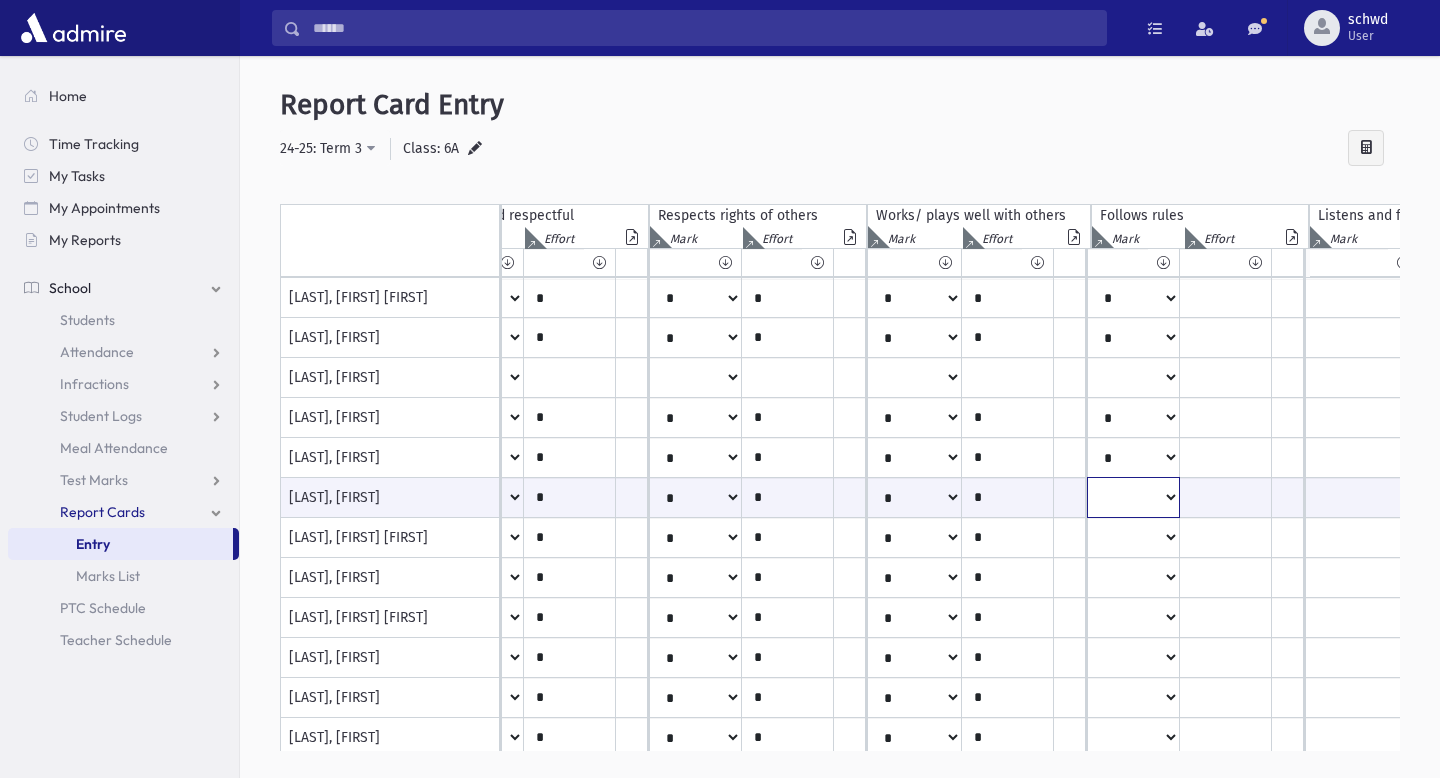 select on "*" 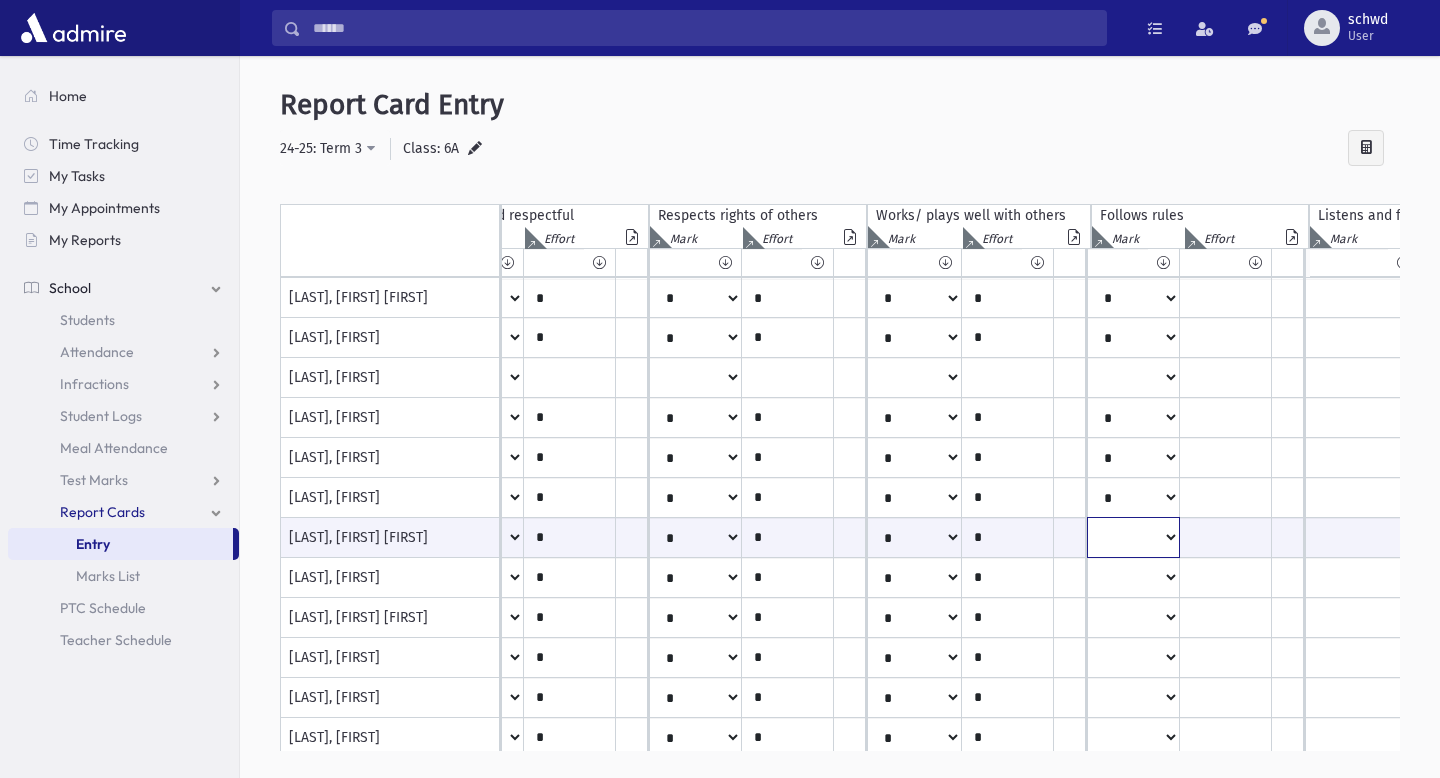 select on "*" 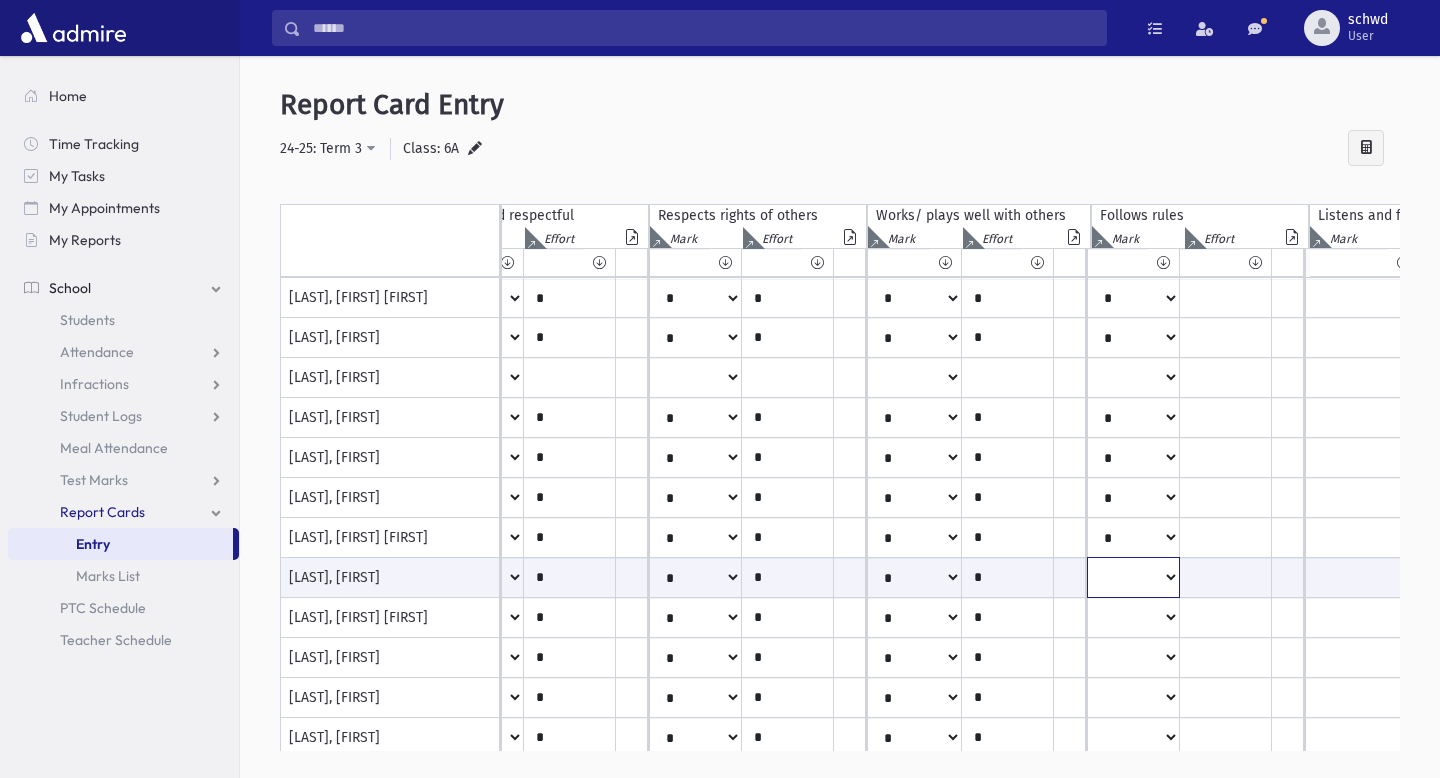 select on "*" 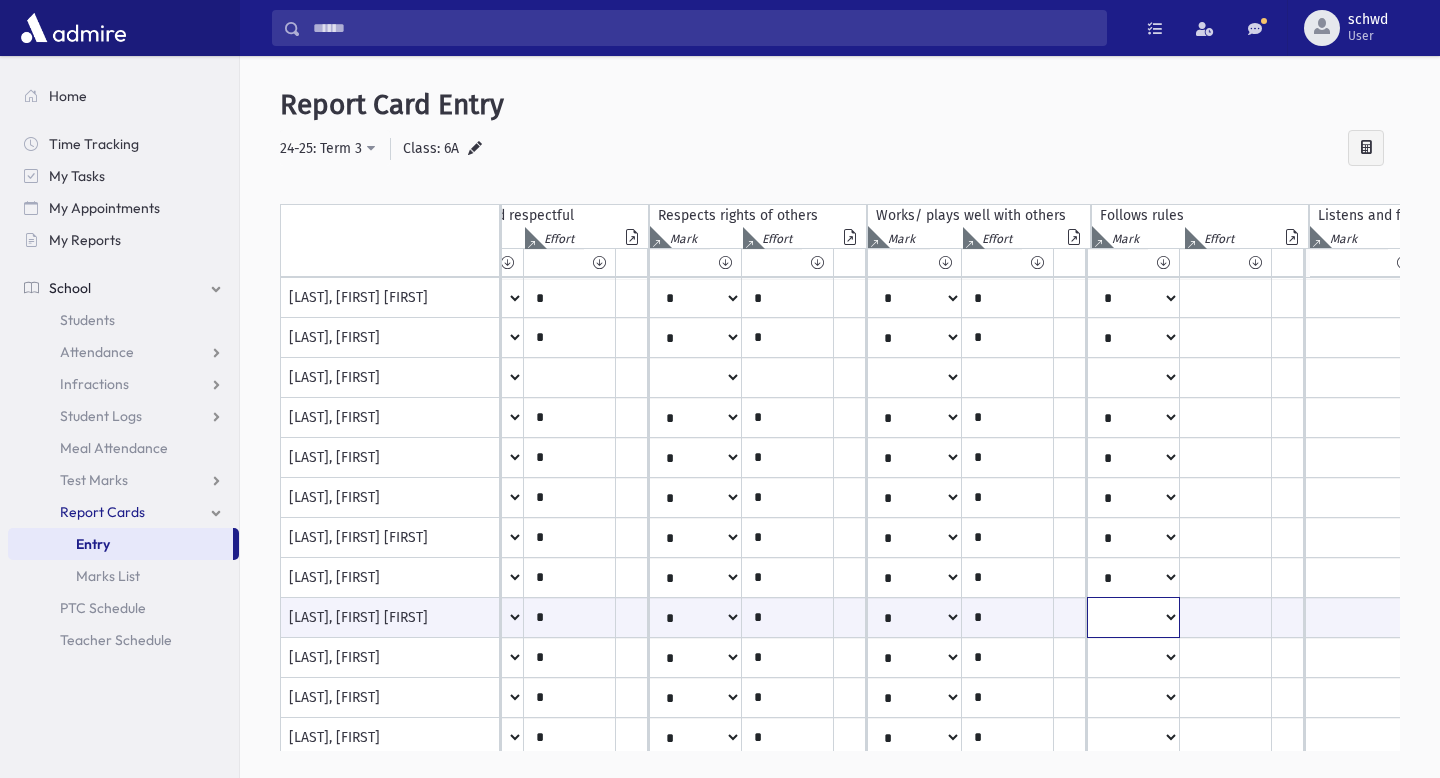select on "*" 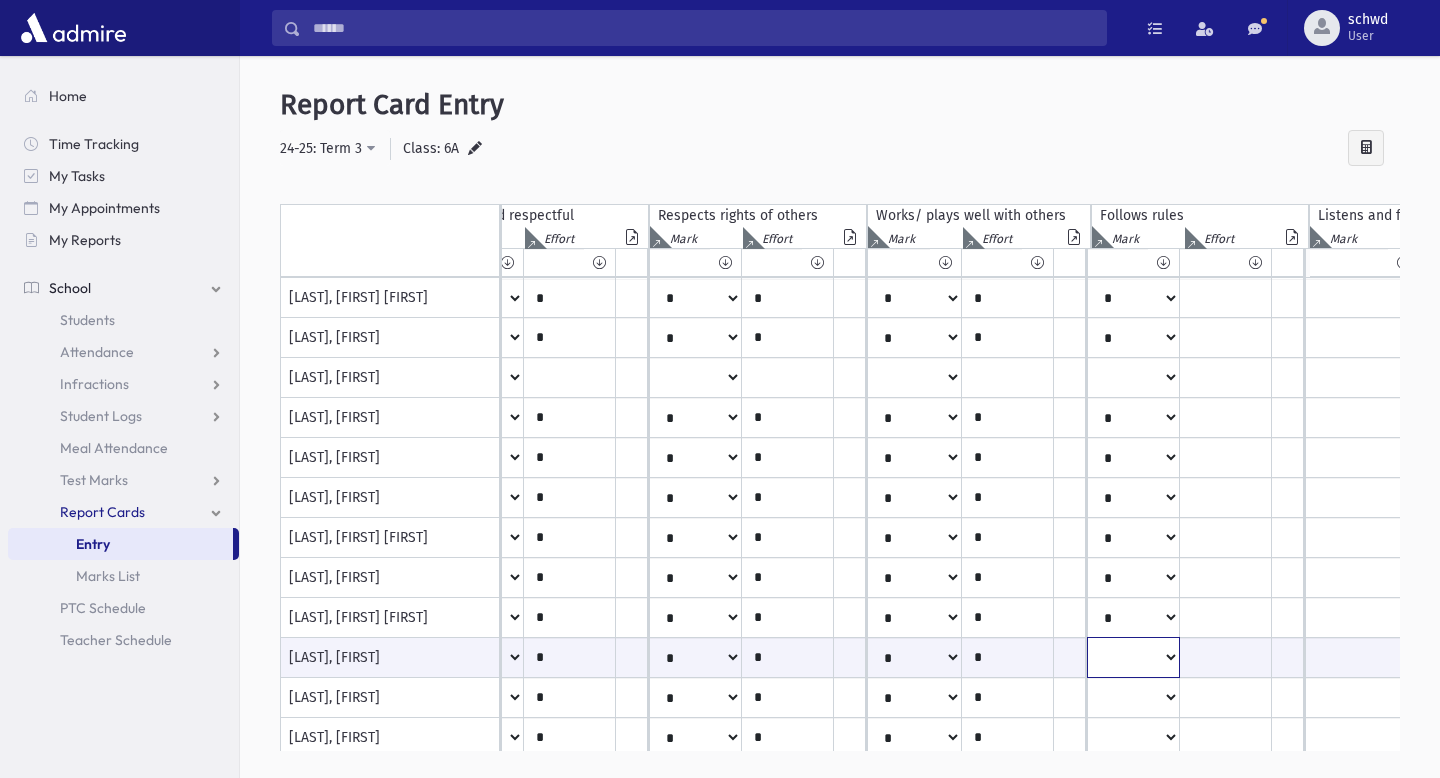 select on "*" 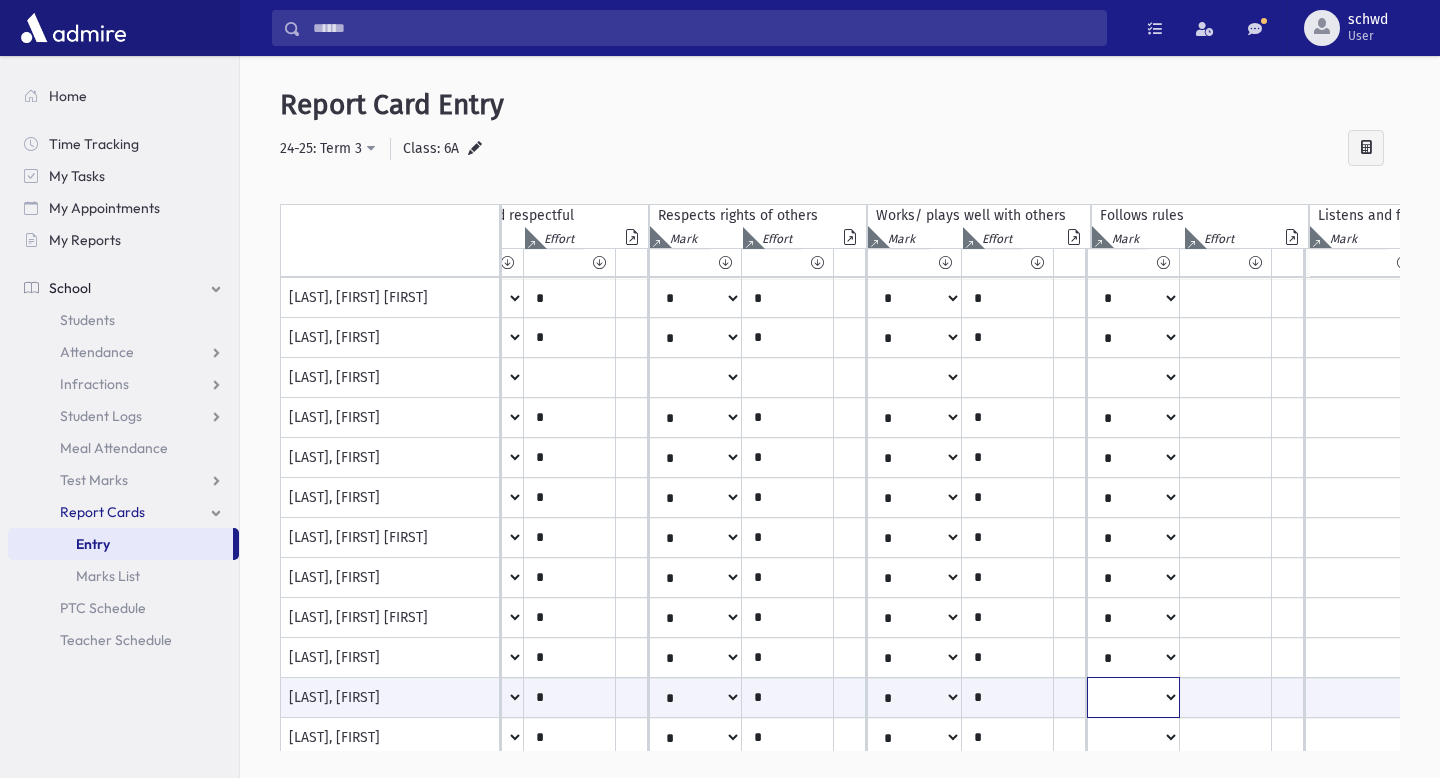 select on "*" 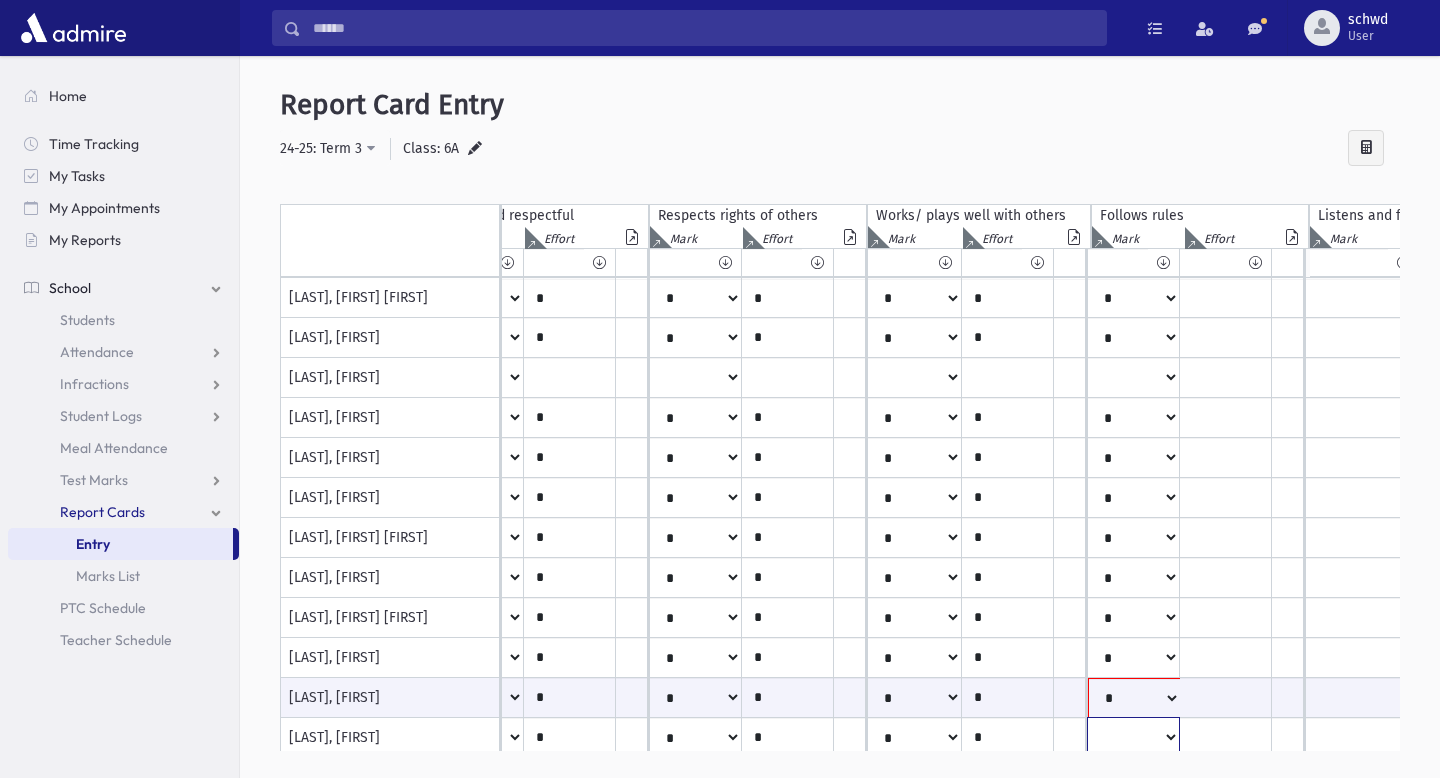 scroll, scrollTop: 14, scrollLeft: 942, axis: both 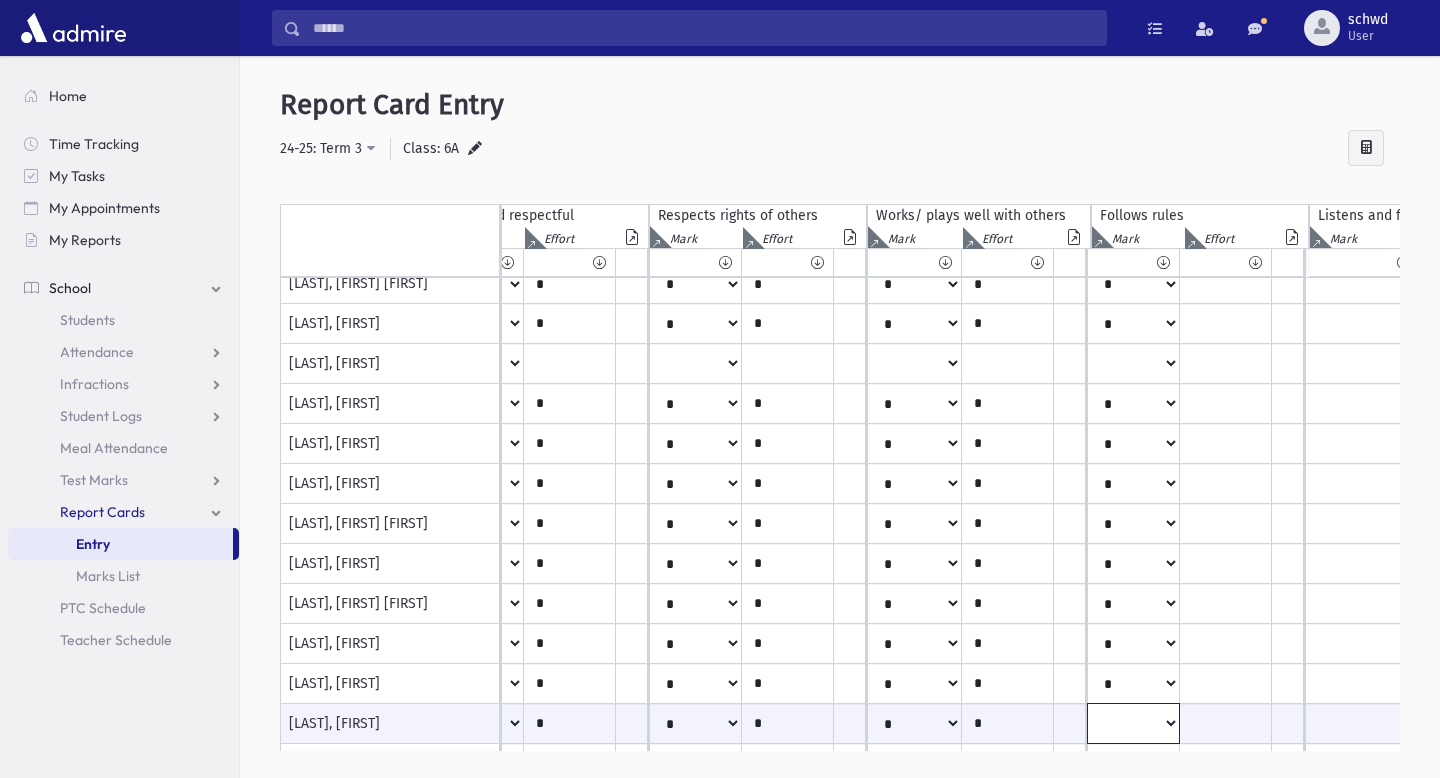 select on "*" 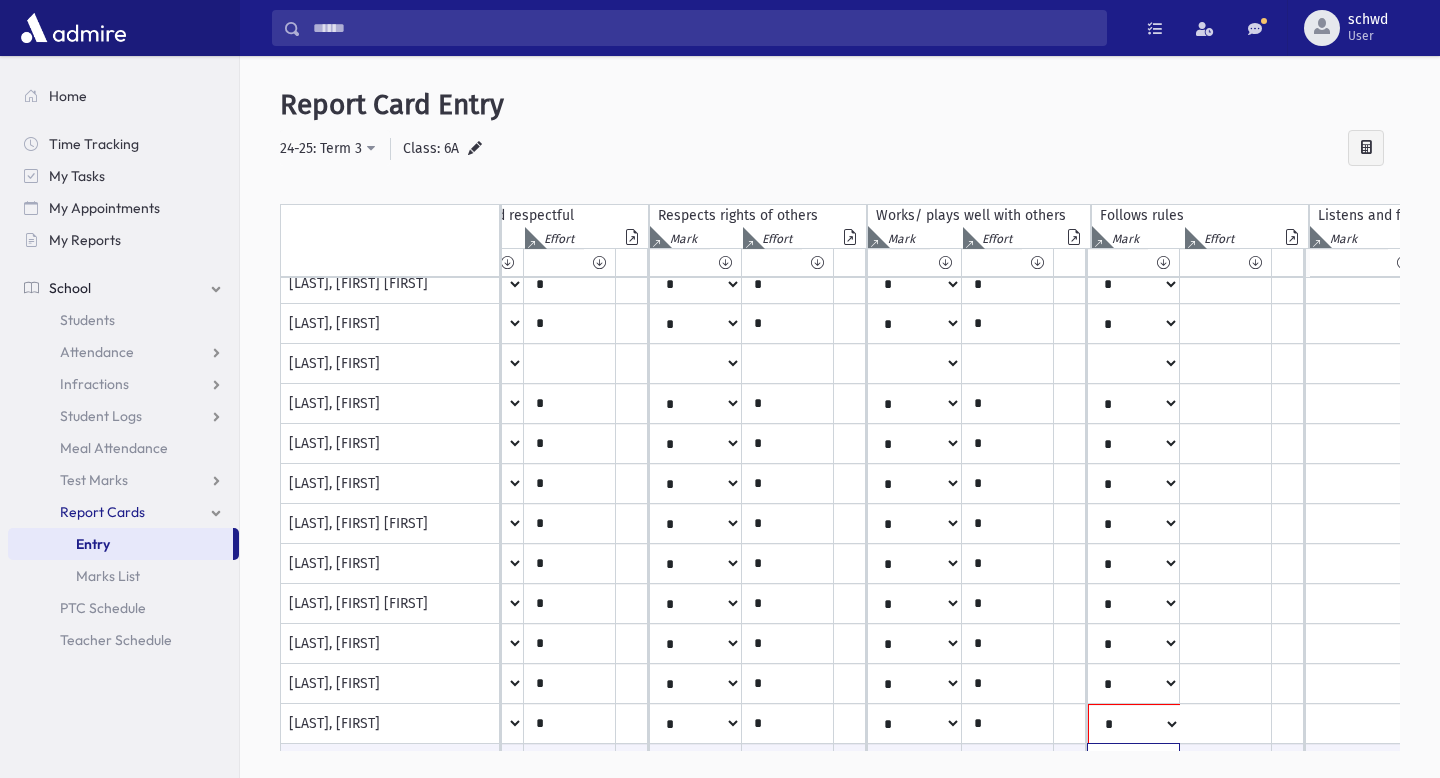 scroll, scrollTop: 175, scrollLeft: 942, axis: both 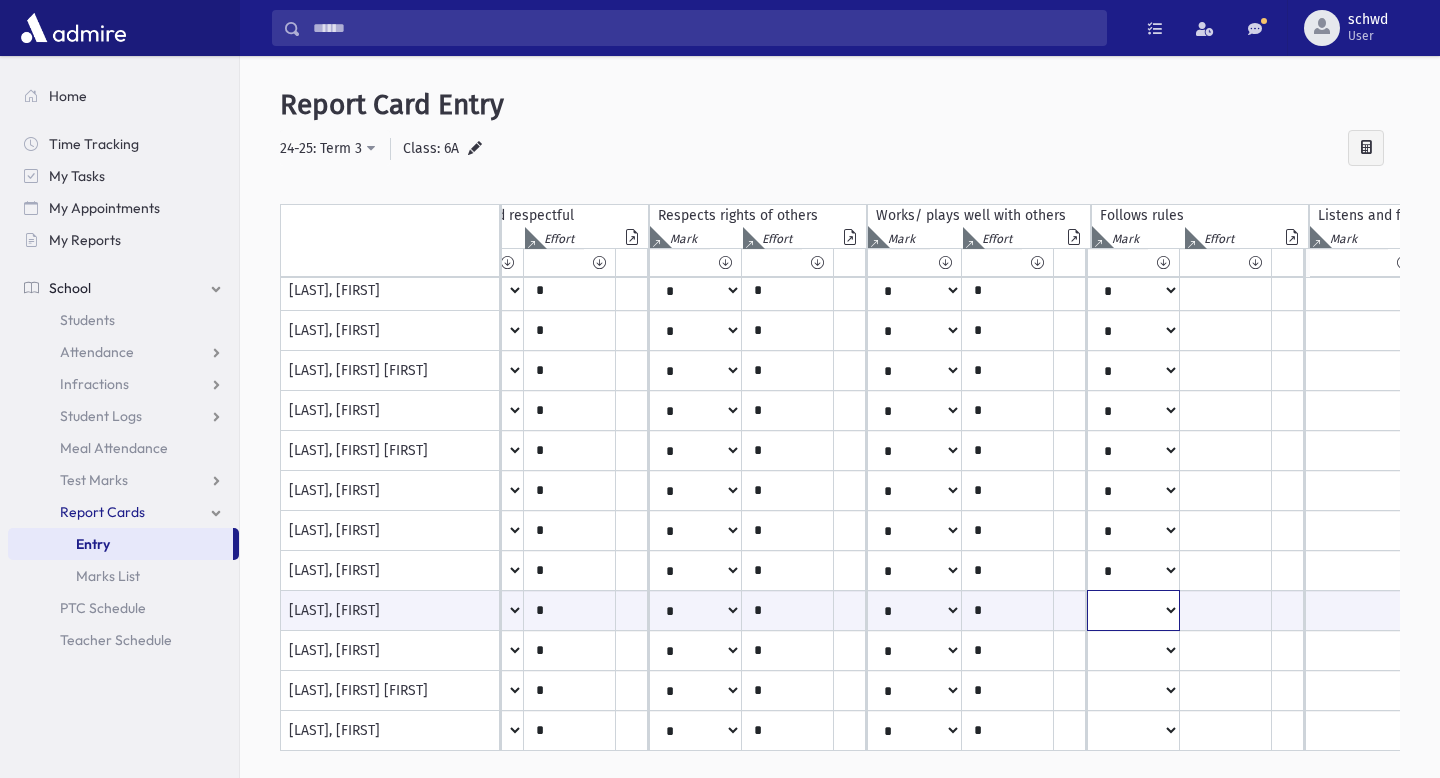 select on "*" 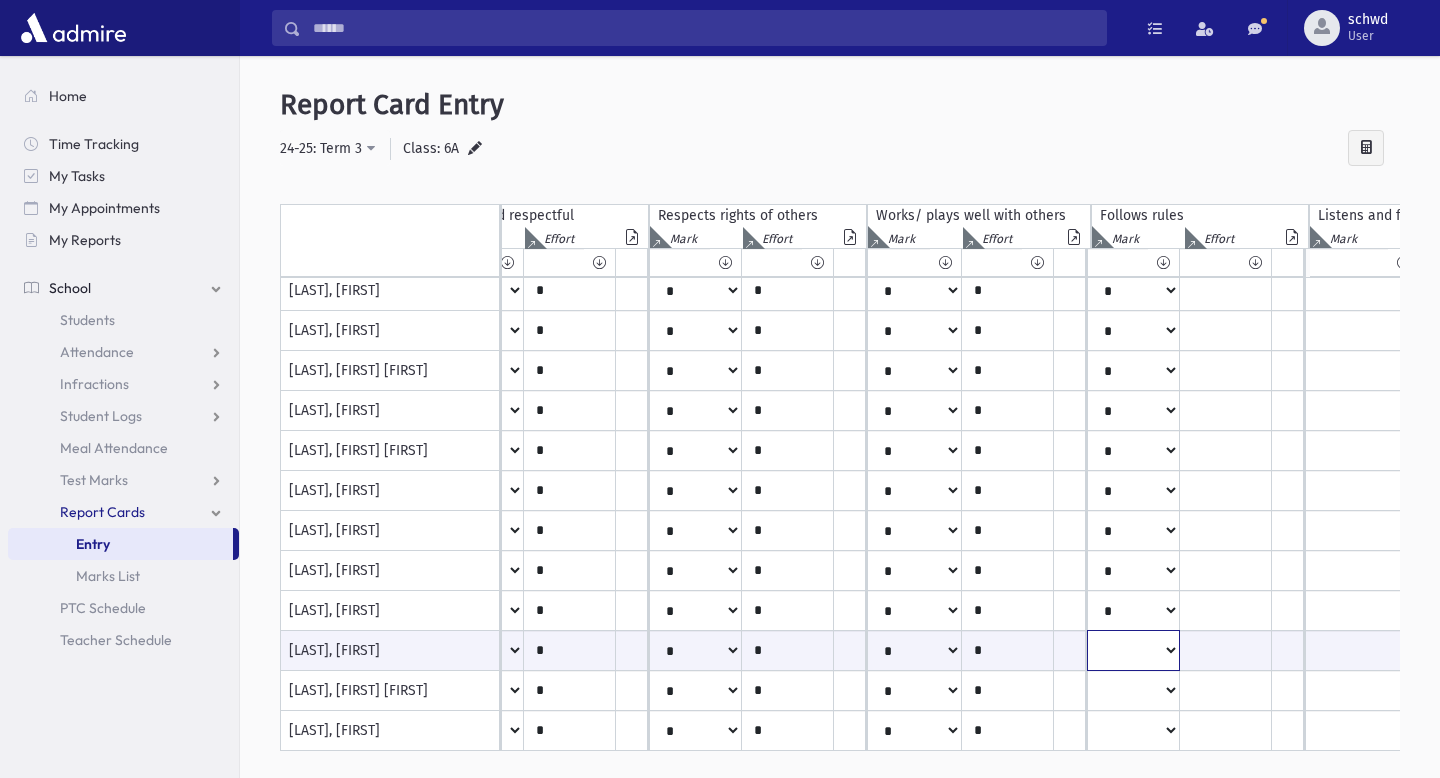 select on "*" 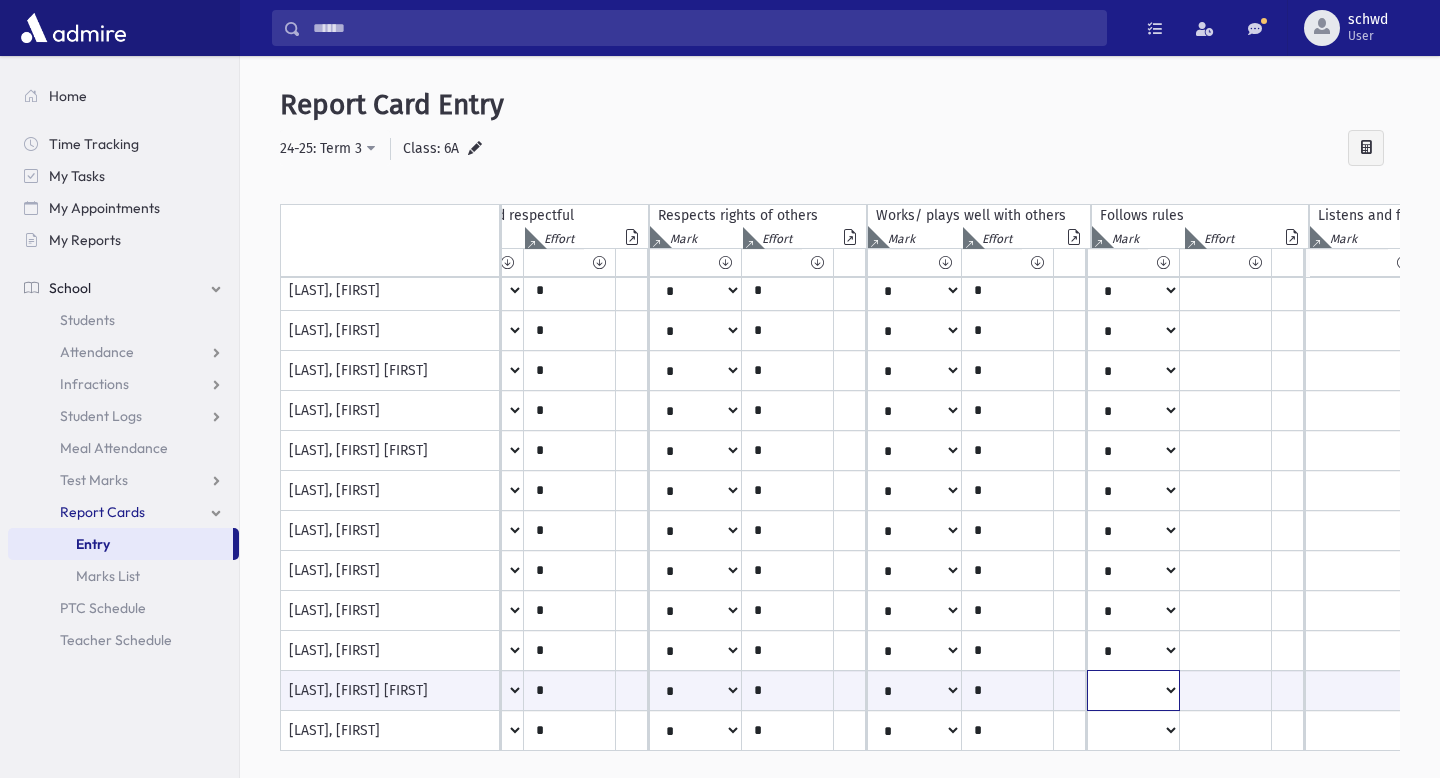 select on "*" 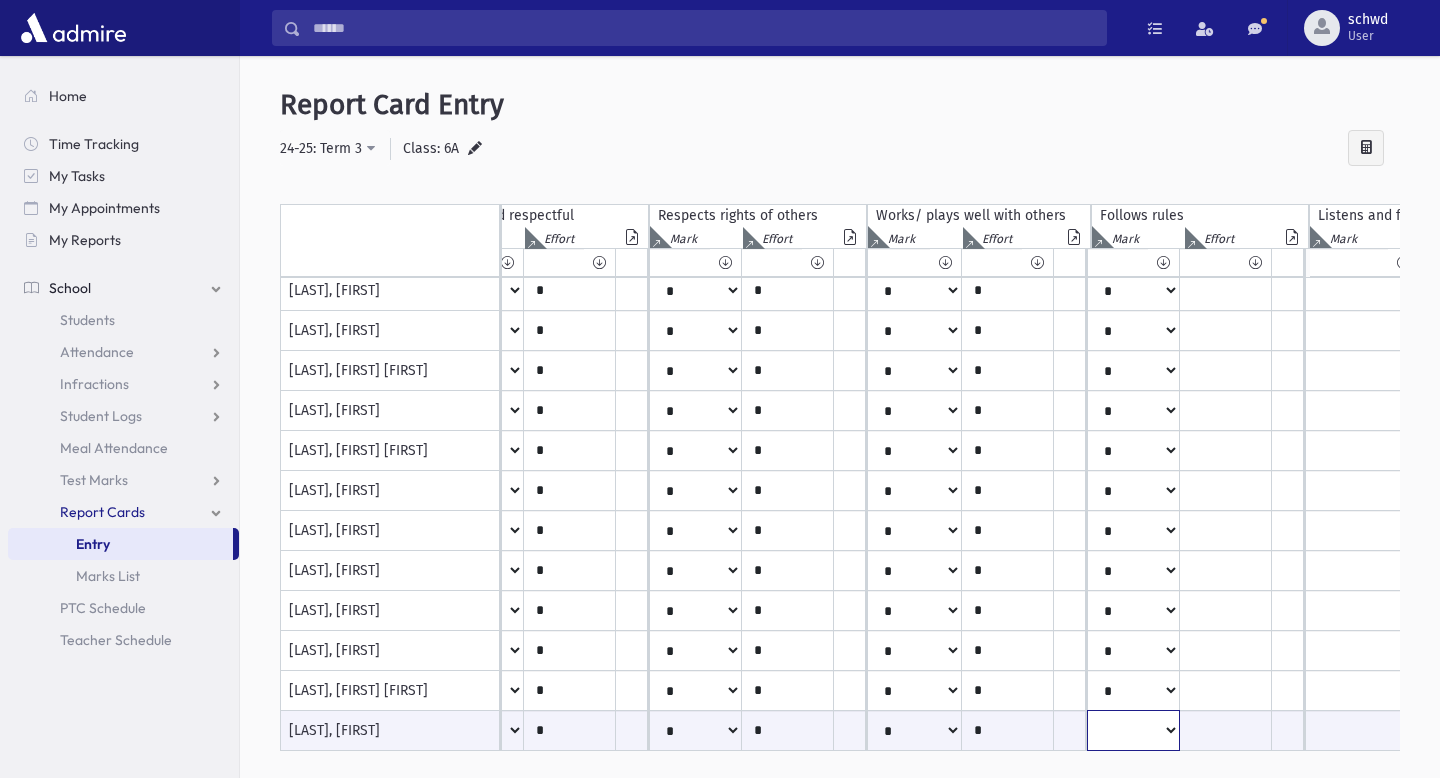 select on "*" 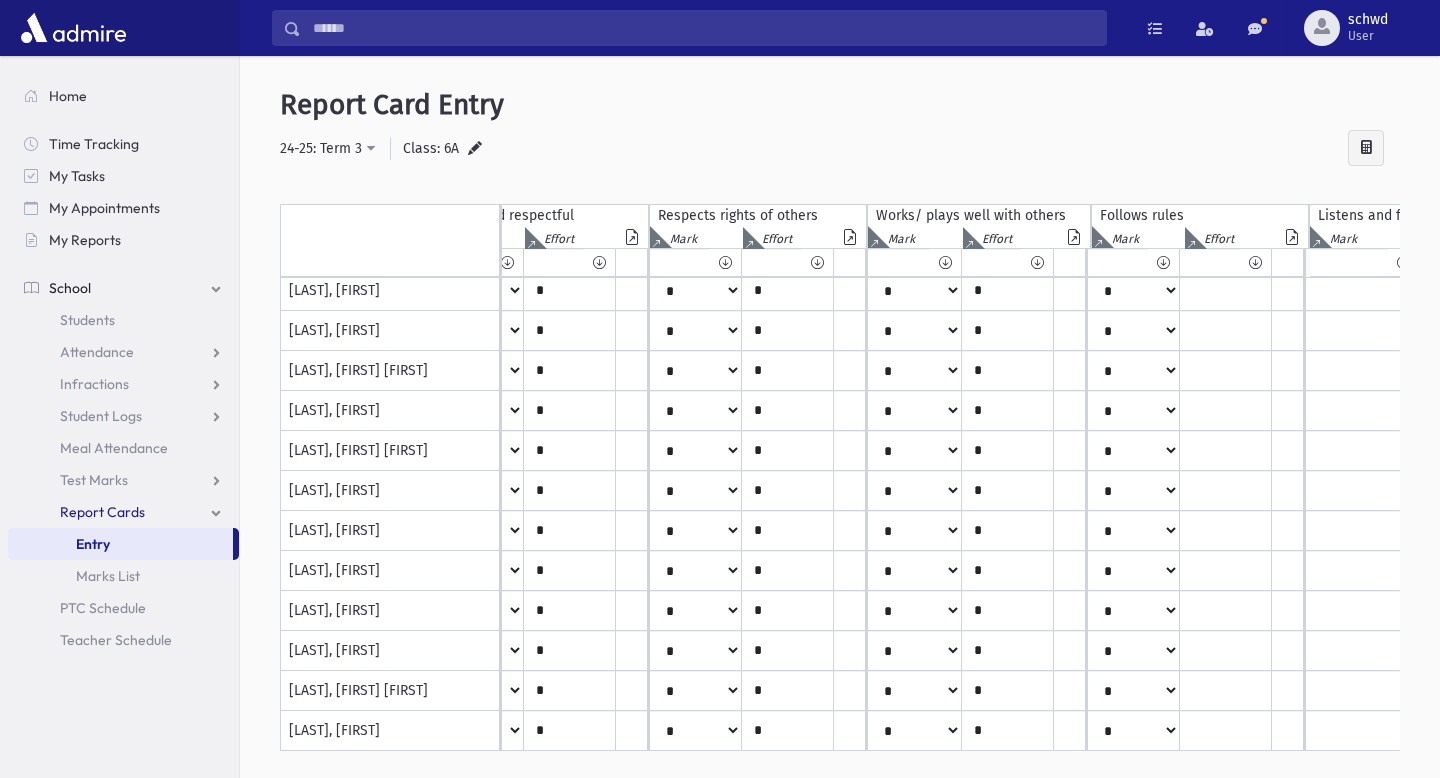 scroll, scrollTop: 0, scrollLeft: 942, axis: horizontal 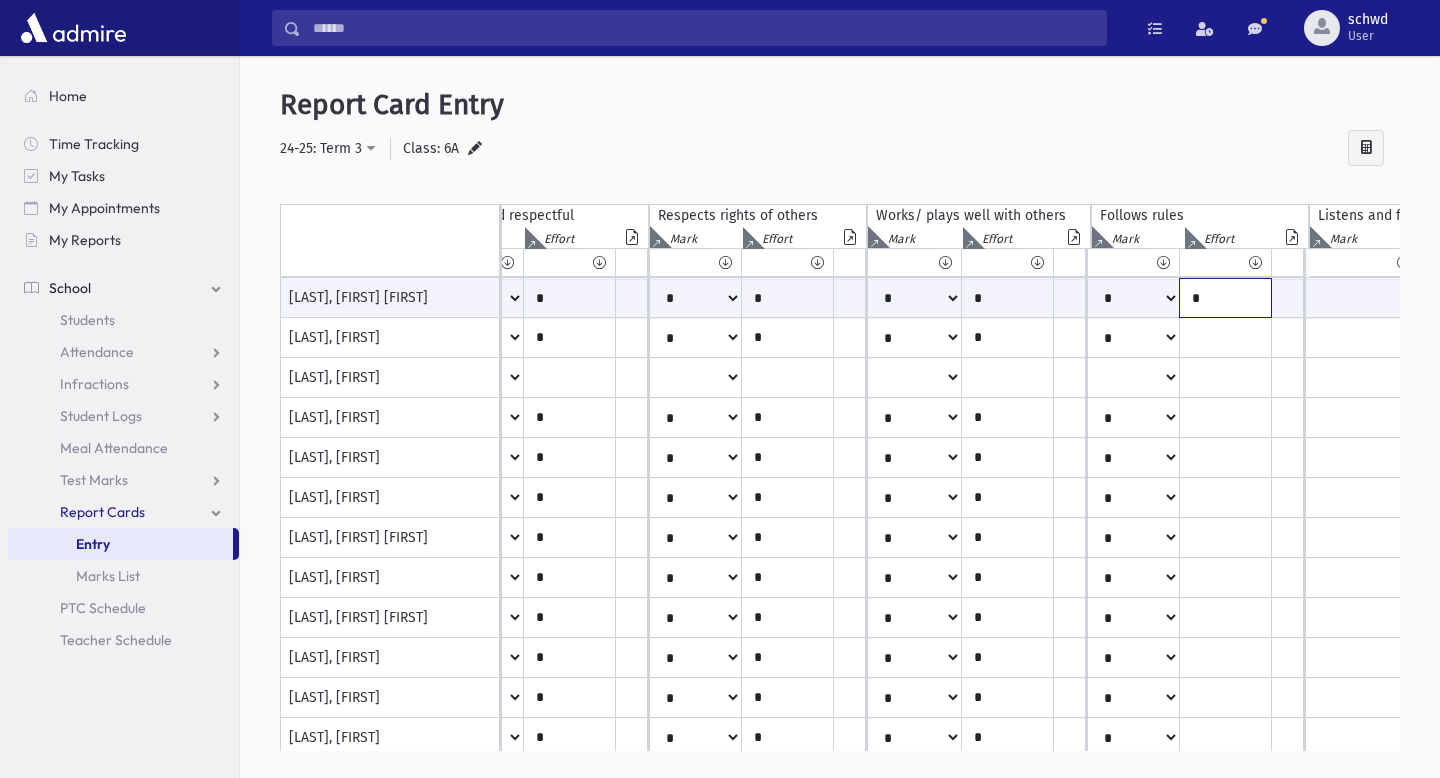type on "*" 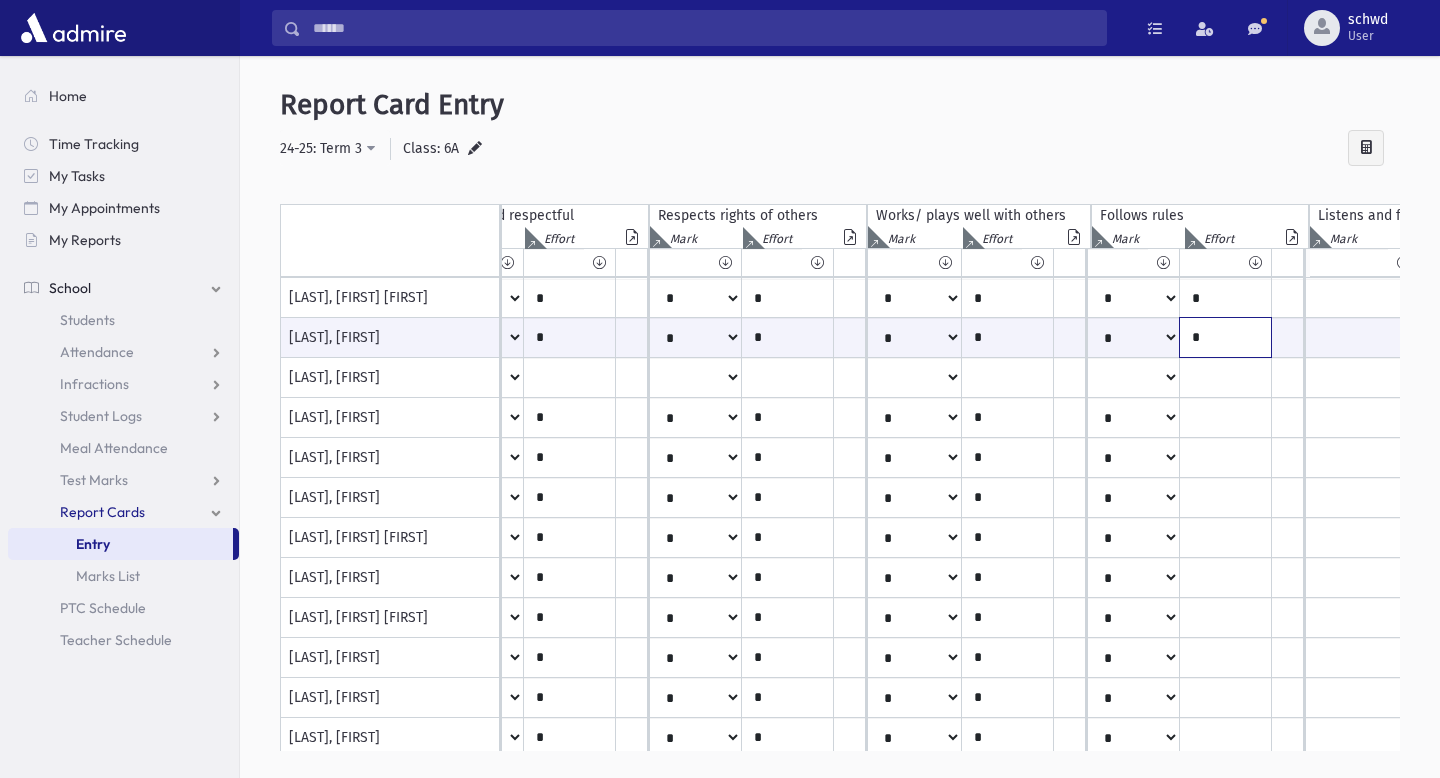 type on "*" 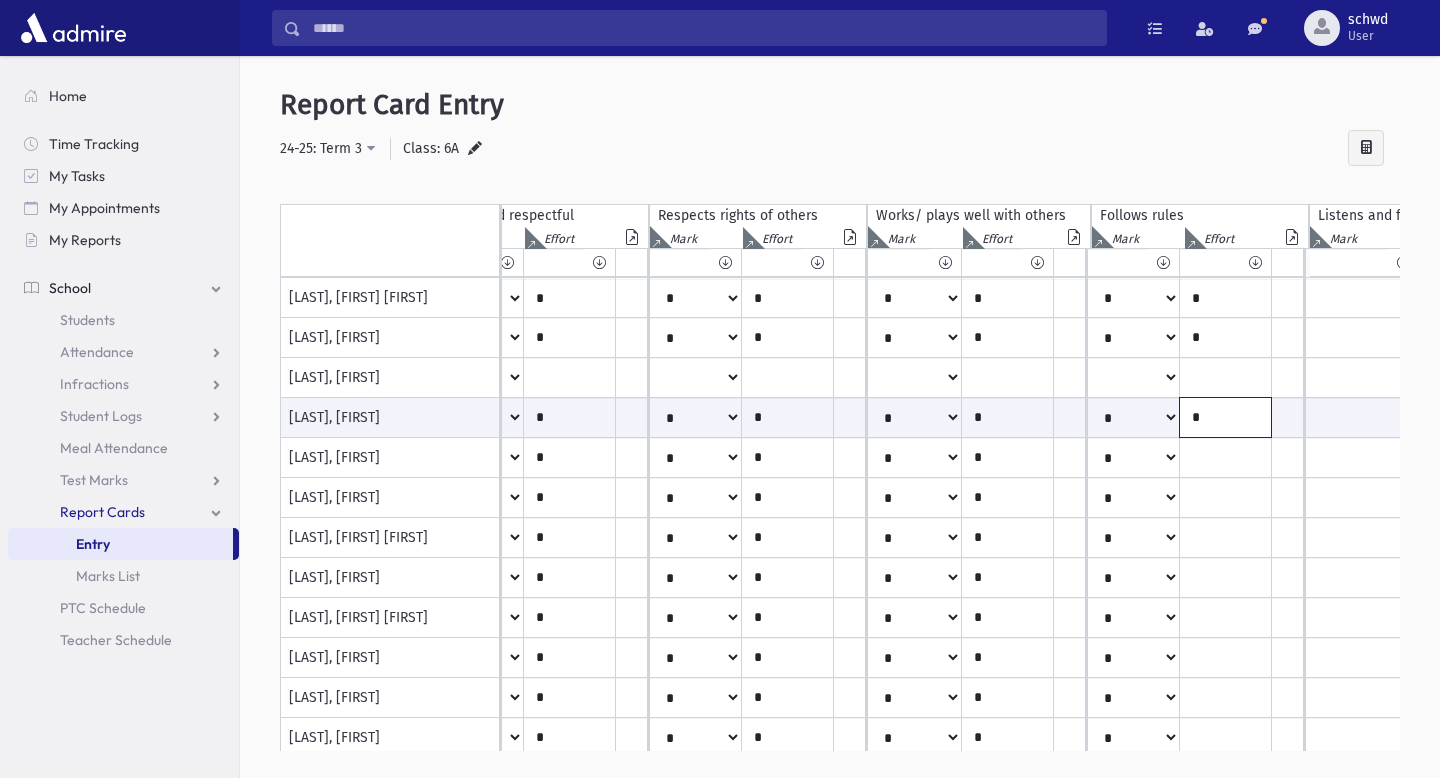 type on "*" 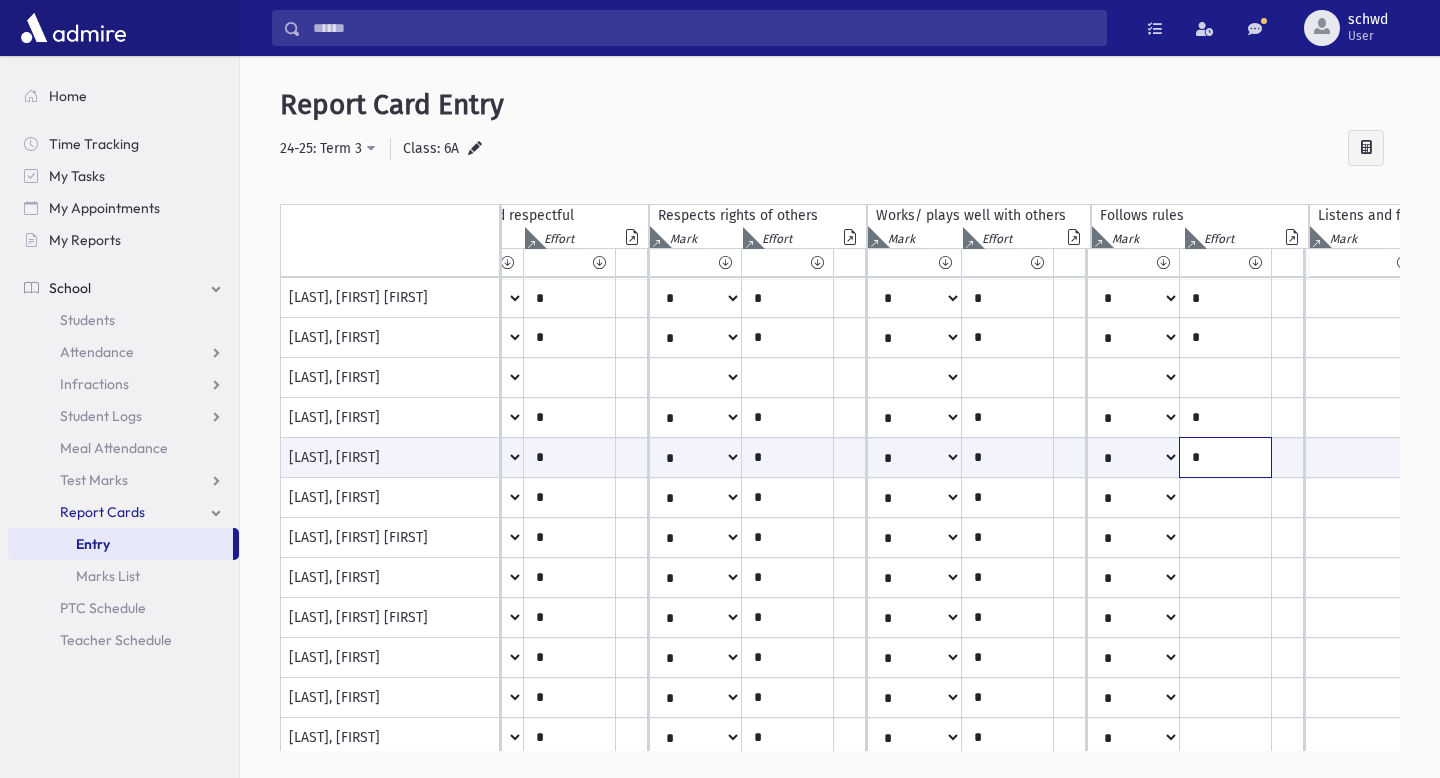 type on "*" 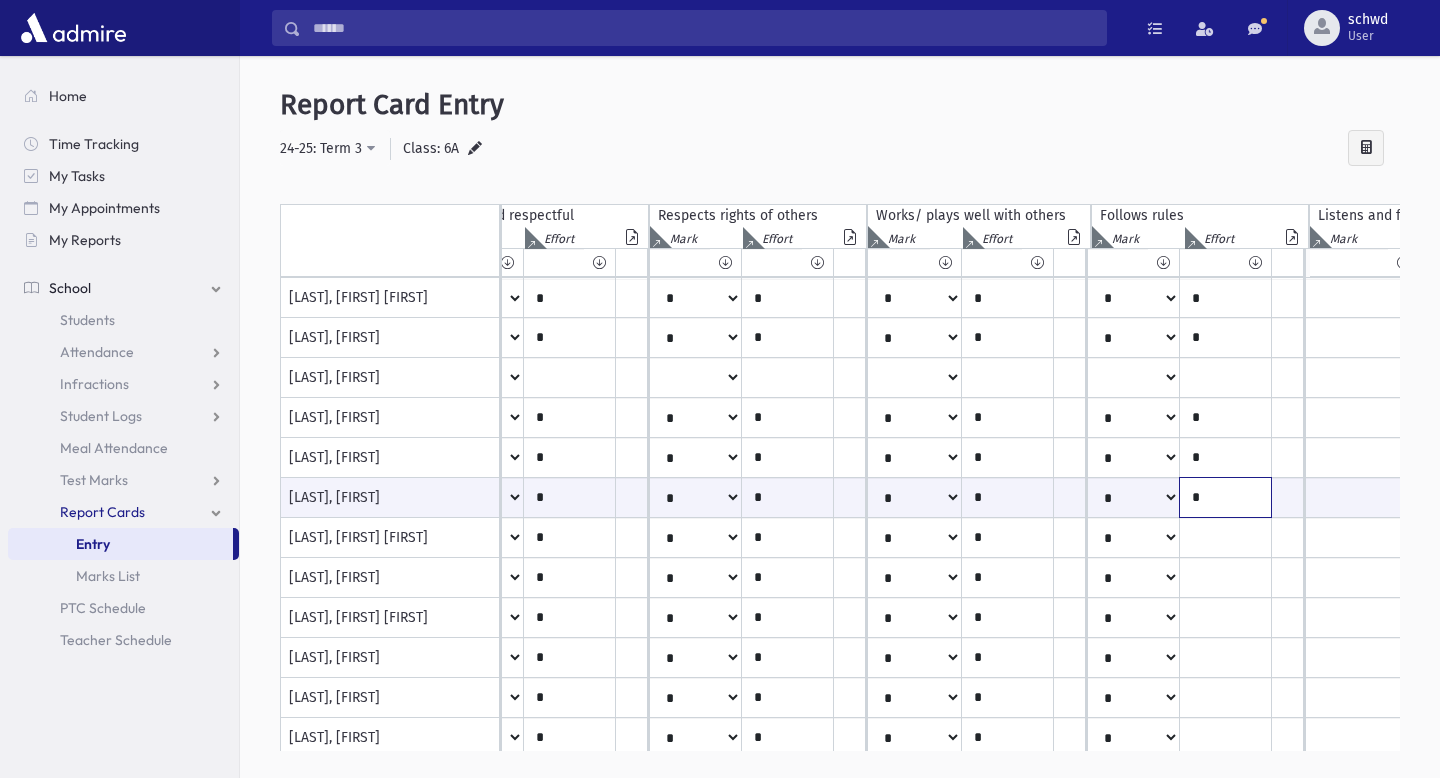 type on "*" 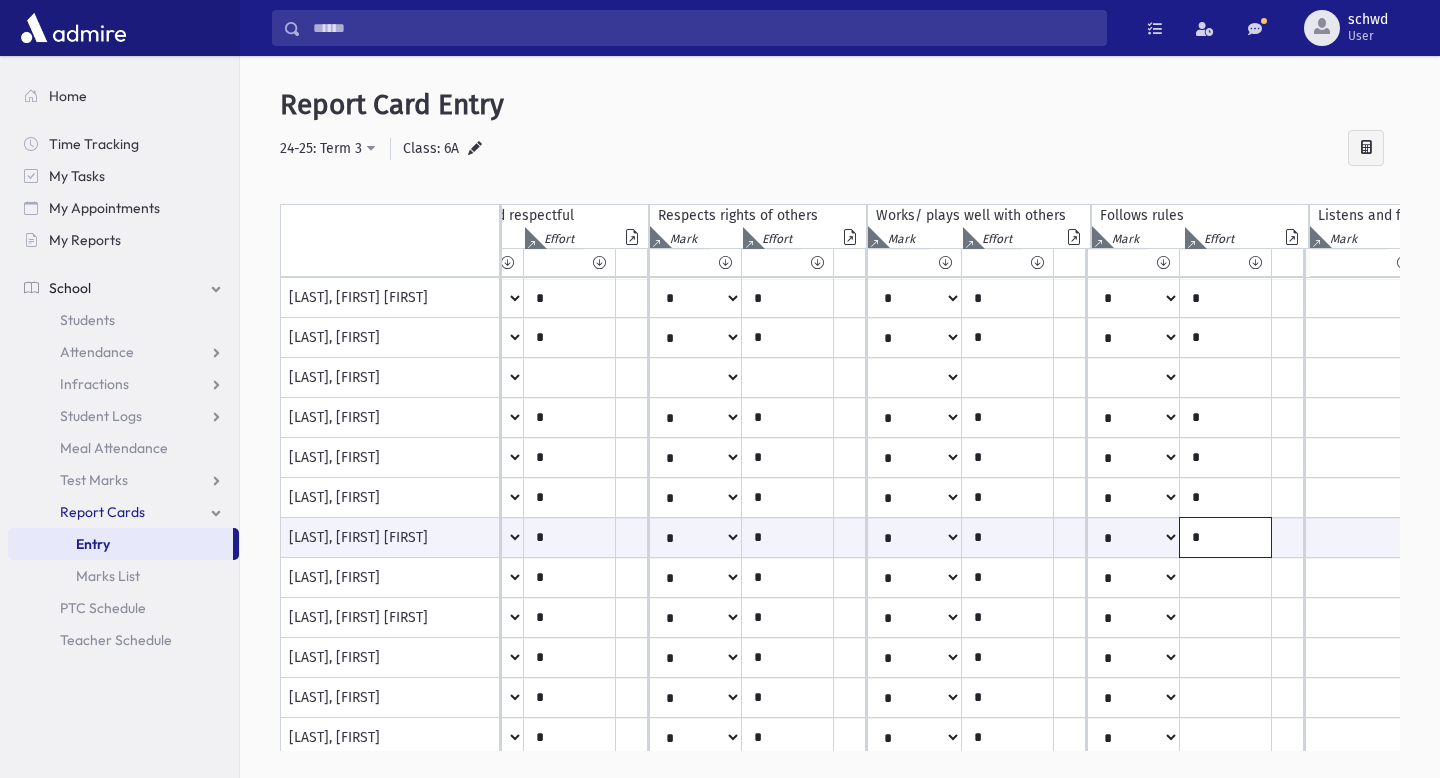 type on "*" 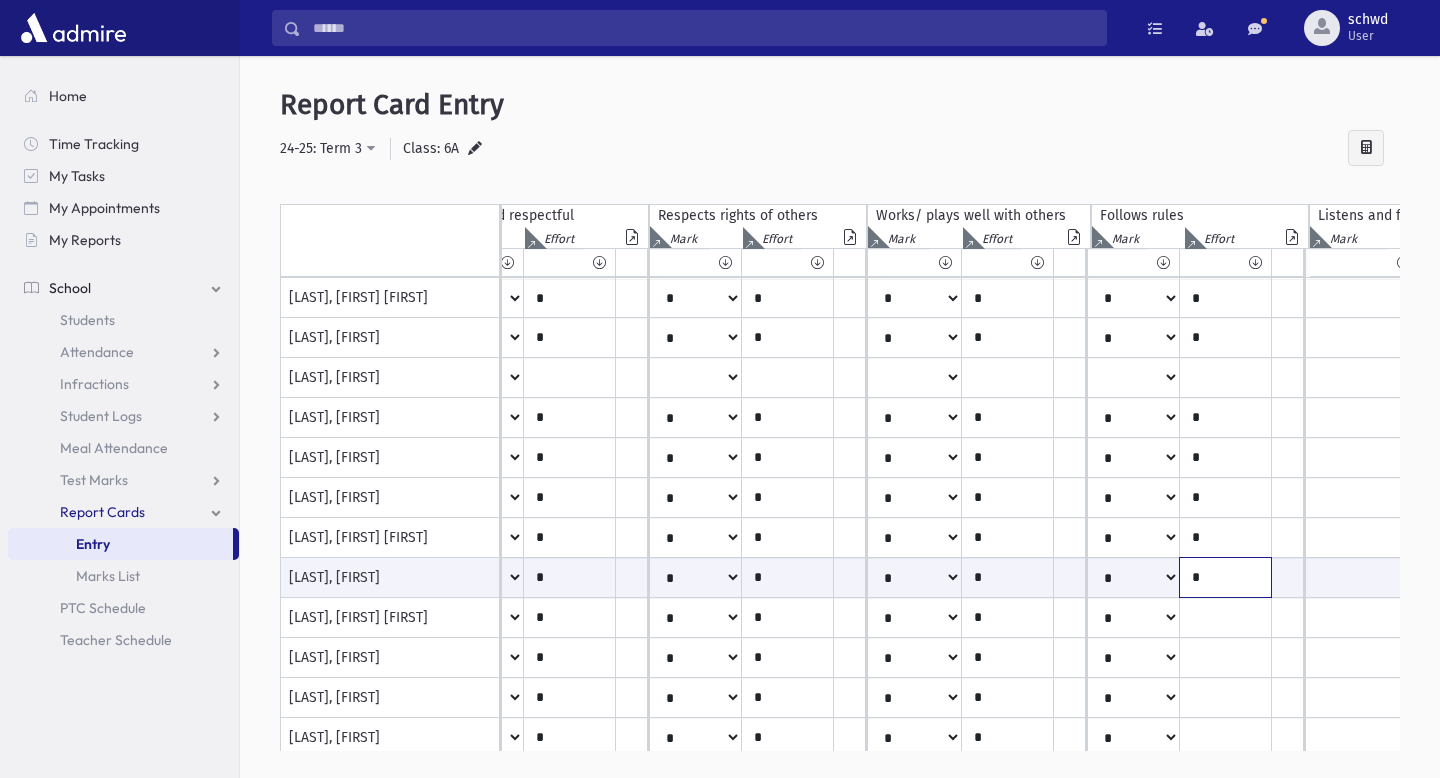 type on "*" 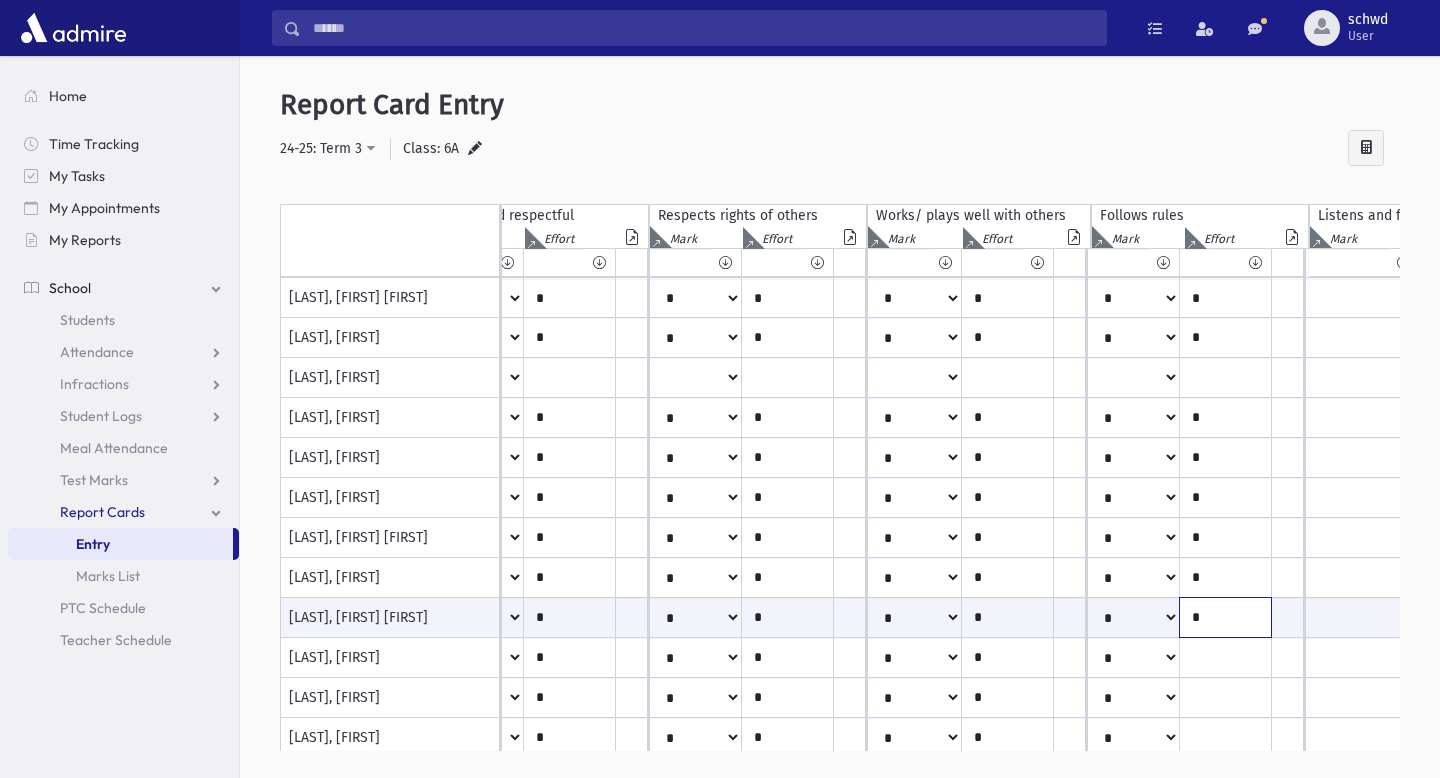 type on "*" 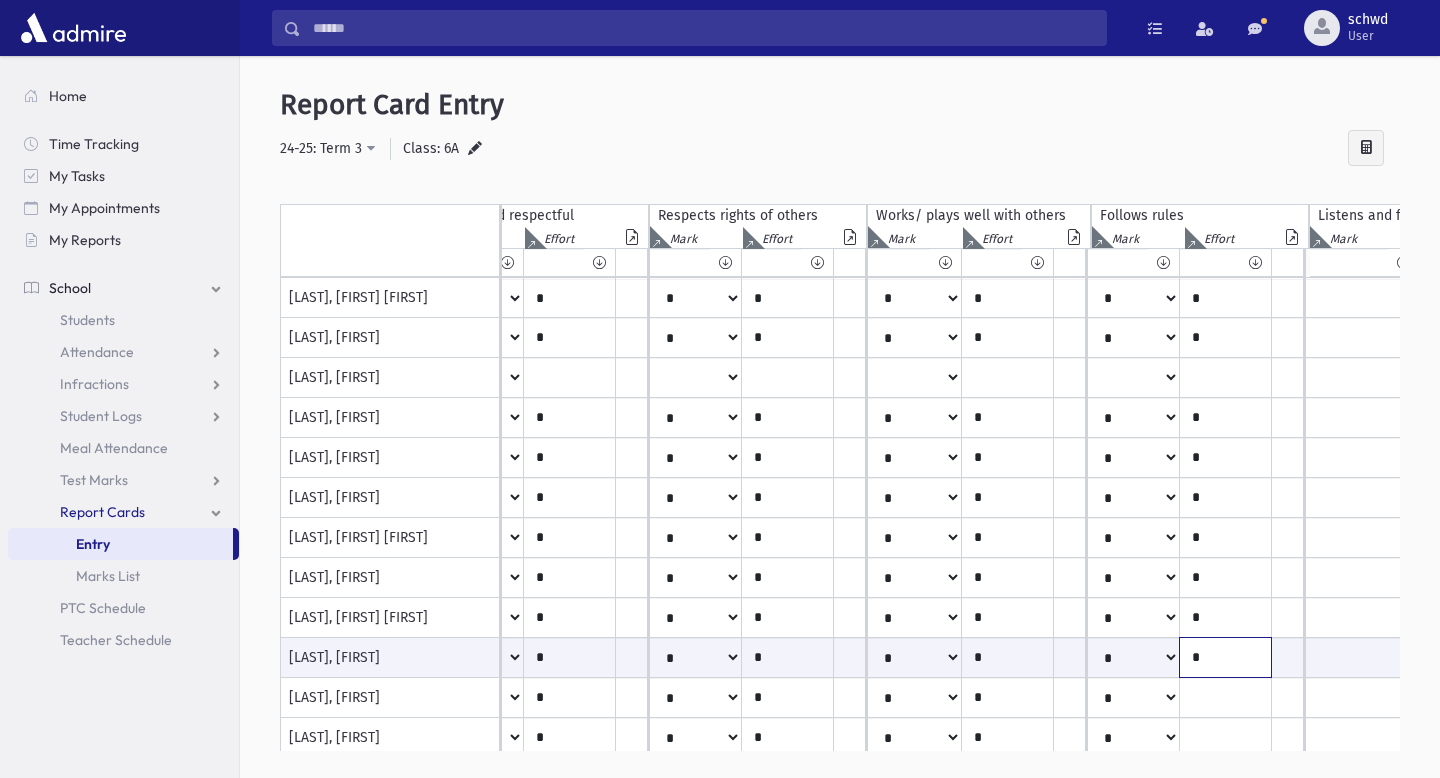 type on "*" 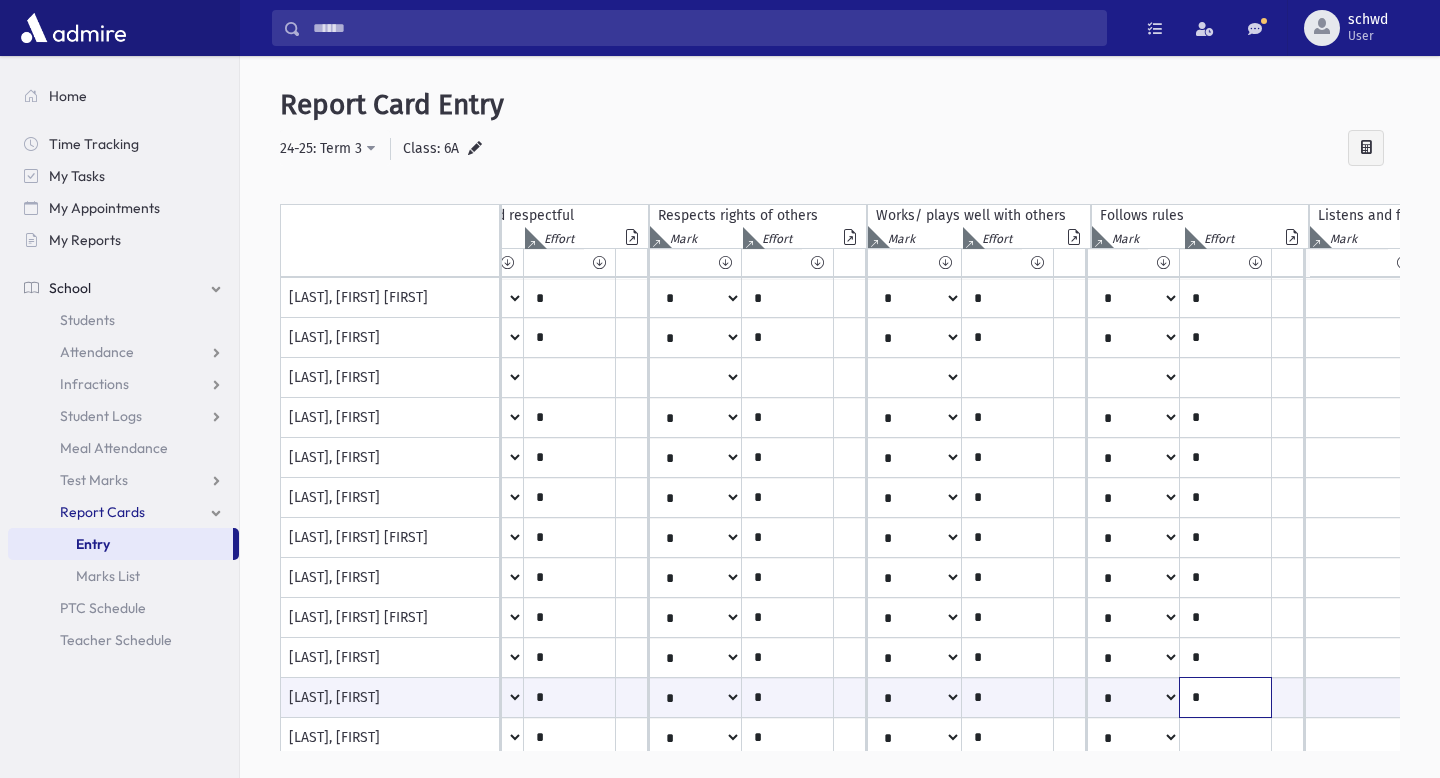 type on "*" 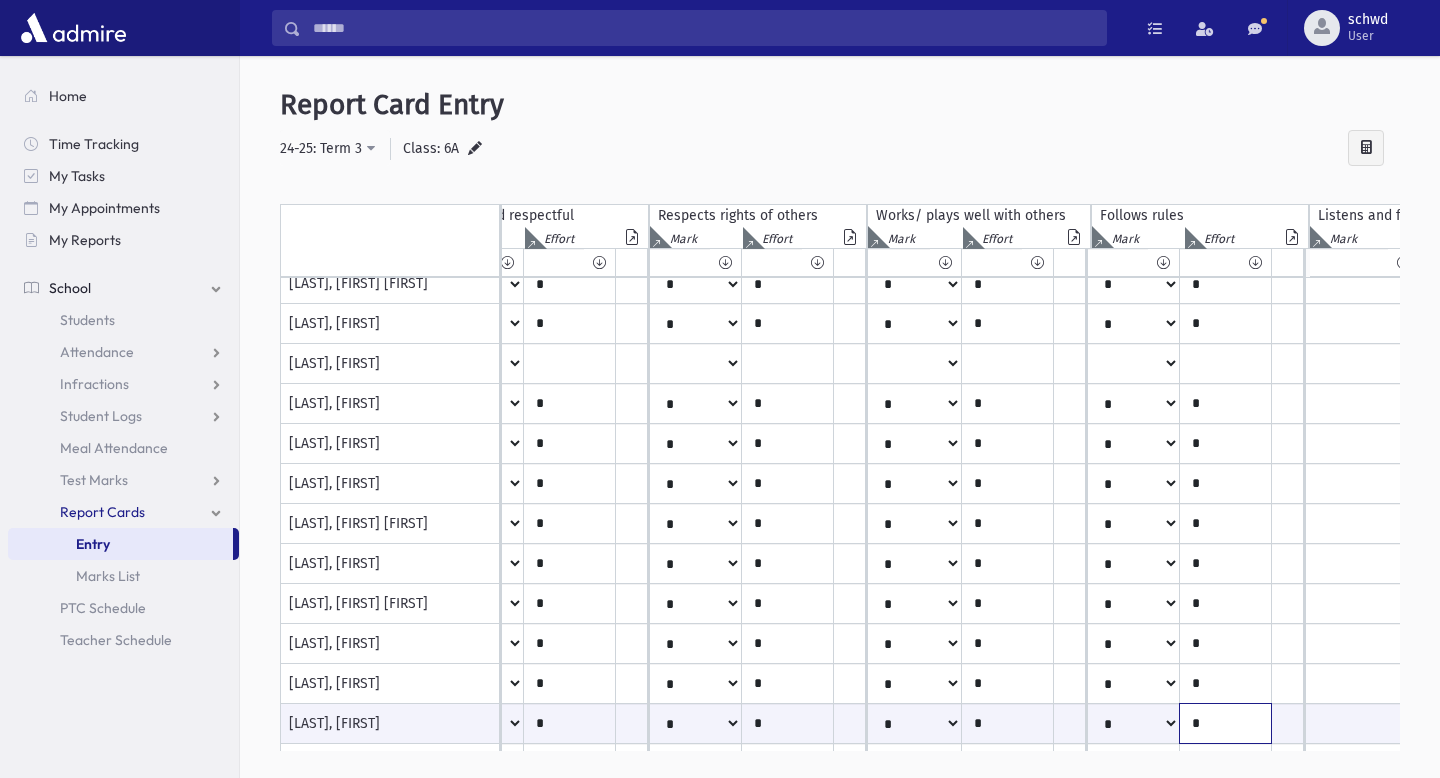 type on "*" 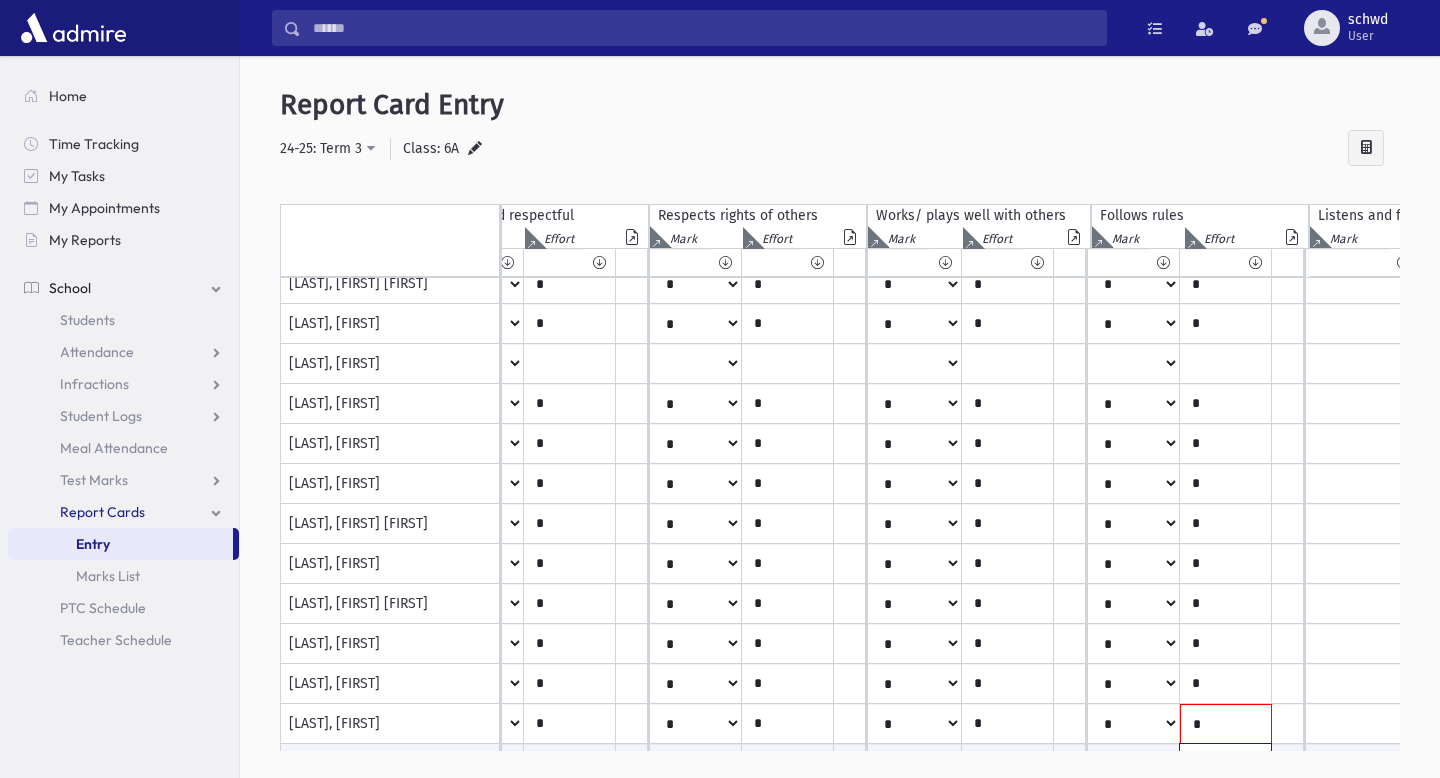 scroll, scrollTop: 175, scrollLeft: 942, axis: both 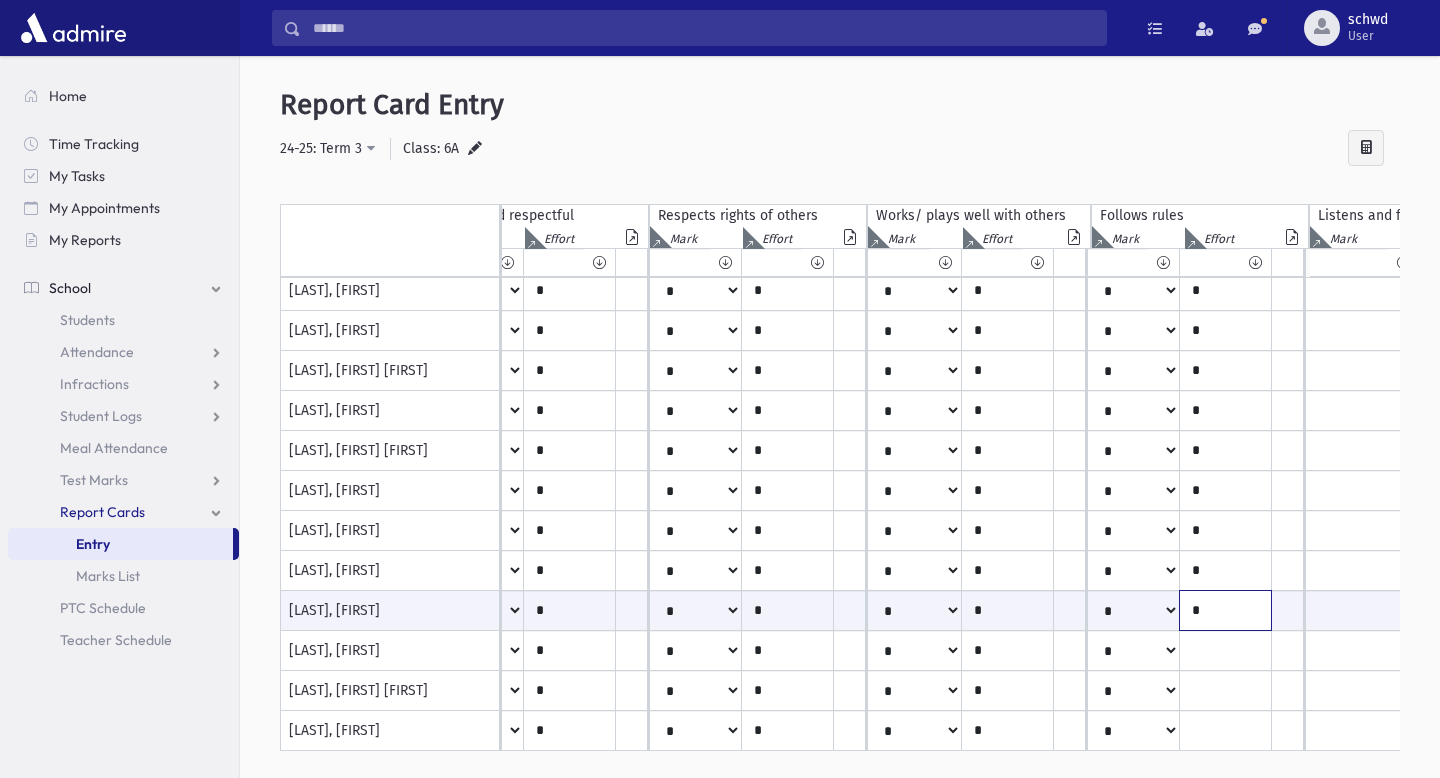 type on "*" 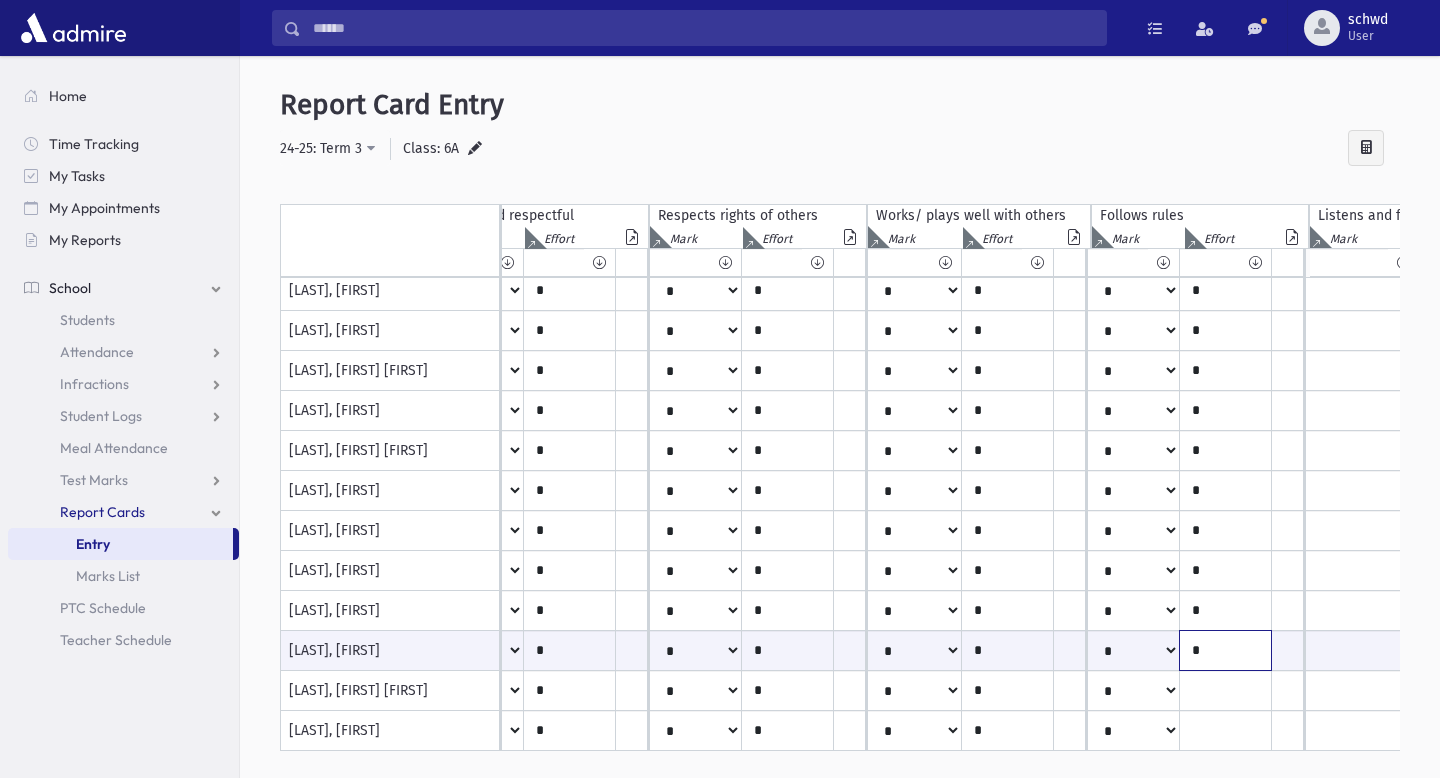 type on "*" 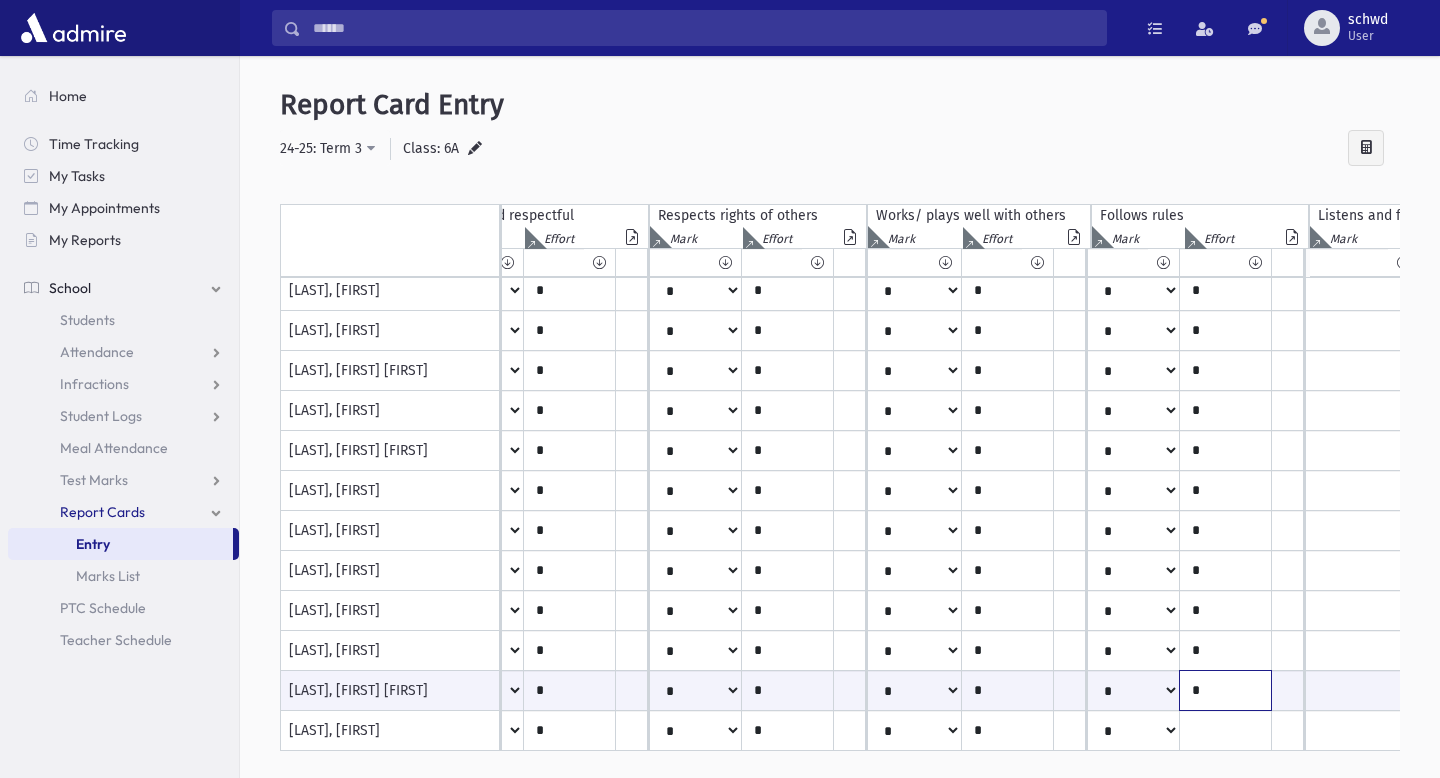 type on "*" 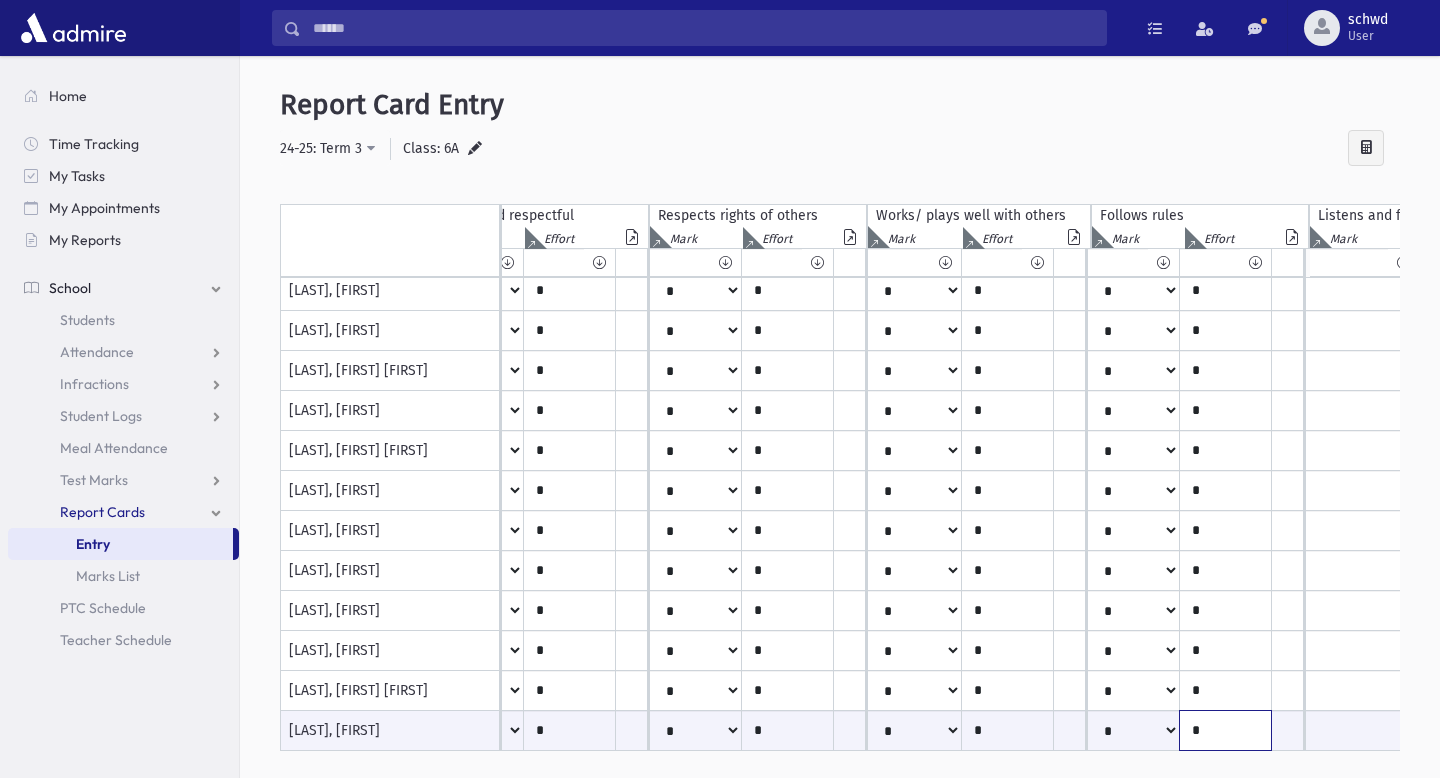 type on "*" 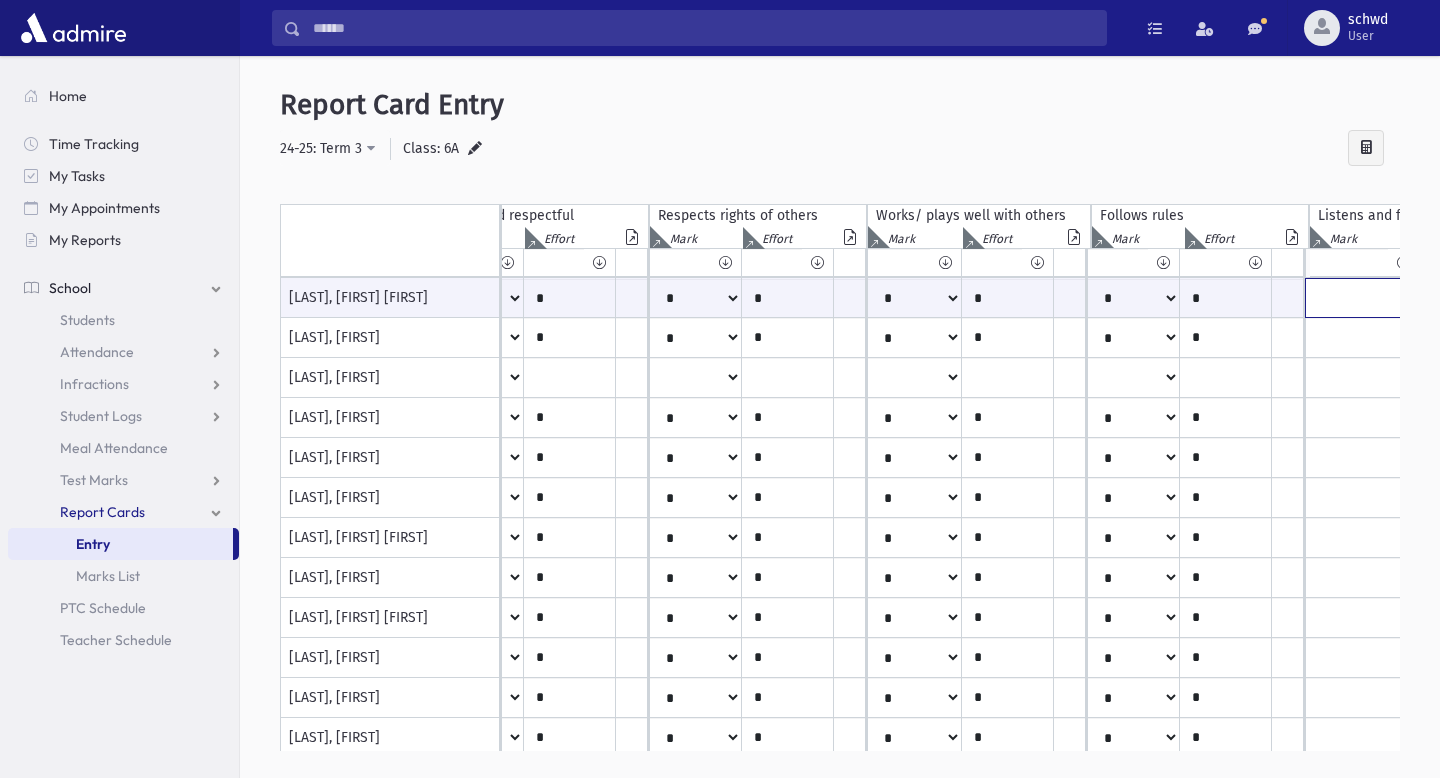 scroll, scrollTop: 0, scrollLeft: 993, axis: horizontal 